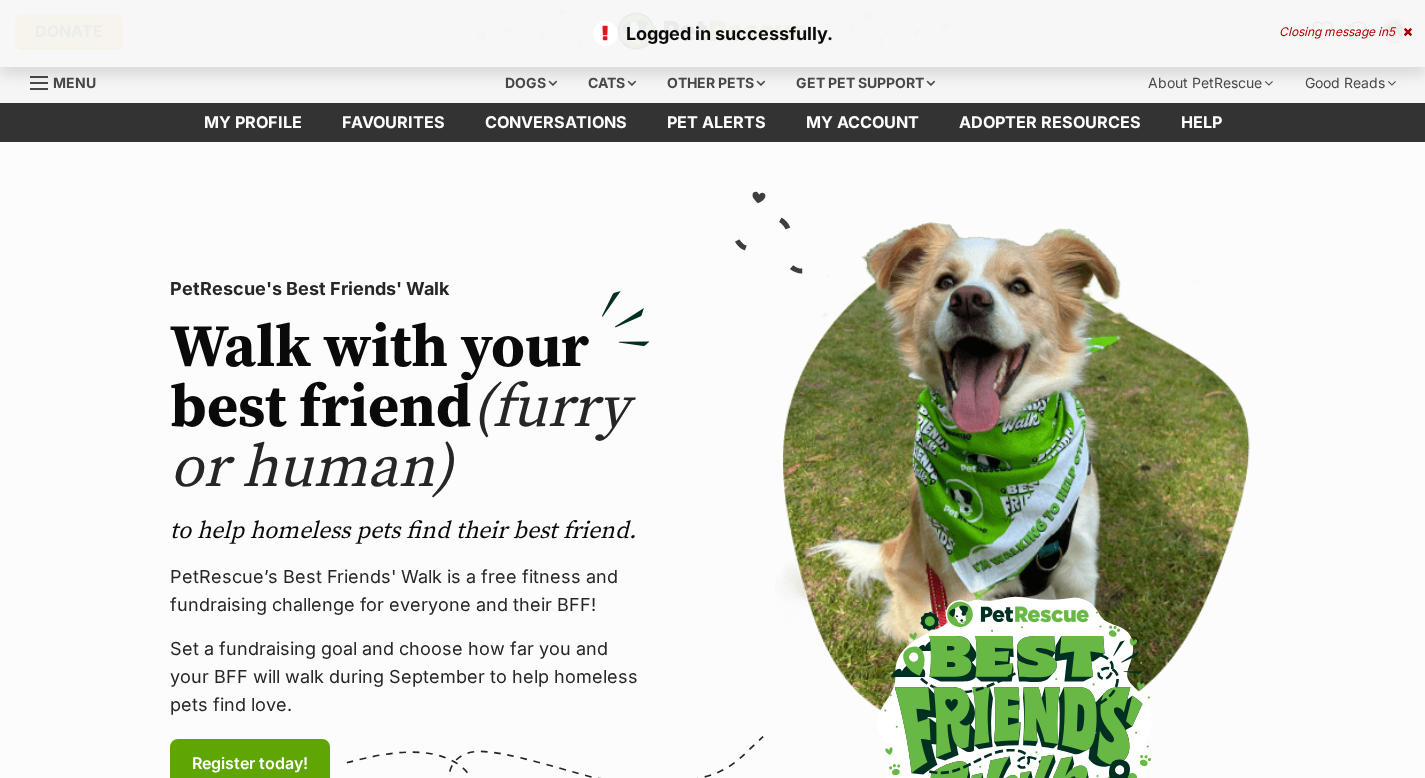 scroll, scrollTop: 0, scrollLeft: 0, axis: both 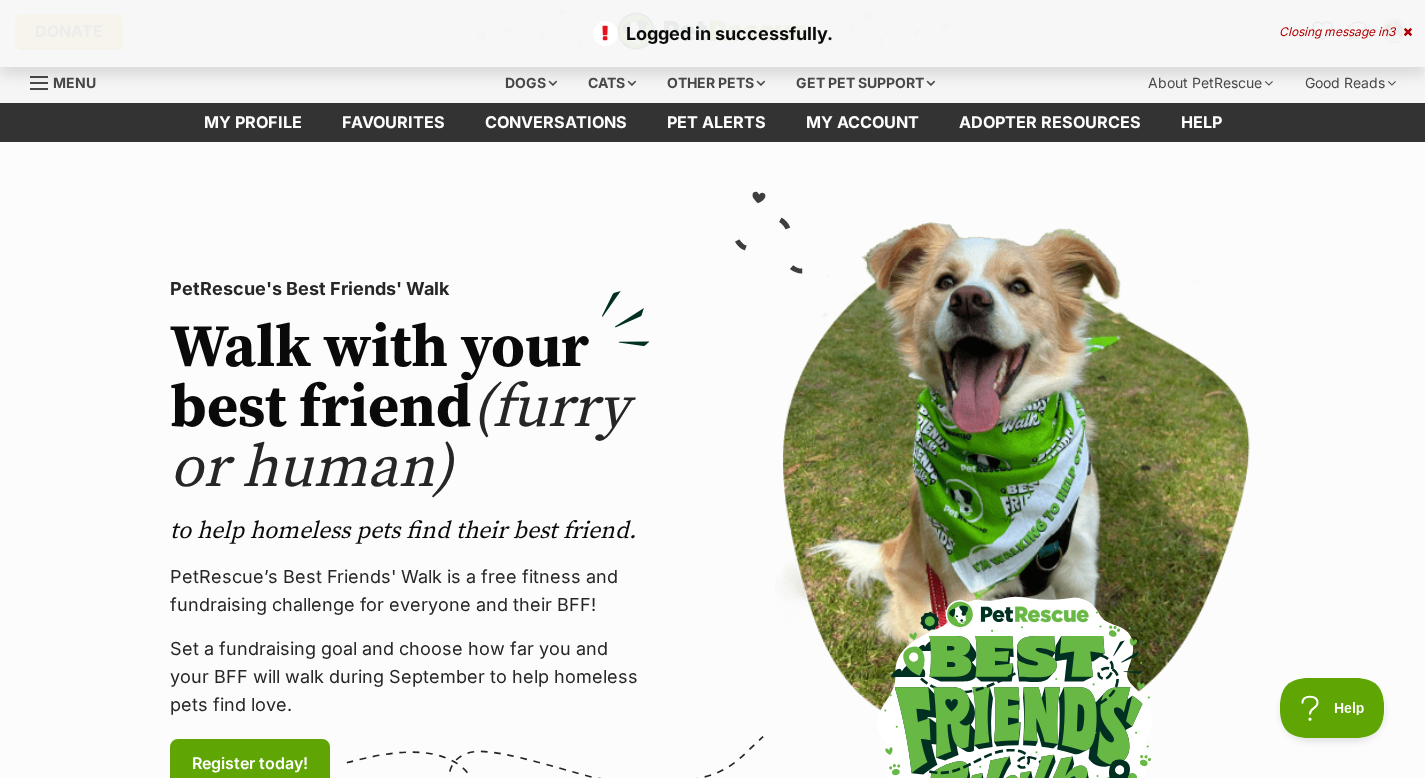 click at bounding box center [1407, 32] 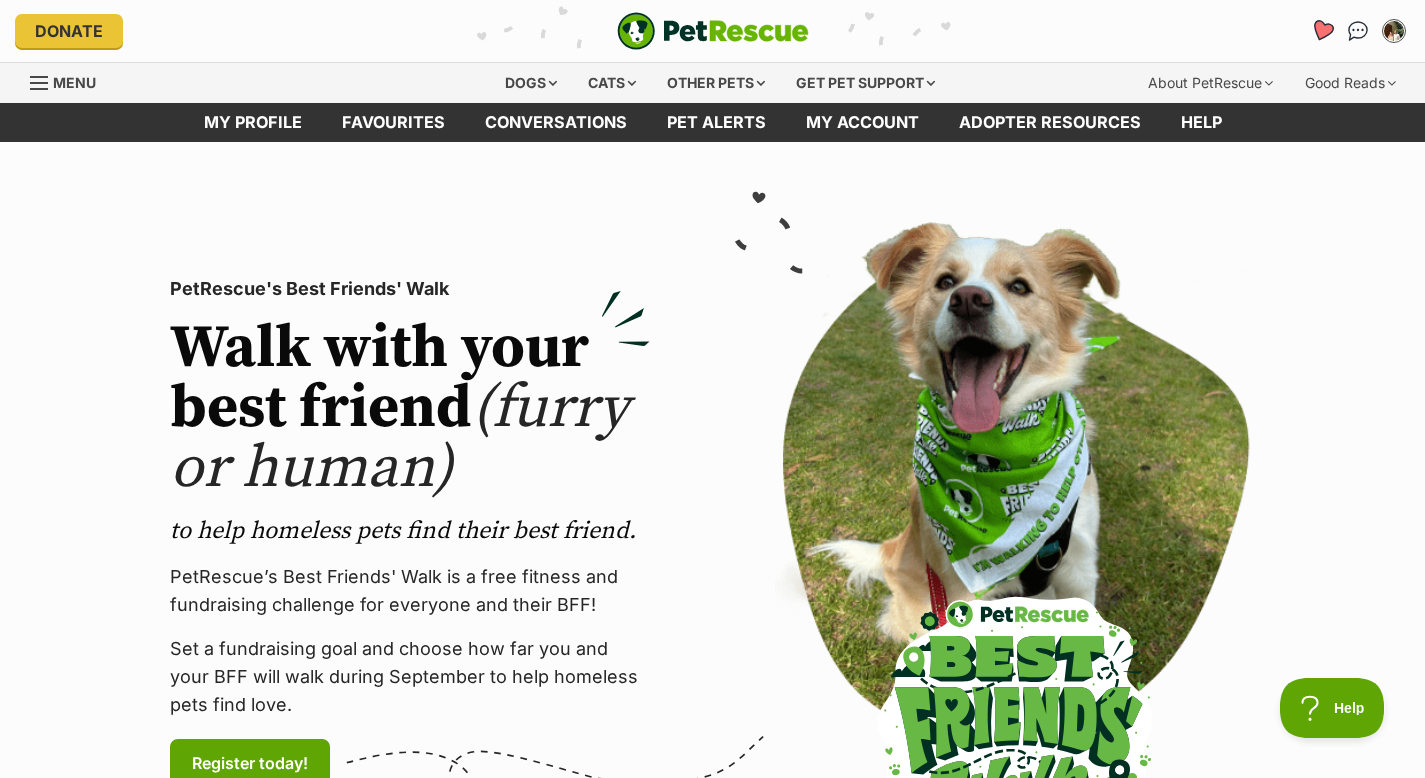 scroll, scrollTop: 0, scrollLeft: 0, axis: both 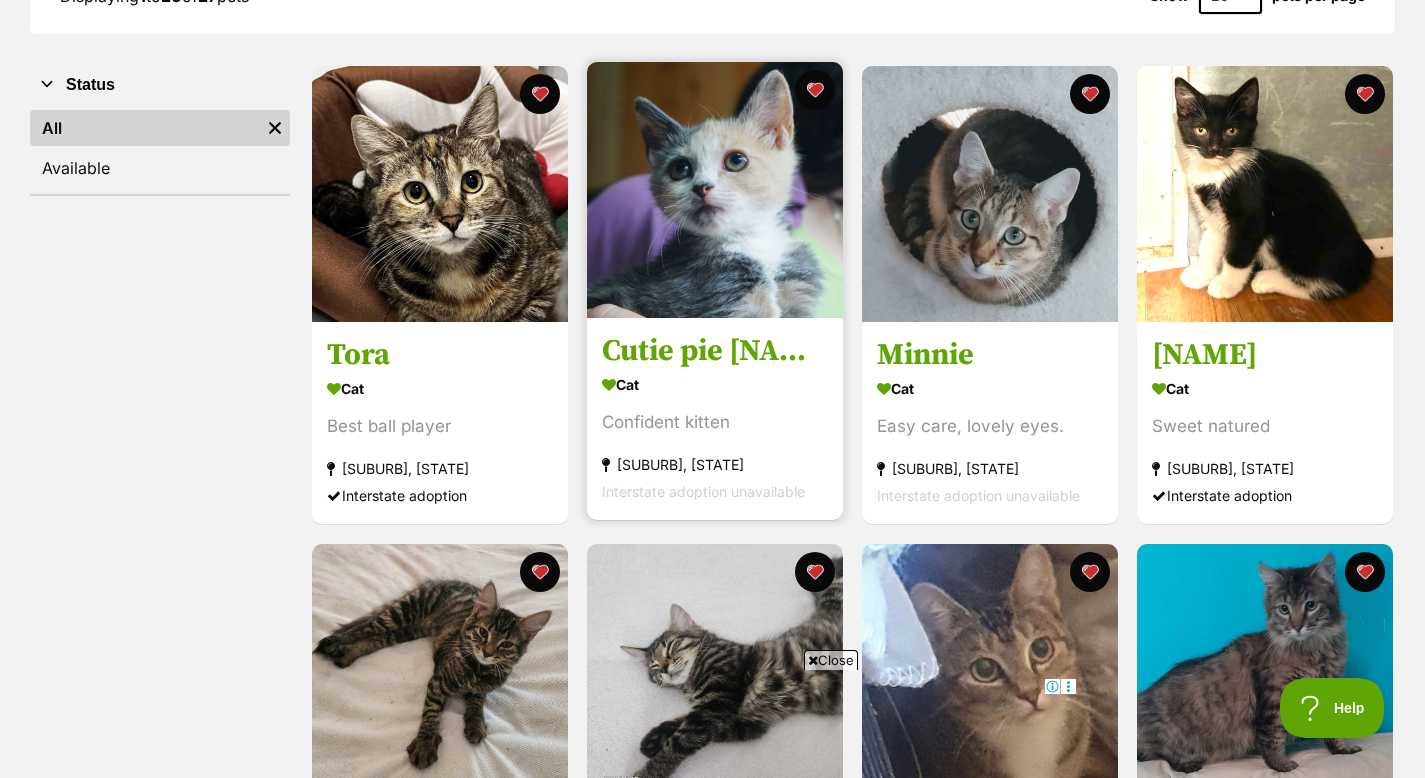 click on "Cutie pie Margarita" at bounding box center [715, 352] 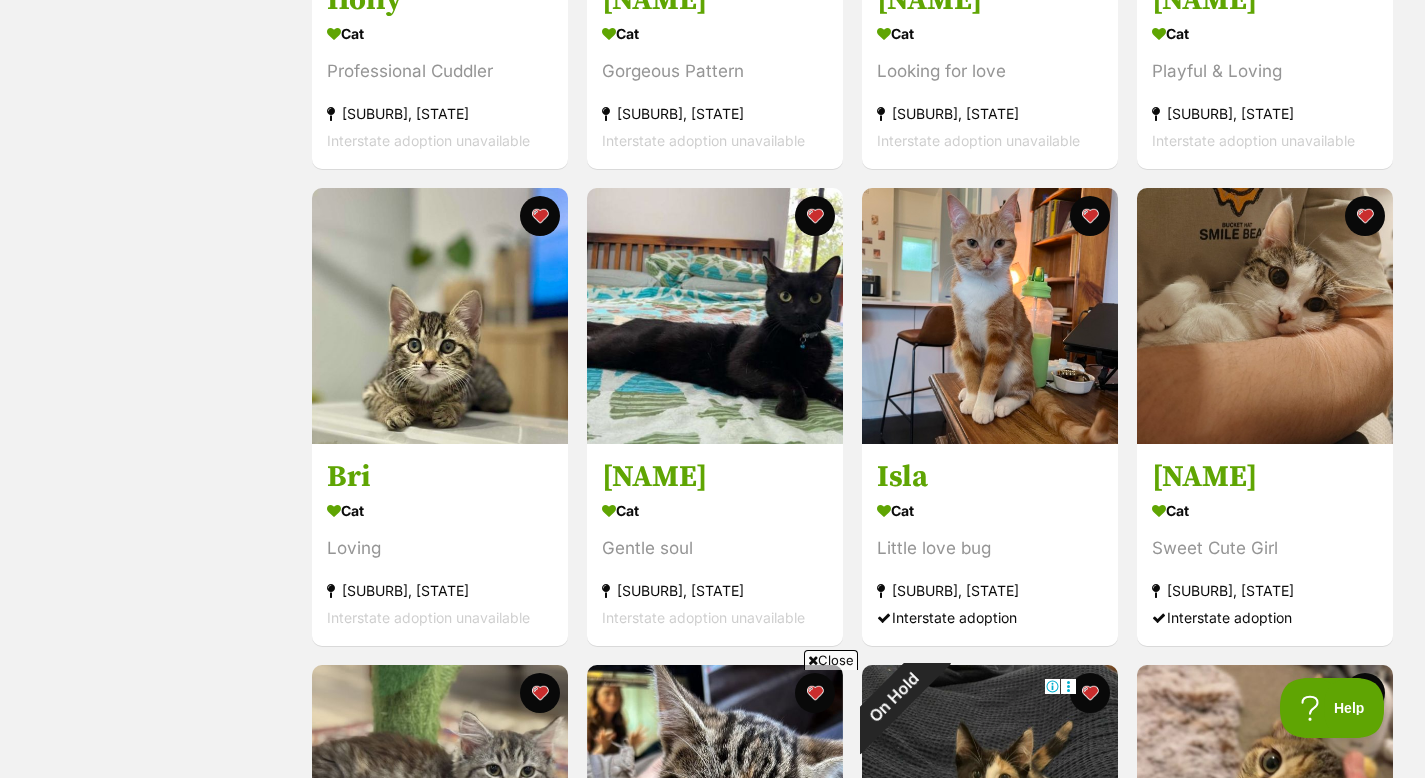 scroll, scrollTop: 0, scrollLeft: 0, axis: both 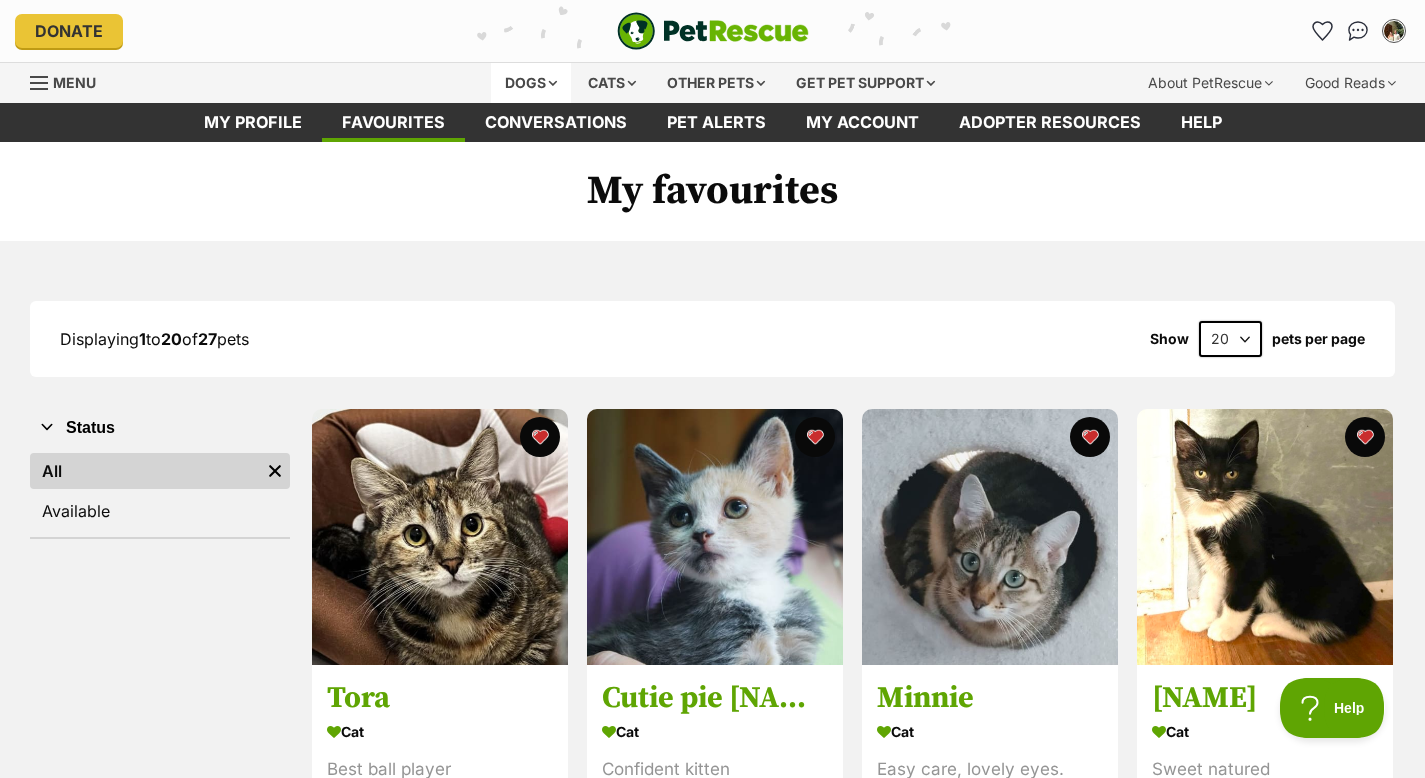 click on "Dogs" at bounding box center [531, 83] 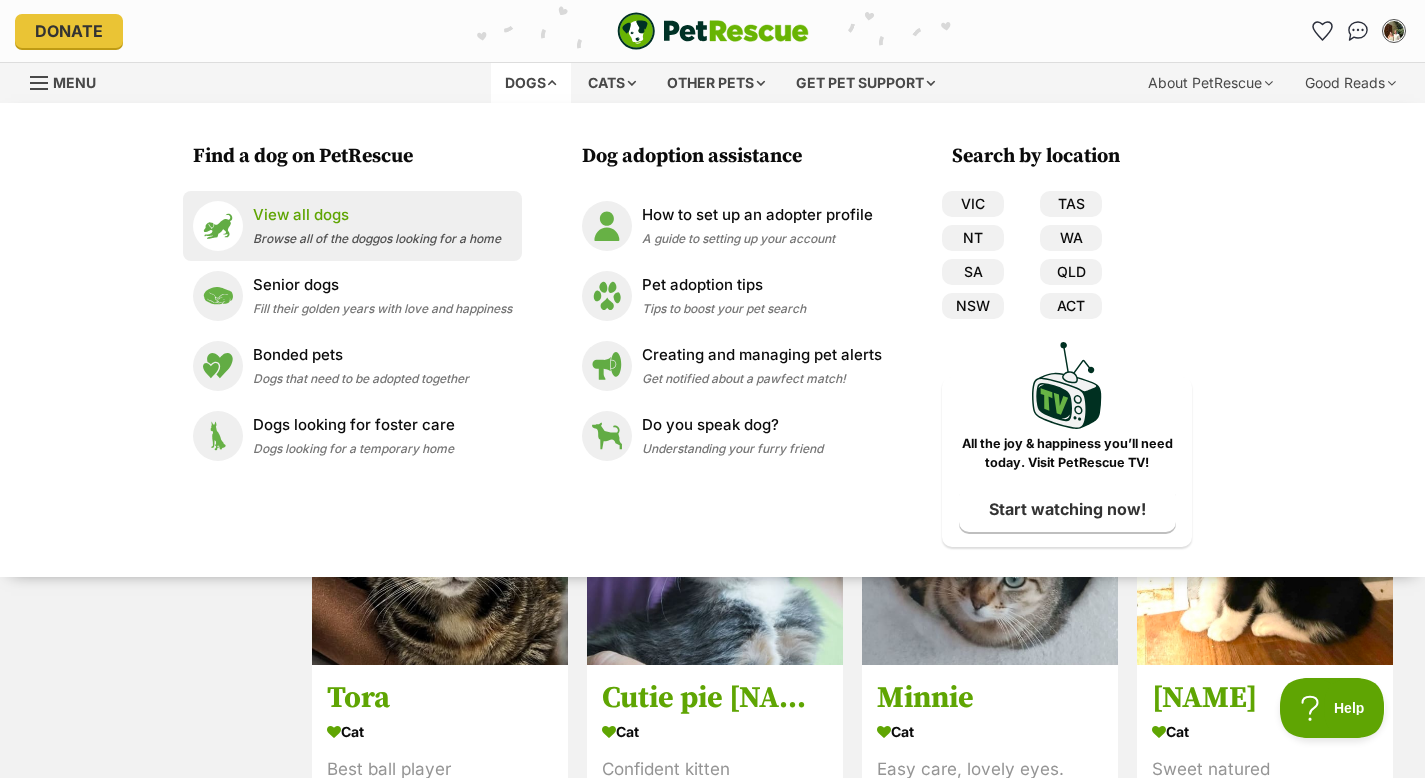 scroll, scrollTop: 0, scrollLeft: 0, axis: both 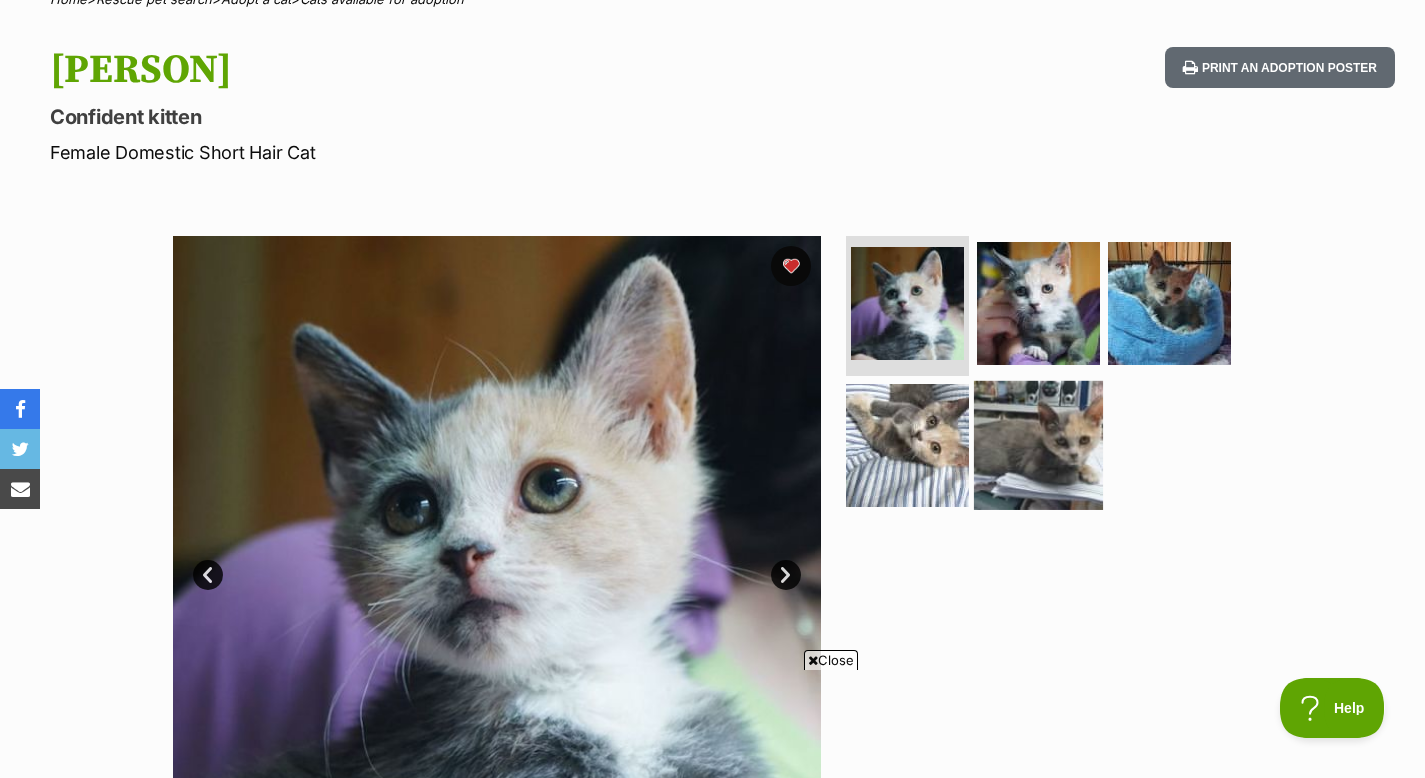 click at bounding box center [1038, 444] 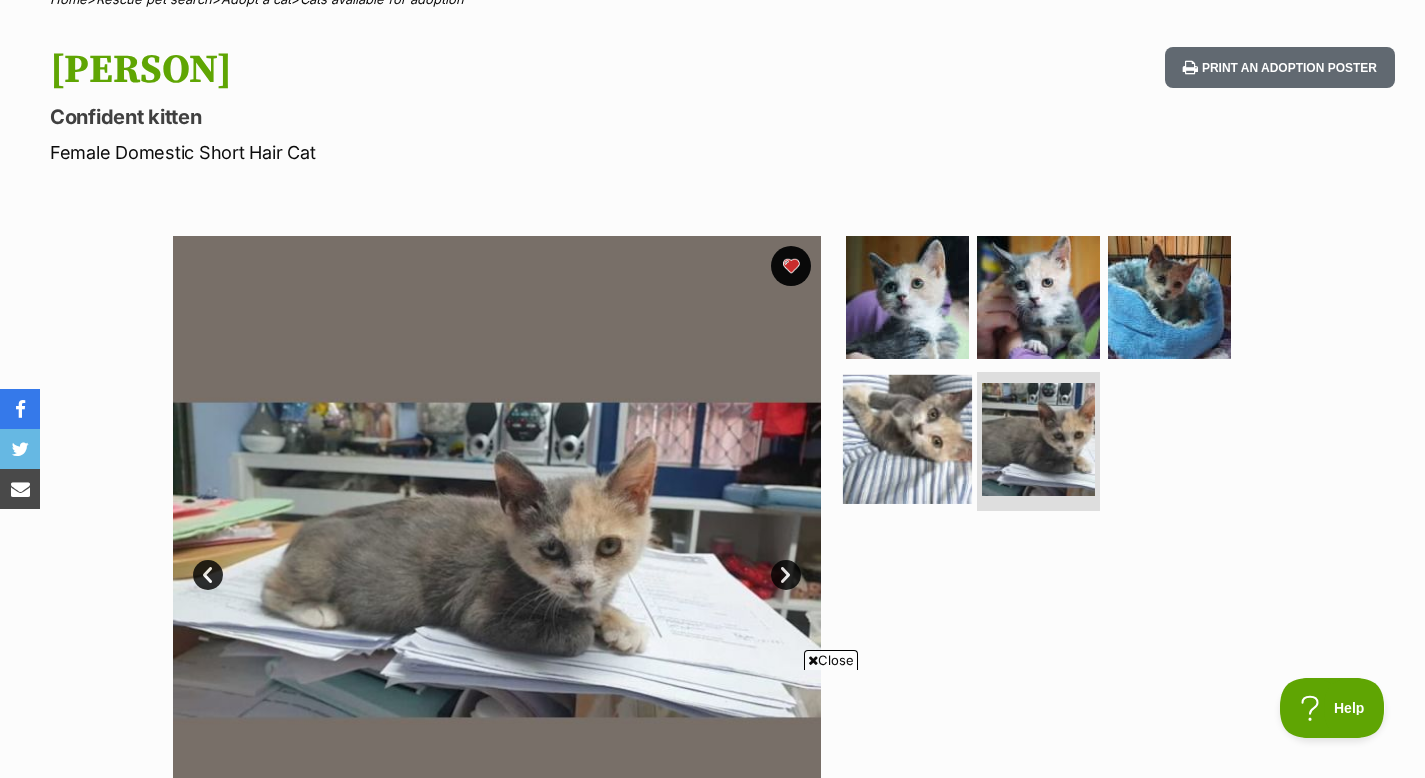 scroll, scrollTop: 0, scrollLeft: 0, axis: both 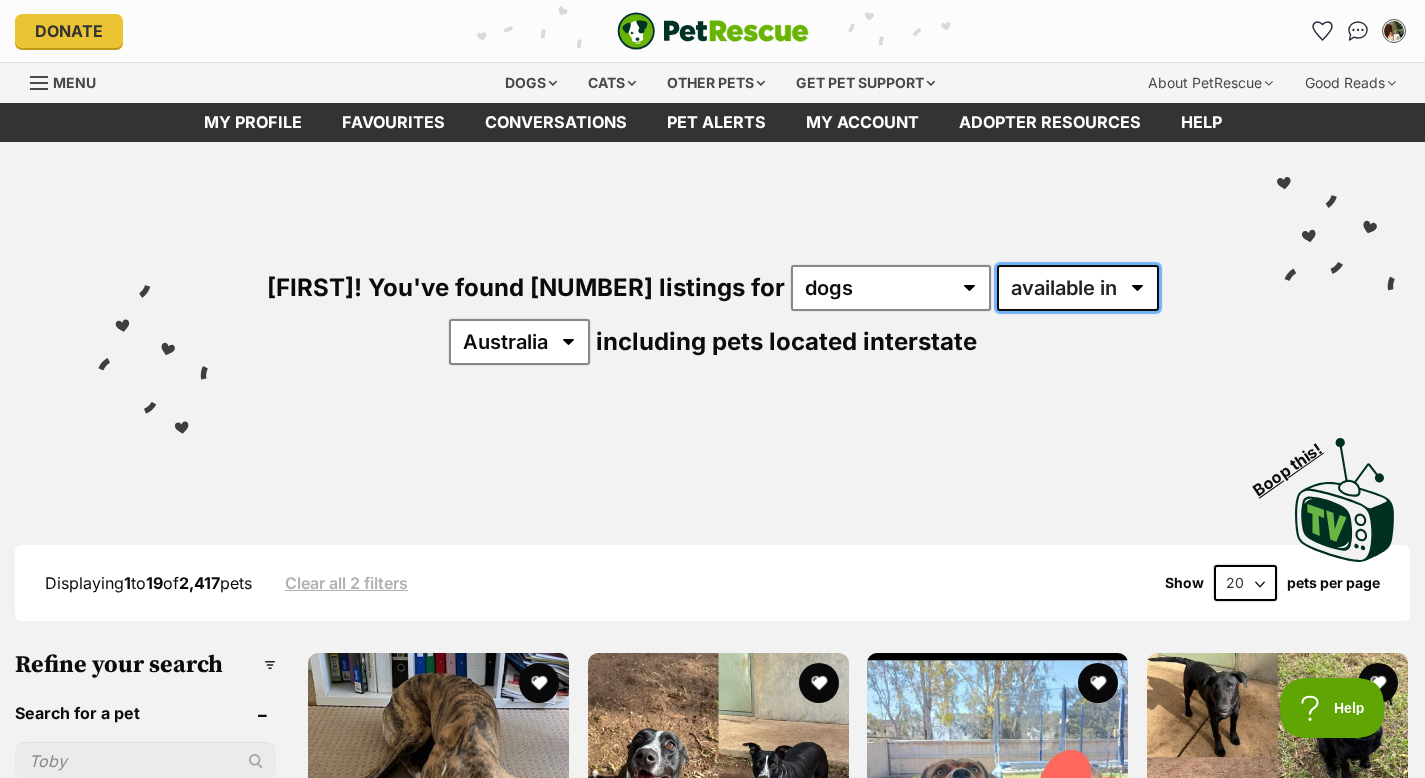 click on "available in
located in" at bounding box center [1078, 288] 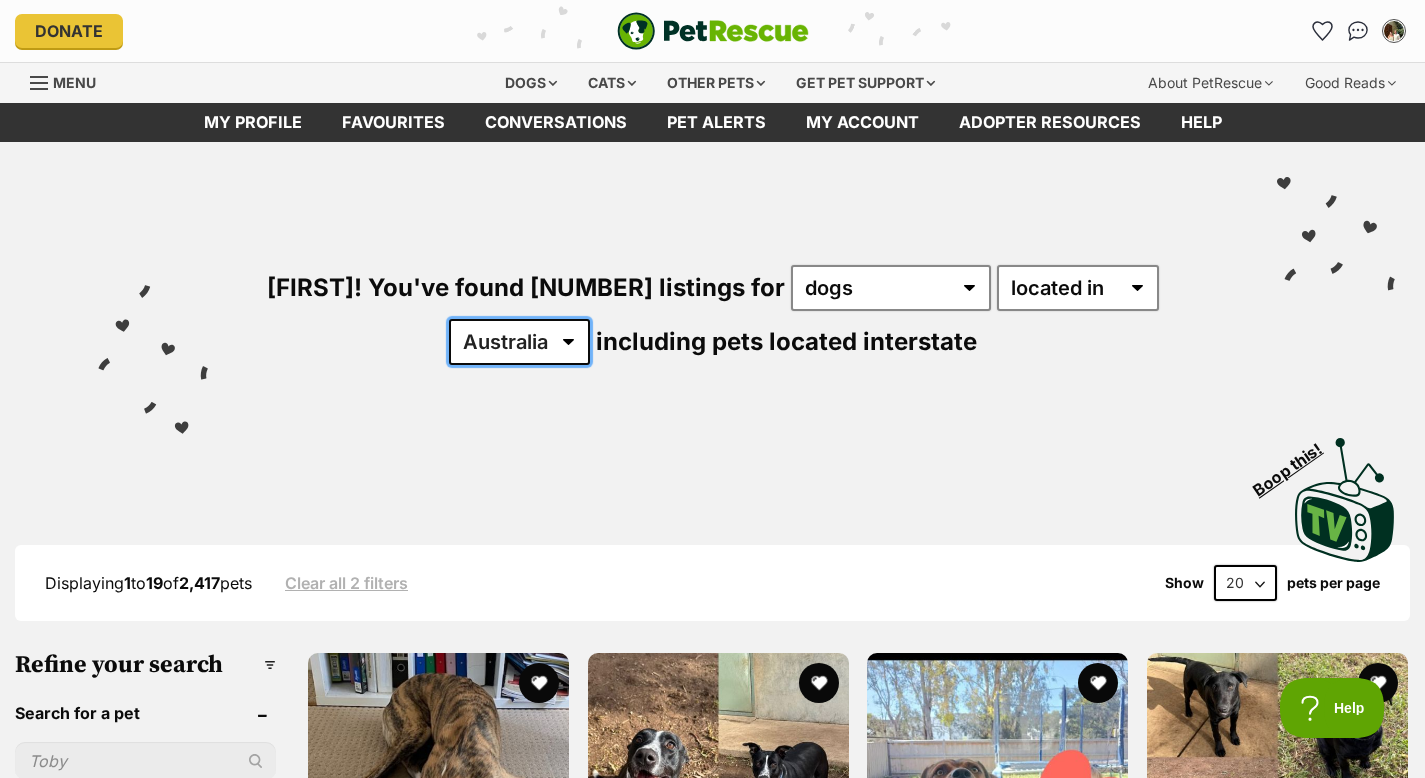 click on "Australia
ACT
NSW
NT
QLD
SA
TAS
VIC
WA" at bounding box center (519, 342) 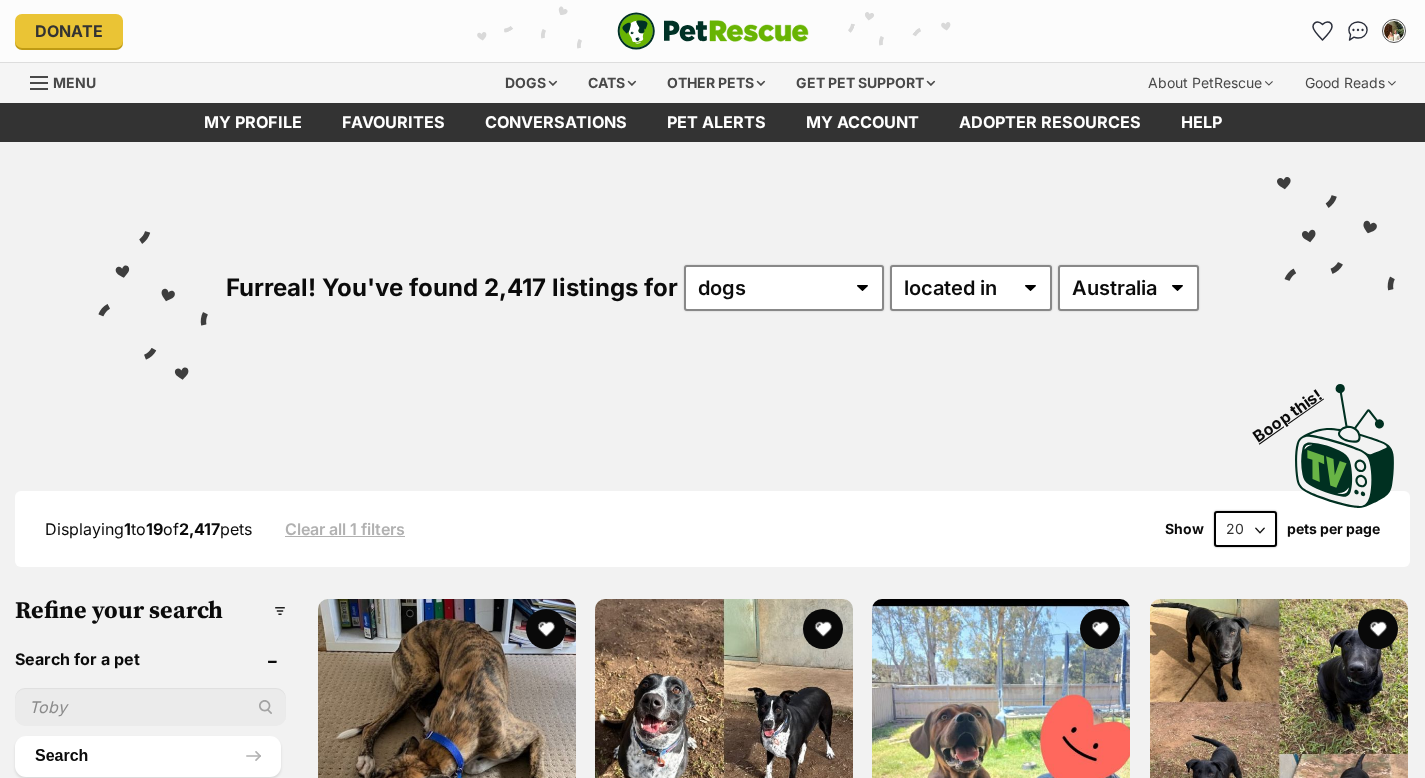 scroll, scrollTop: 0, scrollLeft: 0, axis: both 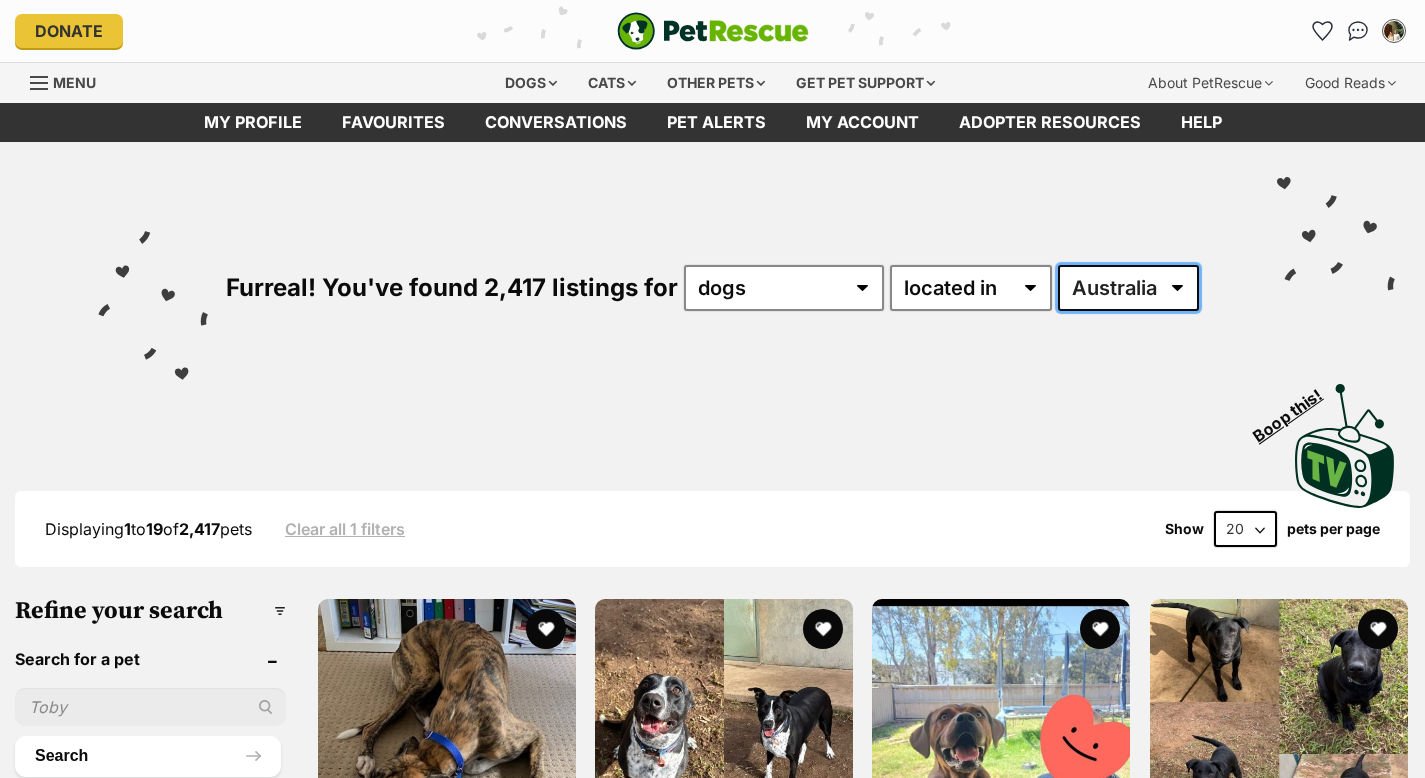 click on "Australia
ACT
NSW
NT
QLD
SA
TAS
VIC
WA" at bounding box center (1128, 288) 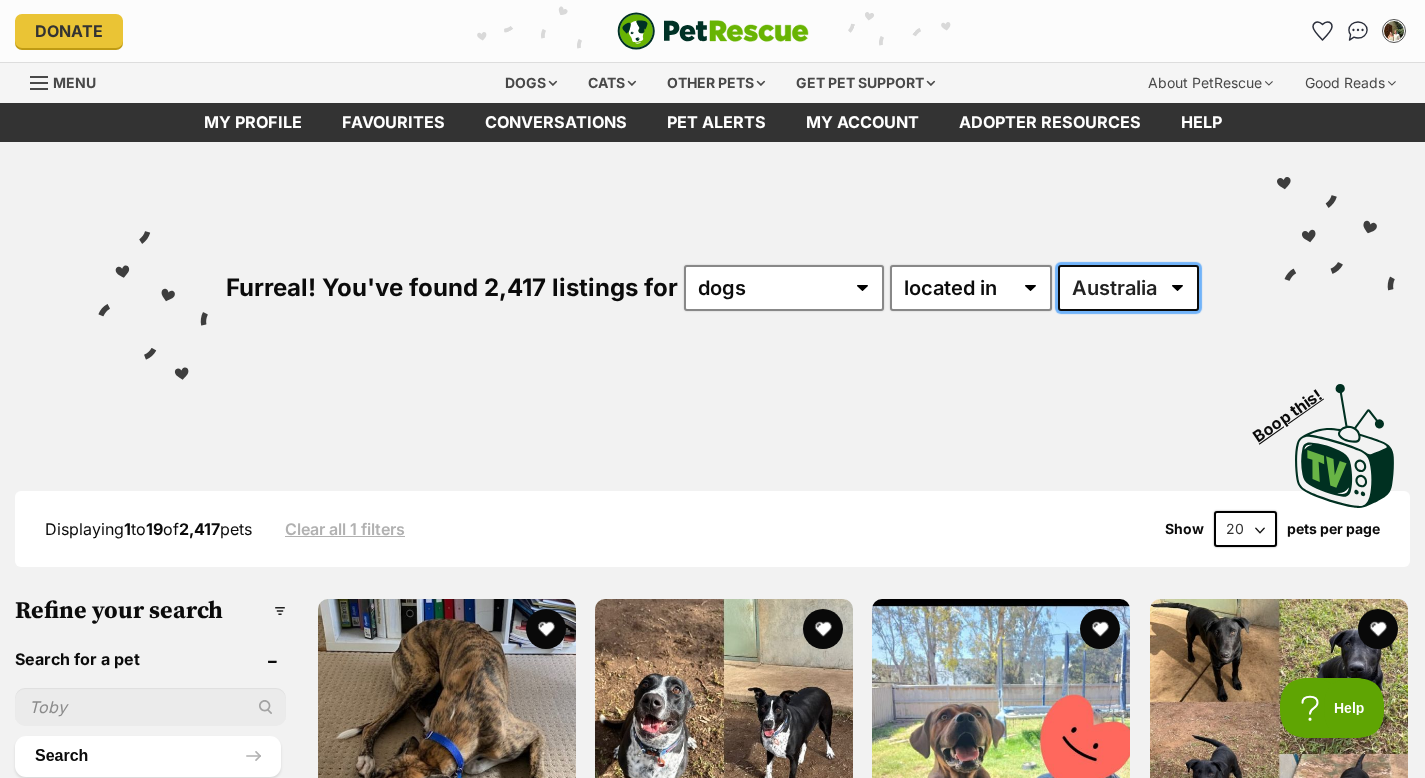 scroll, scrollTop: 0, scrollLeft: 0, axis: both 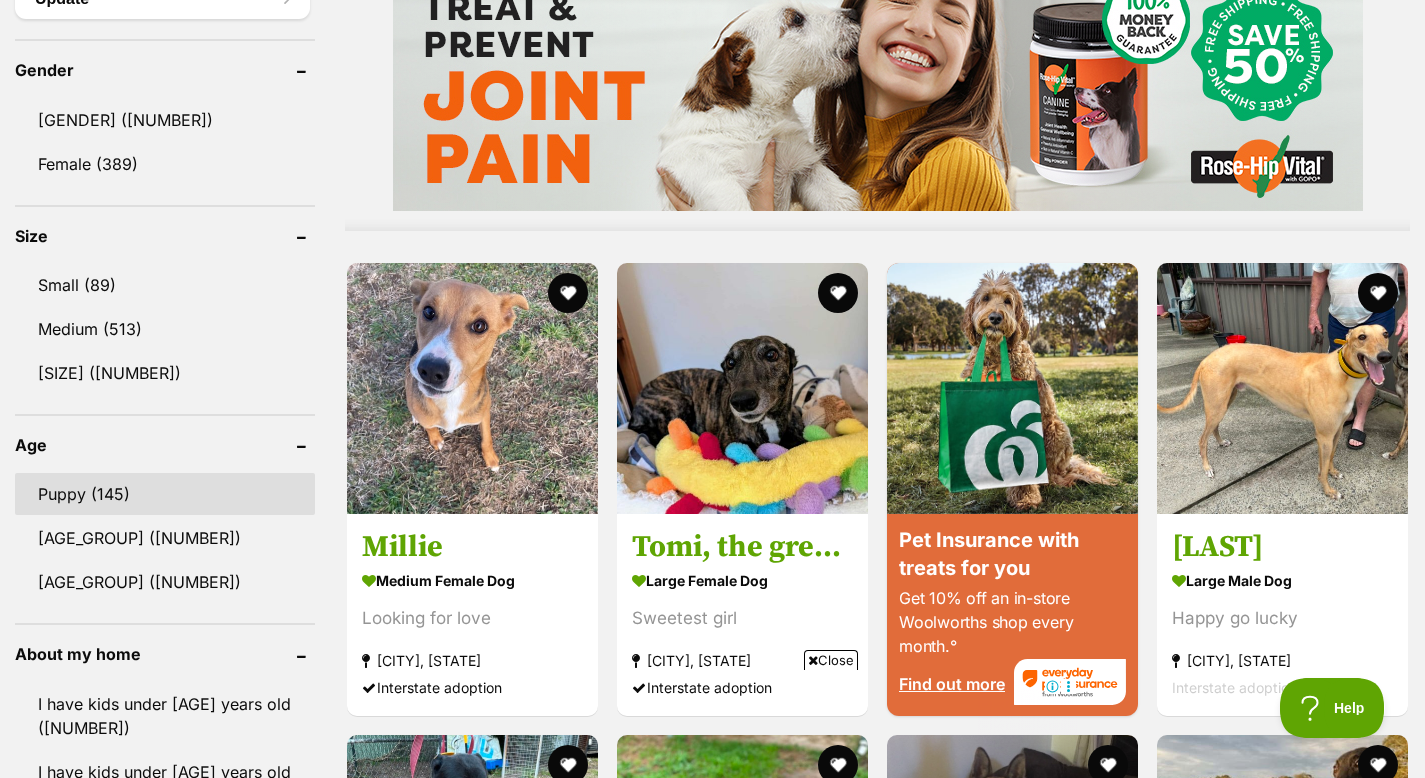 click on "Puppy (145)" at bounding box center (165, 494) 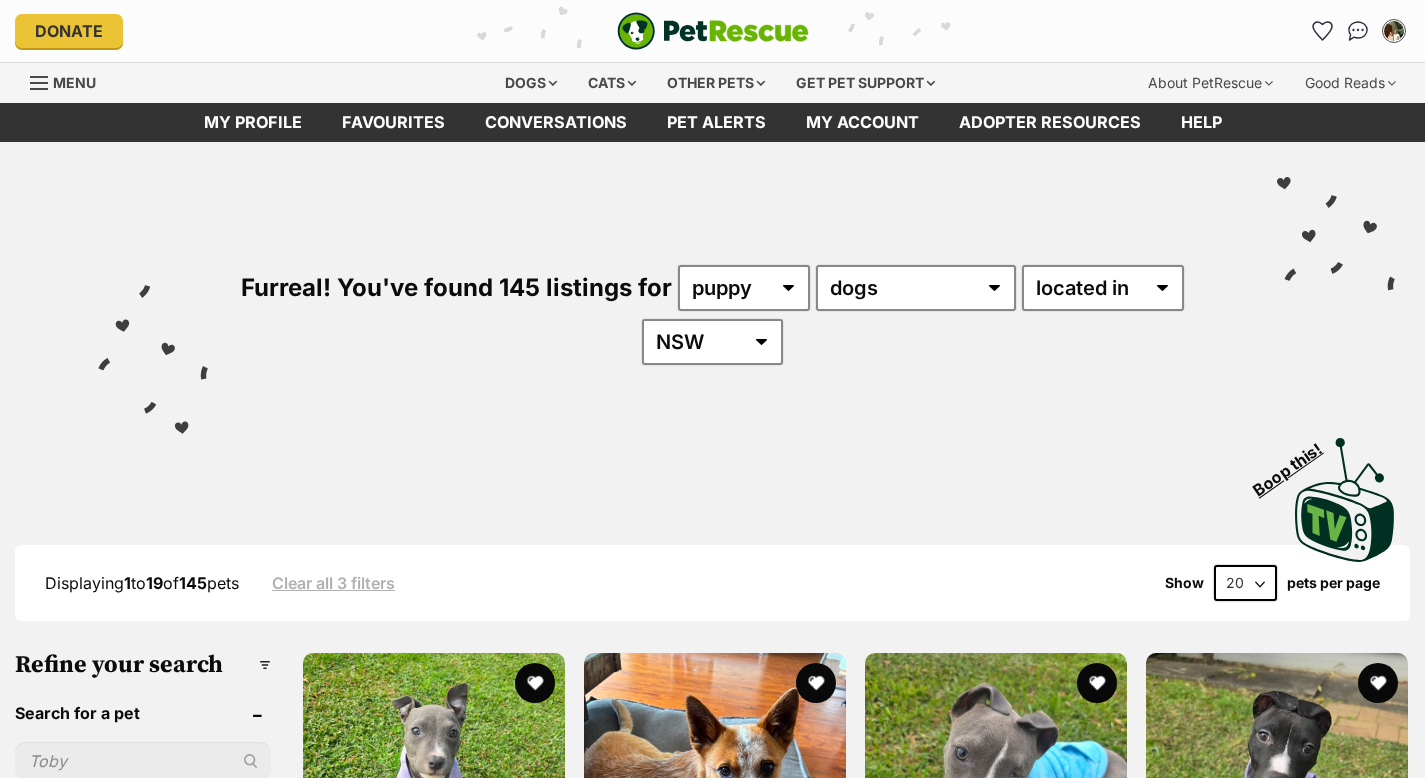scroll, scrollTop: 0, scrollLeft: 0, axis: both 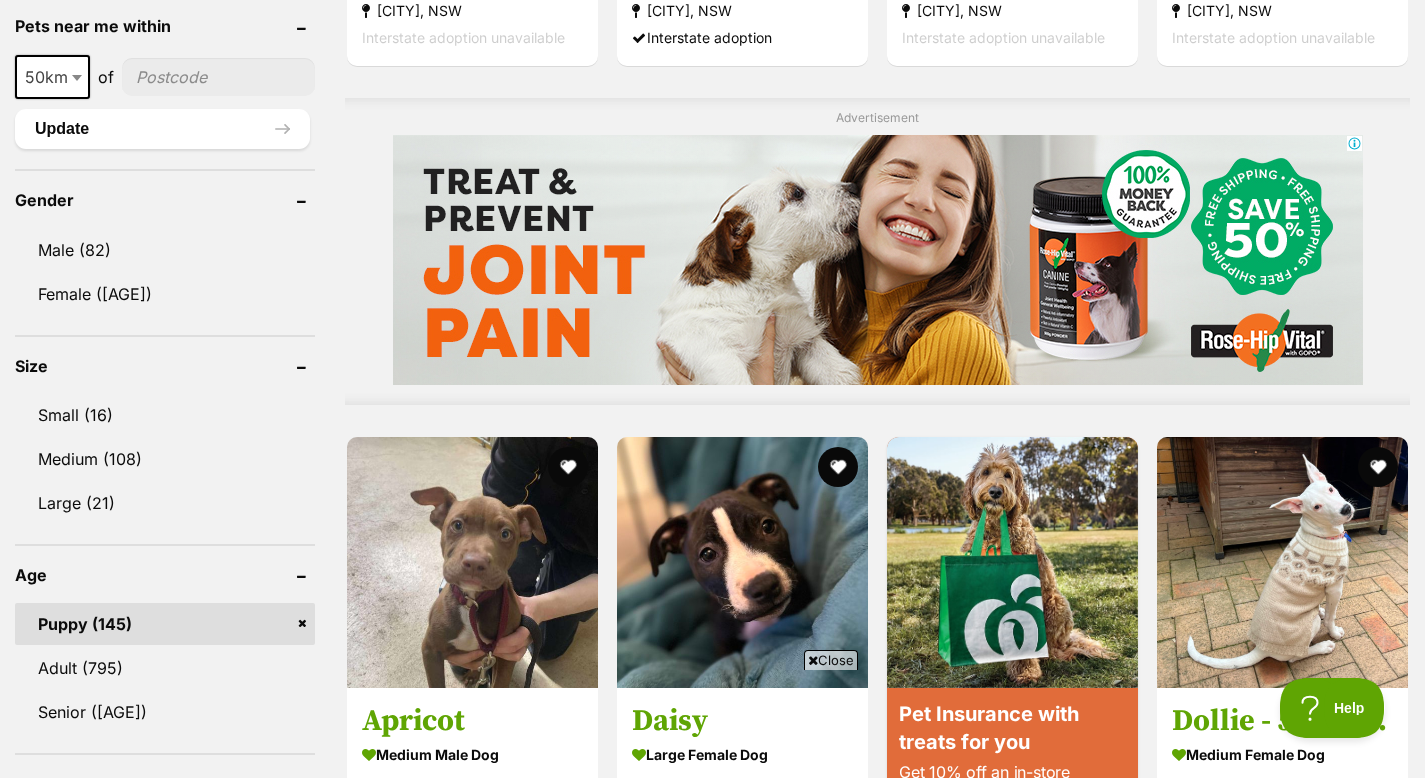 click on "Age" at bounding box center [165, 575] 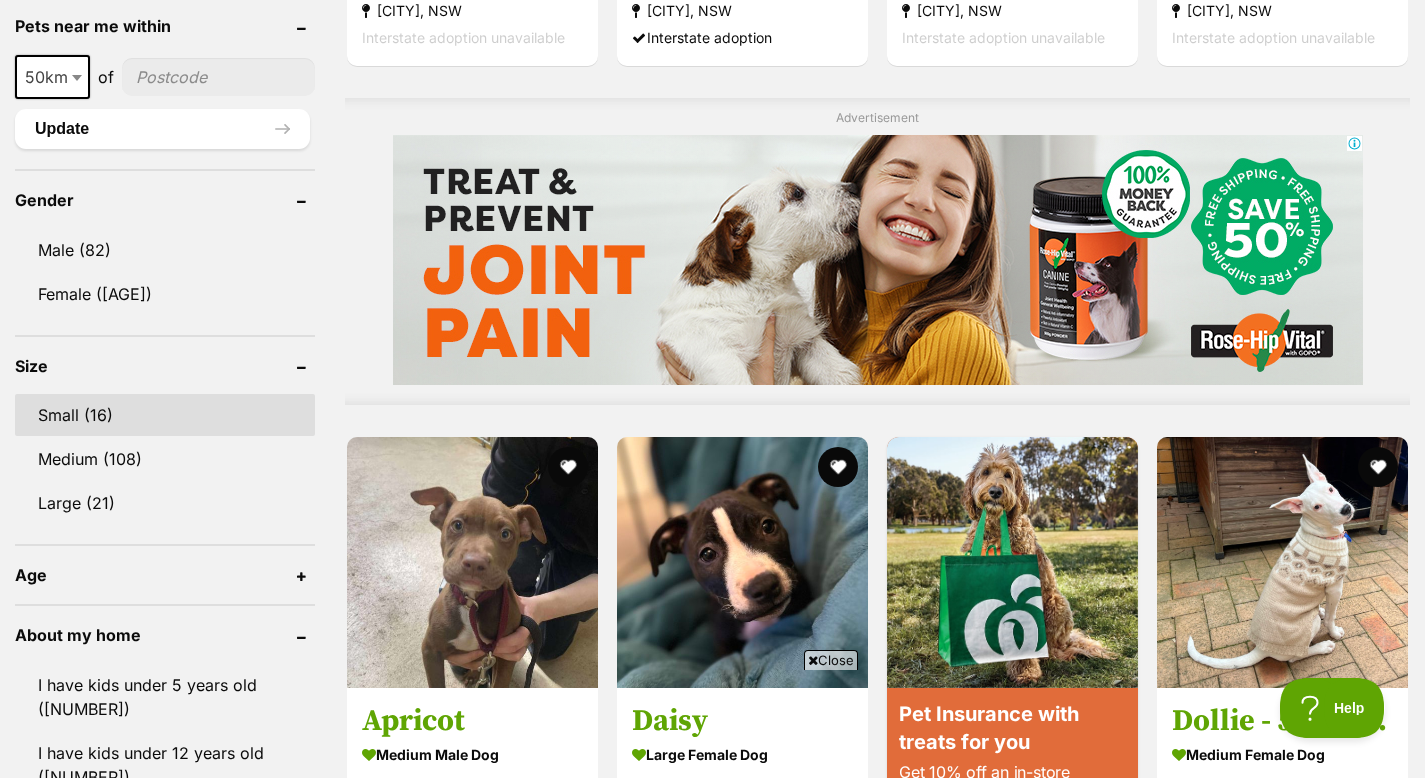 click on "Small (16)" at bounding box center (165, 415) 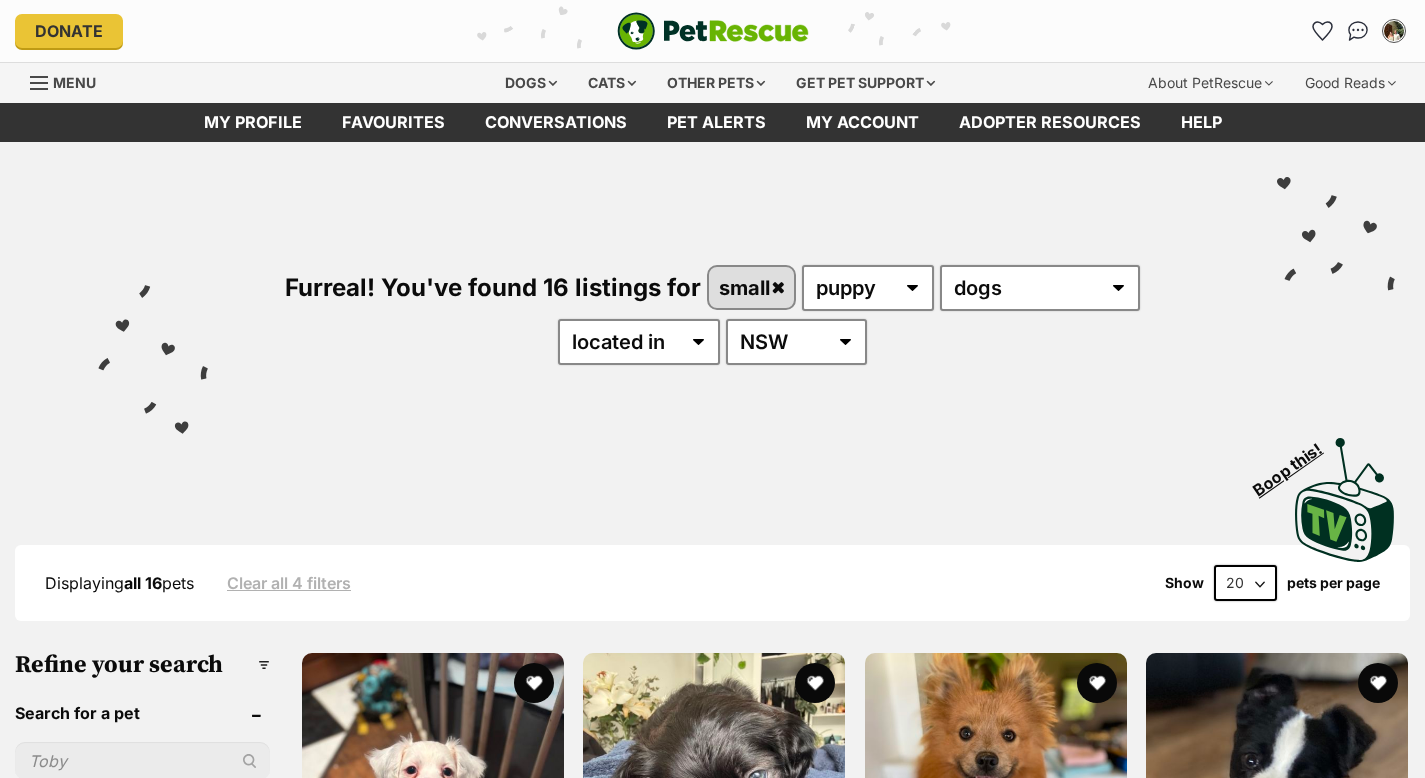 scroll, scrollTop: 0, scrollLeft: 0, axis: both 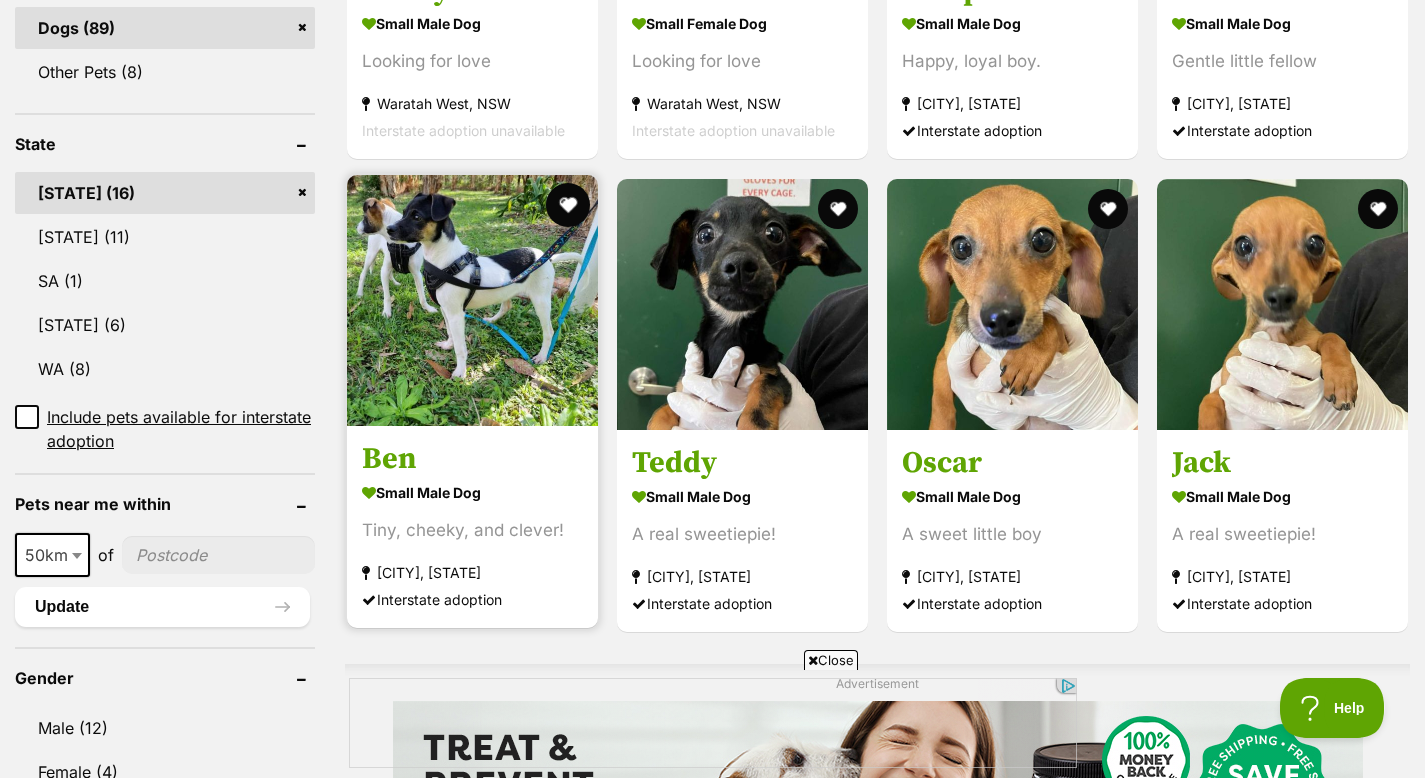 click at bounding box center (568, 205) 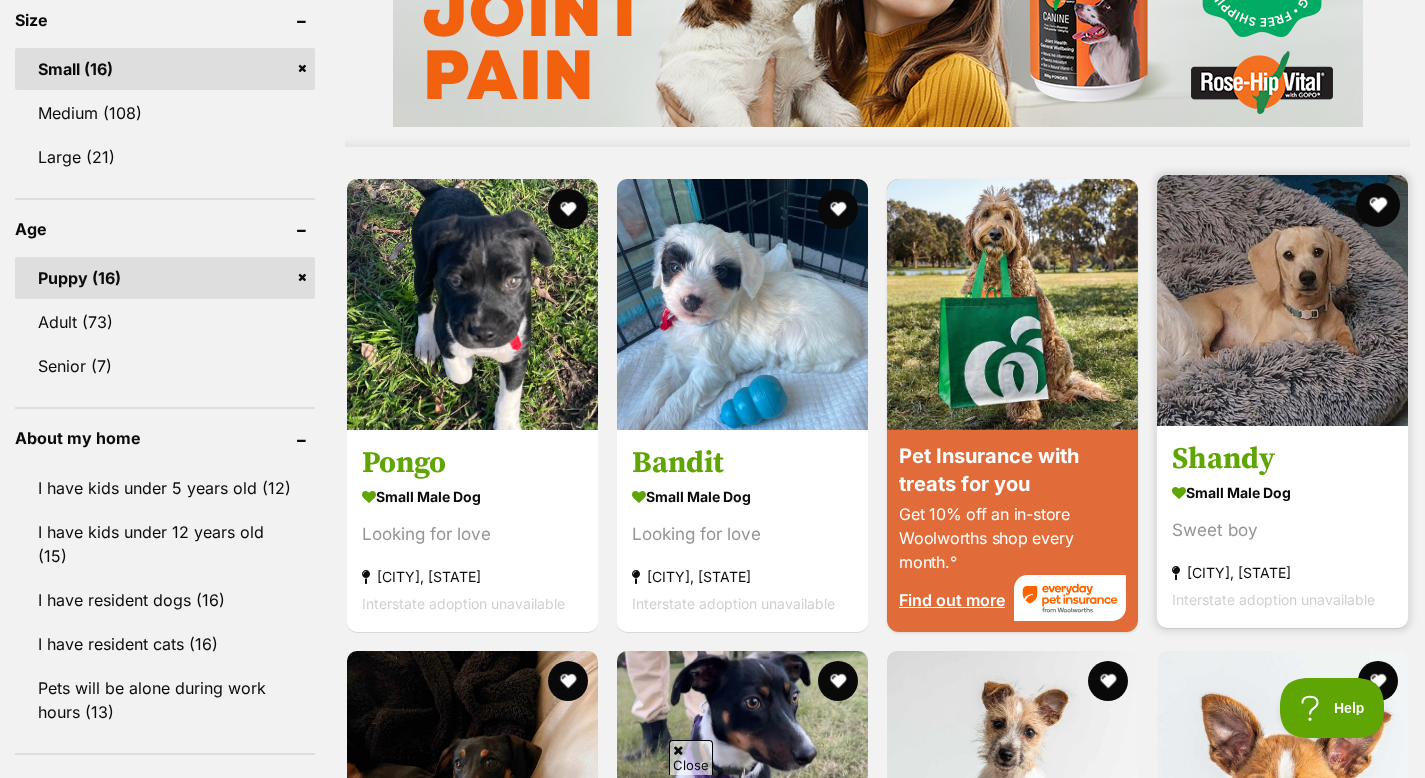 scroll, scrollTop: 0, scrollLeft: 0, axis: both 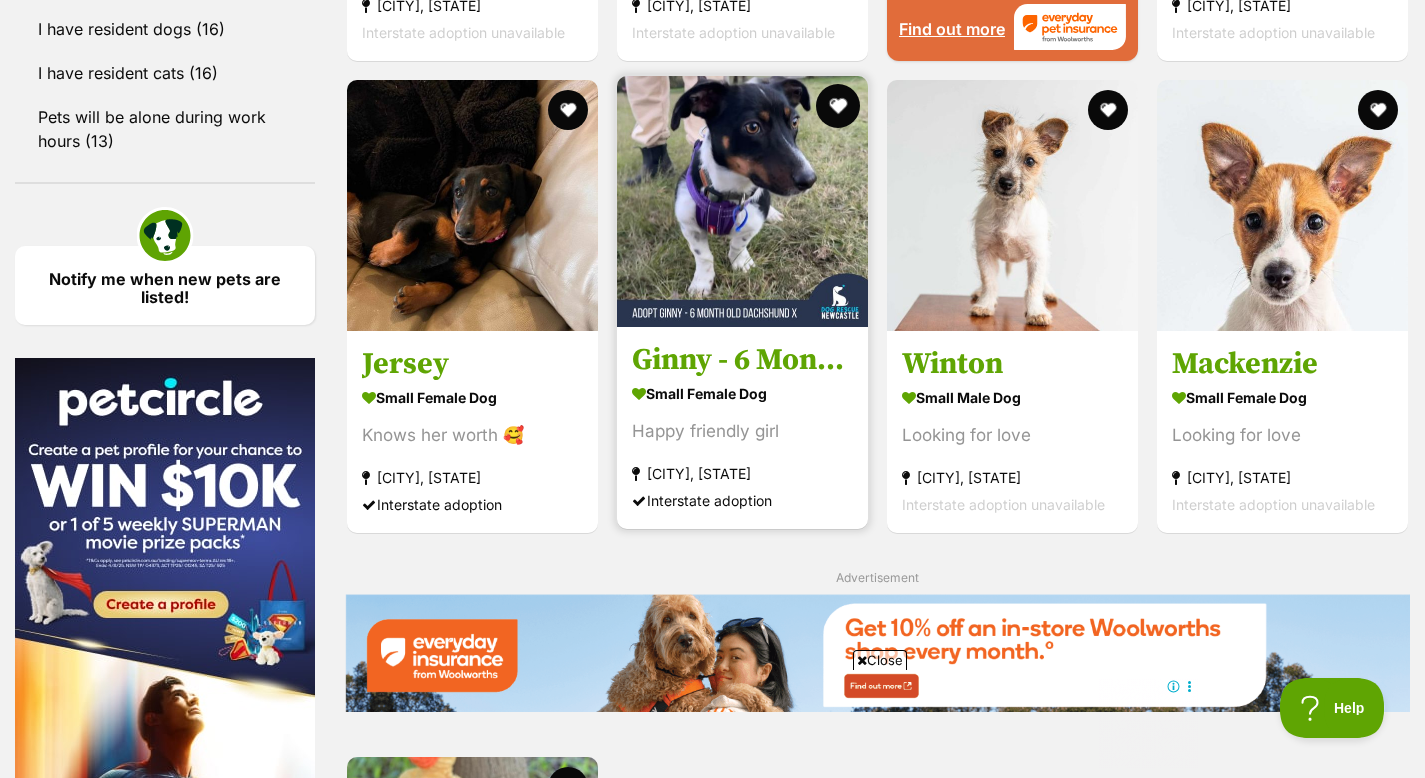 click at bounding box center [838, 106] 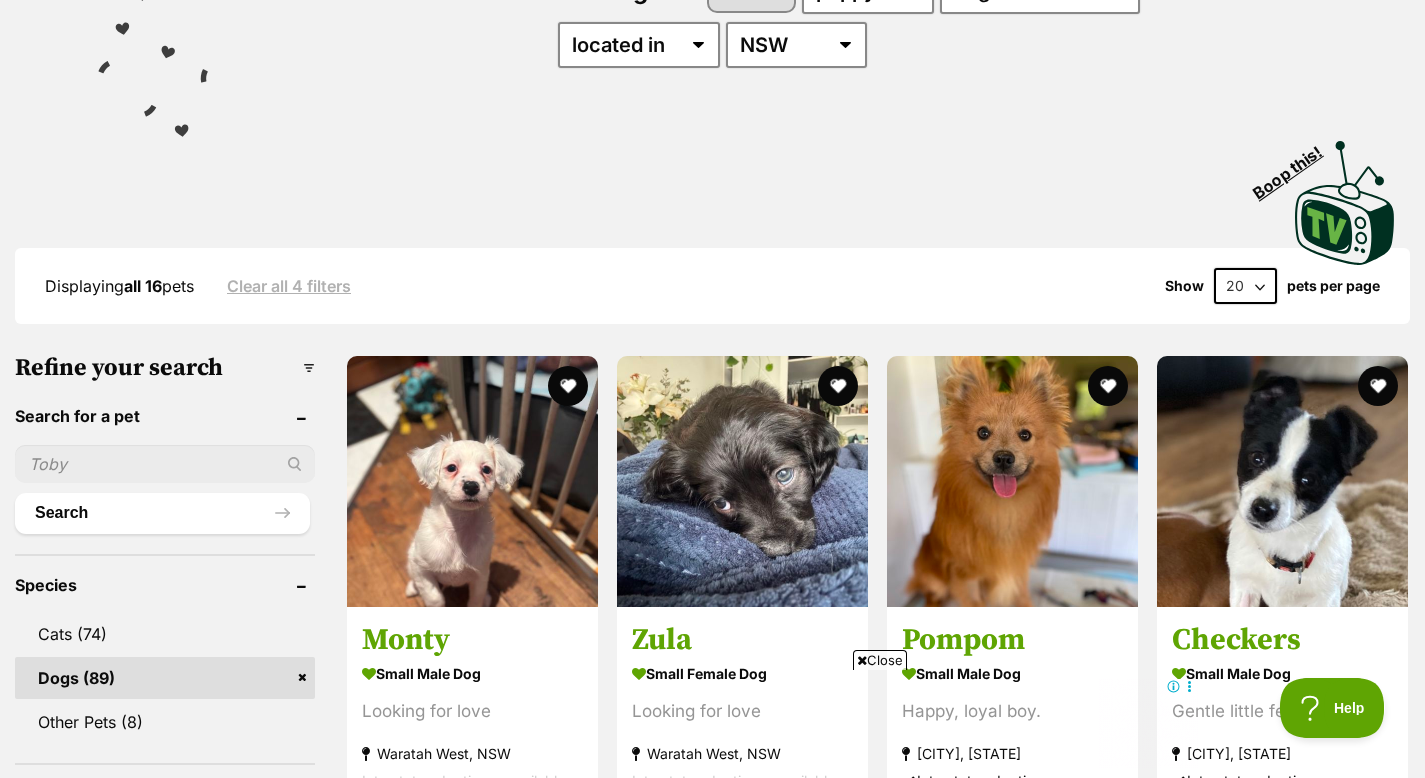 scroll, scrollTop: 331, scrollLeft: 0, axis: vertical 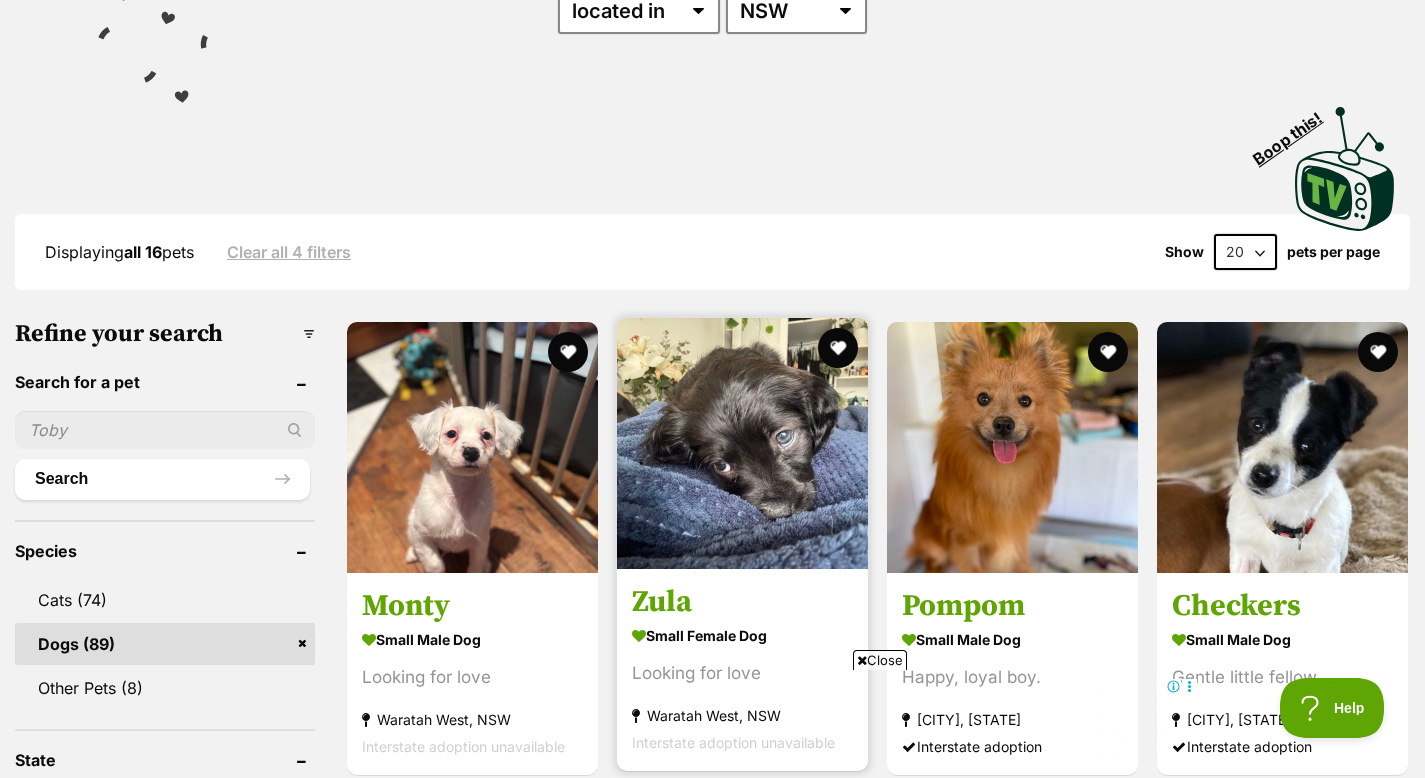 click at bounding box center [742, 443] 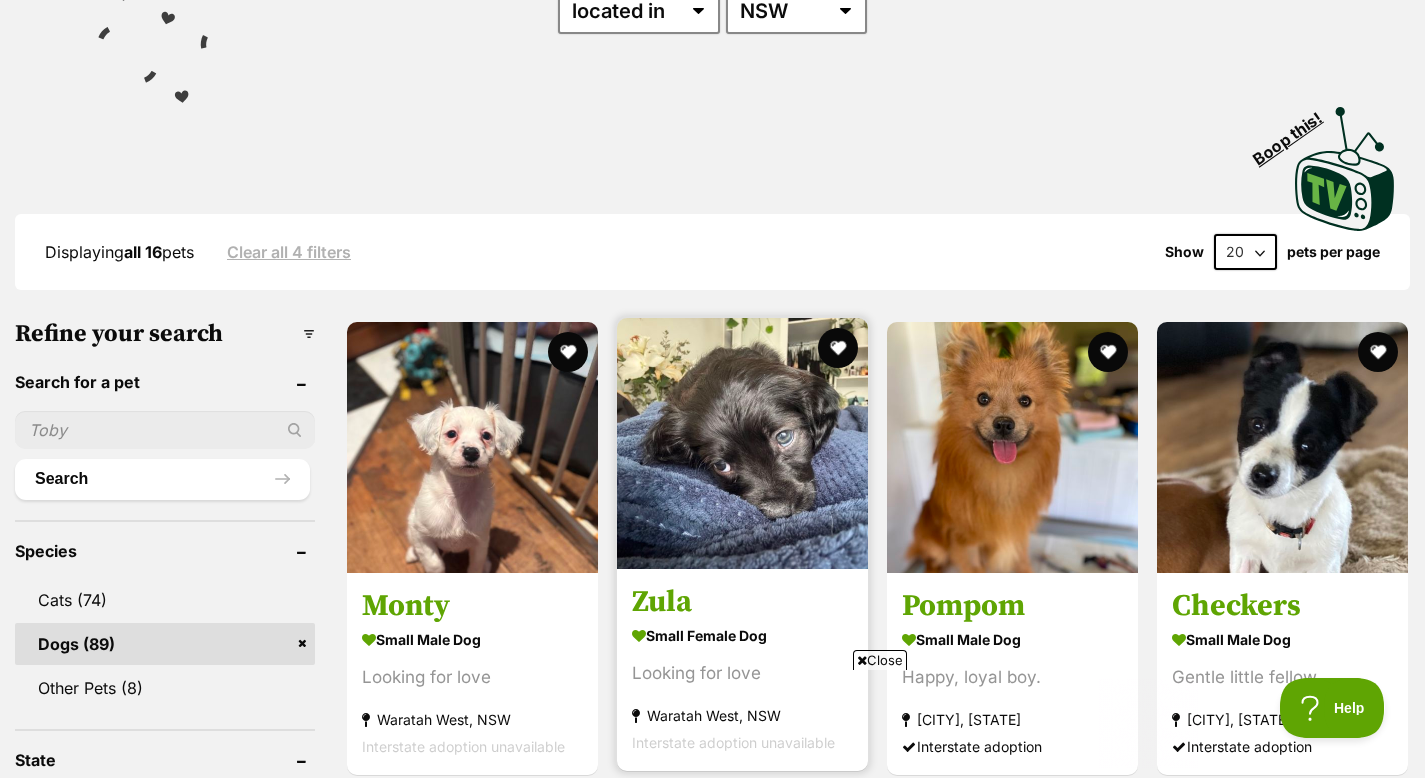 scroll, scrollTop: 0, scrollLeft: 0, axis: both 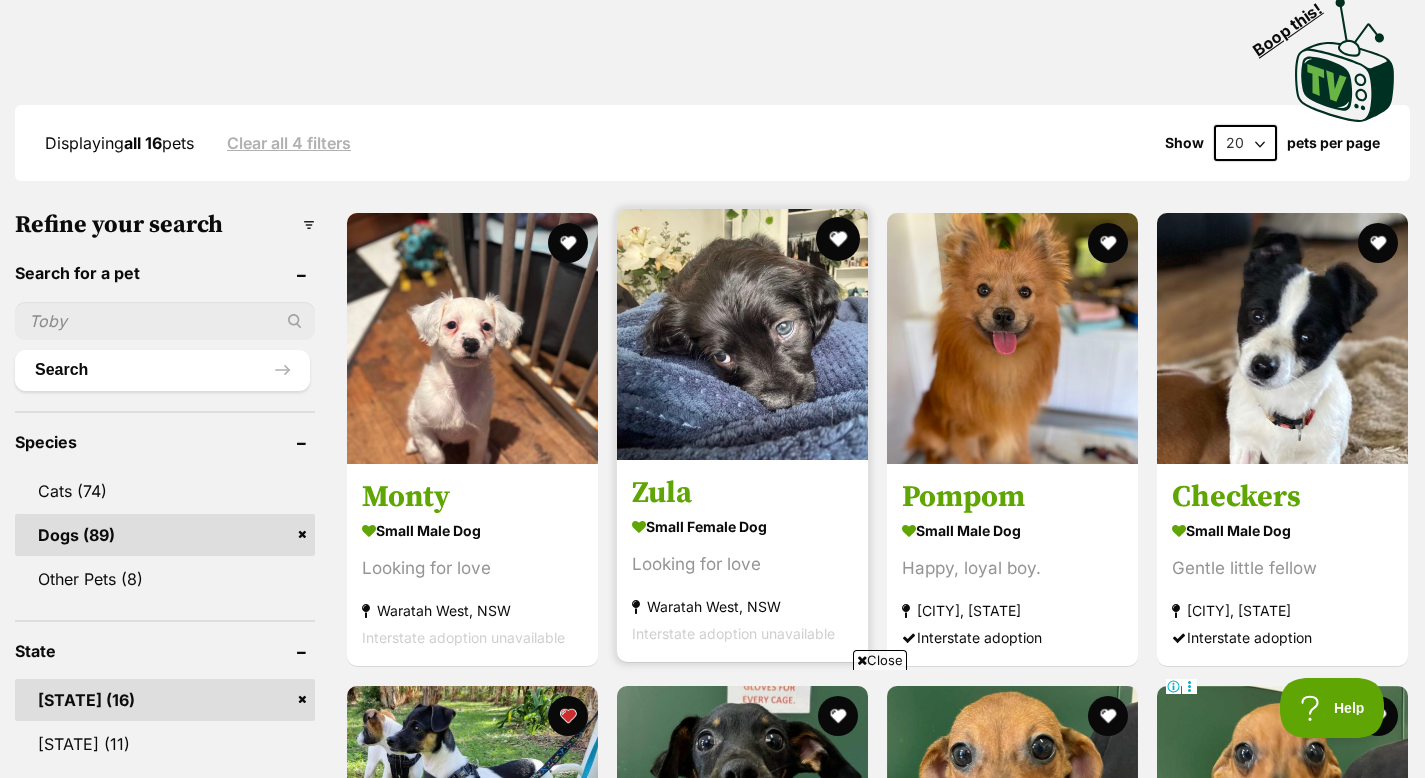 click at bounding box center (838, 239) 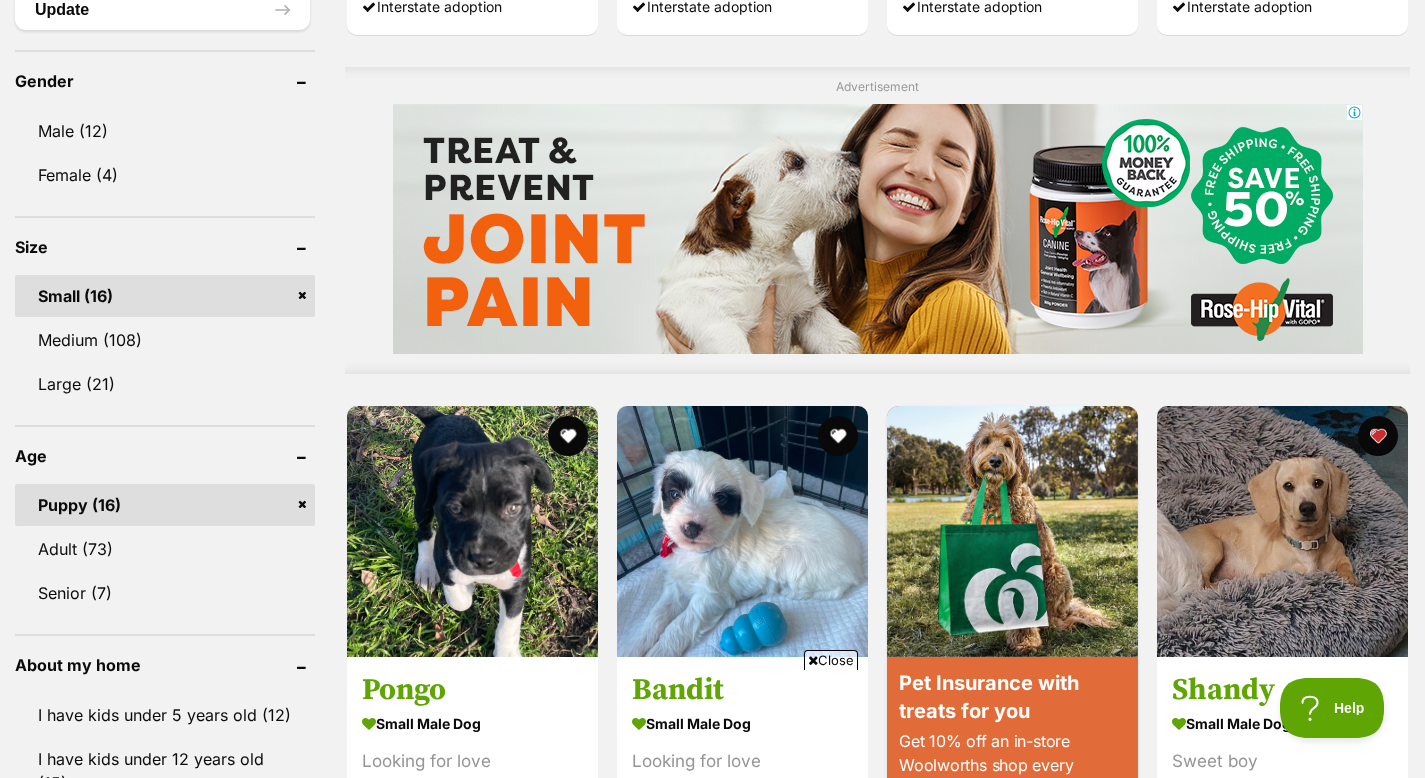 scroll, scrollTop: 1587, scrollLeft: 0, axis: vertical 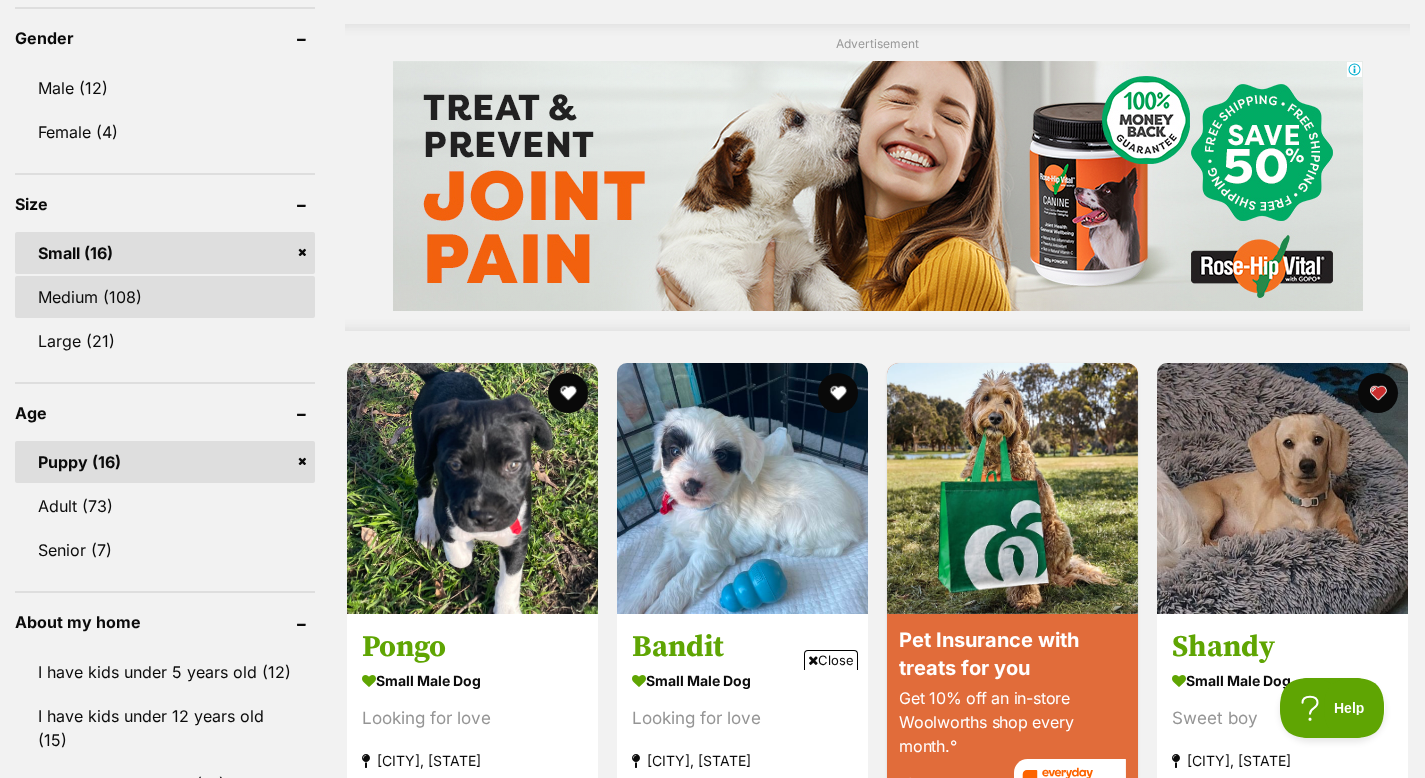 click on "Medium (108)" at bounding box center (165, 297) 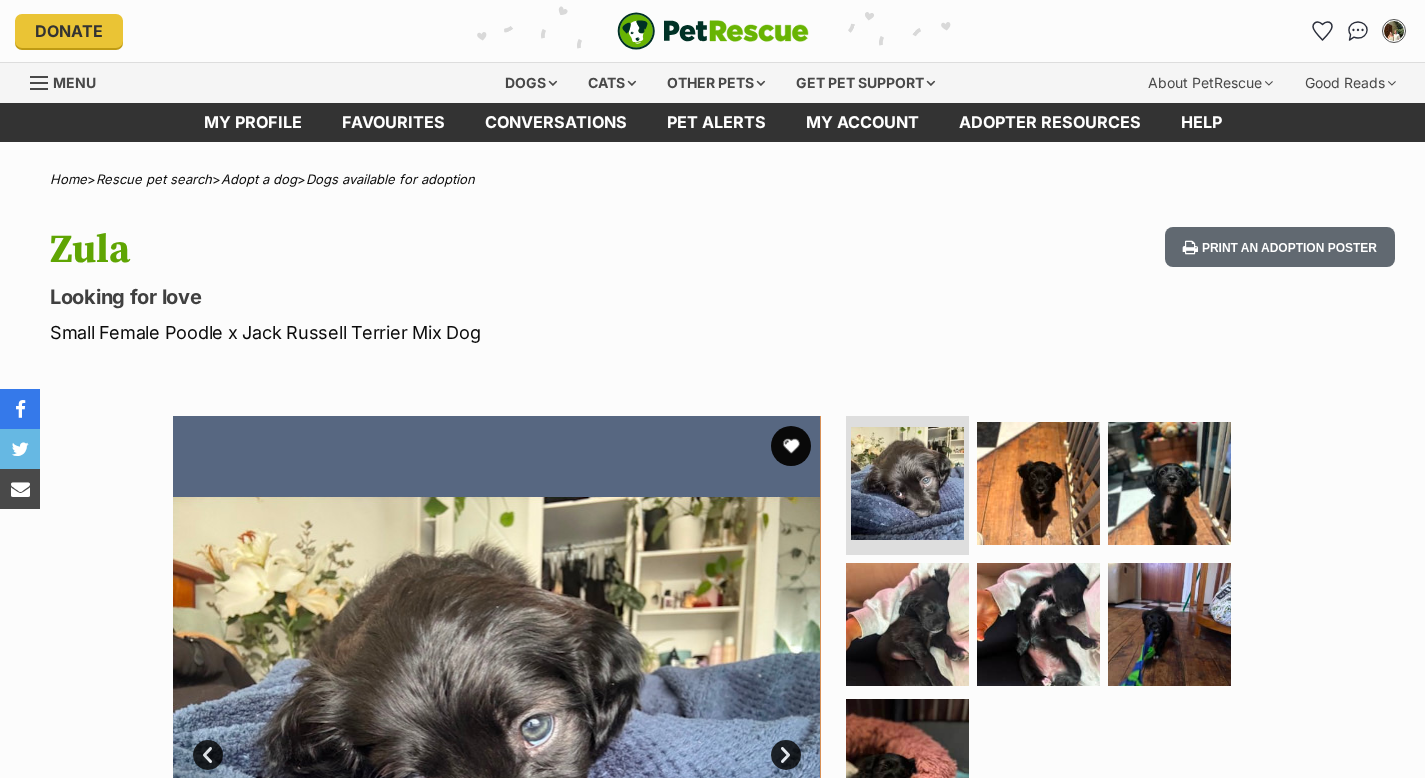 scroll, scrollTop: 0, scrollLeft: 0, axis: both 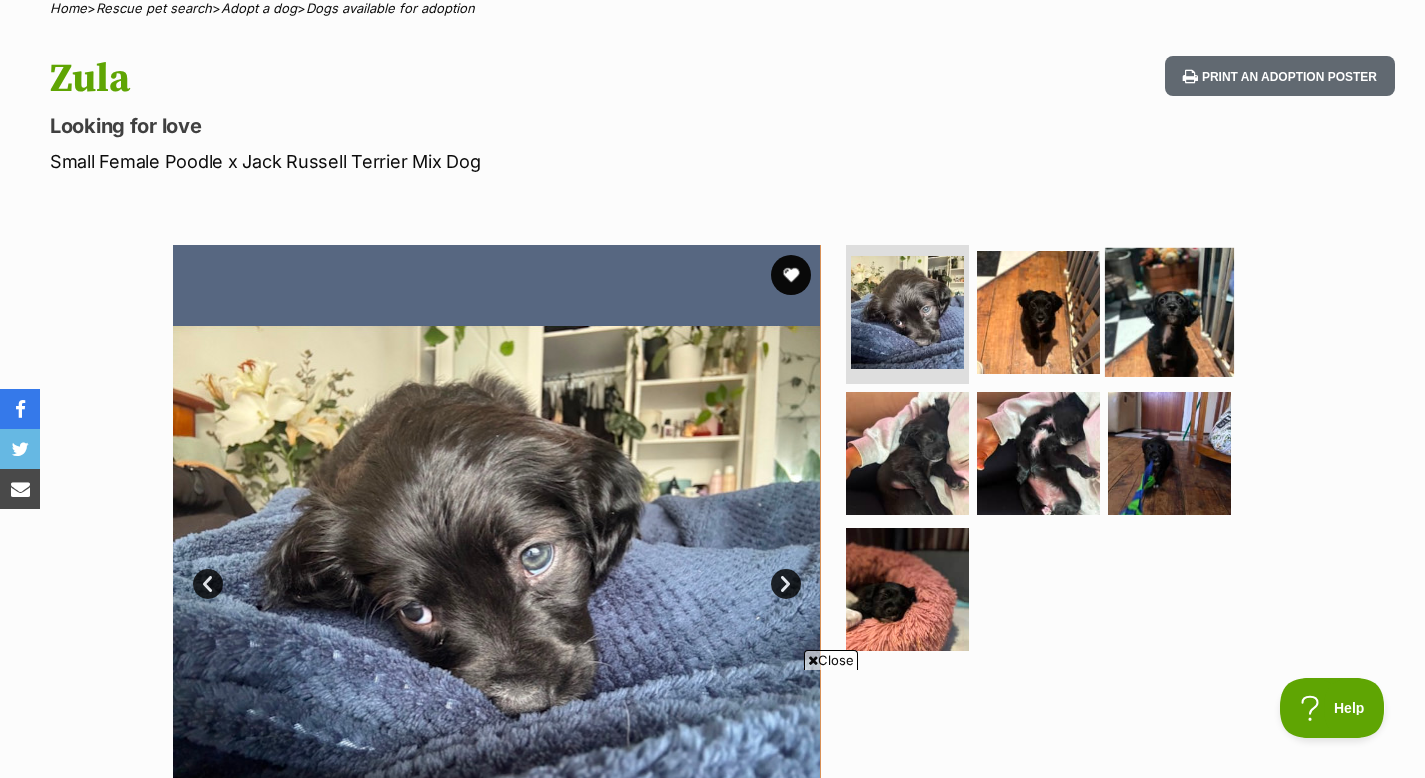 click at bounding box center [1169, 311] 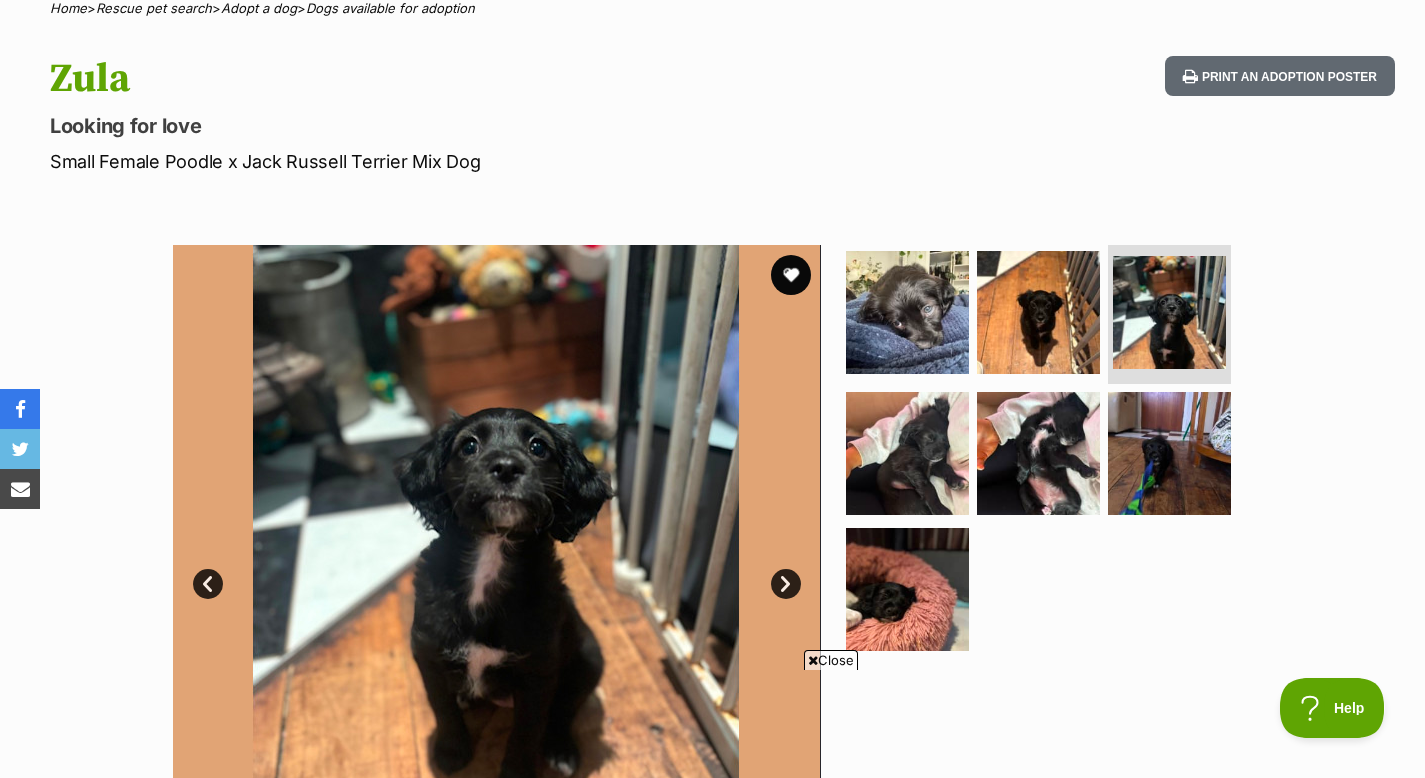 click at bounding box center (1047, 454) 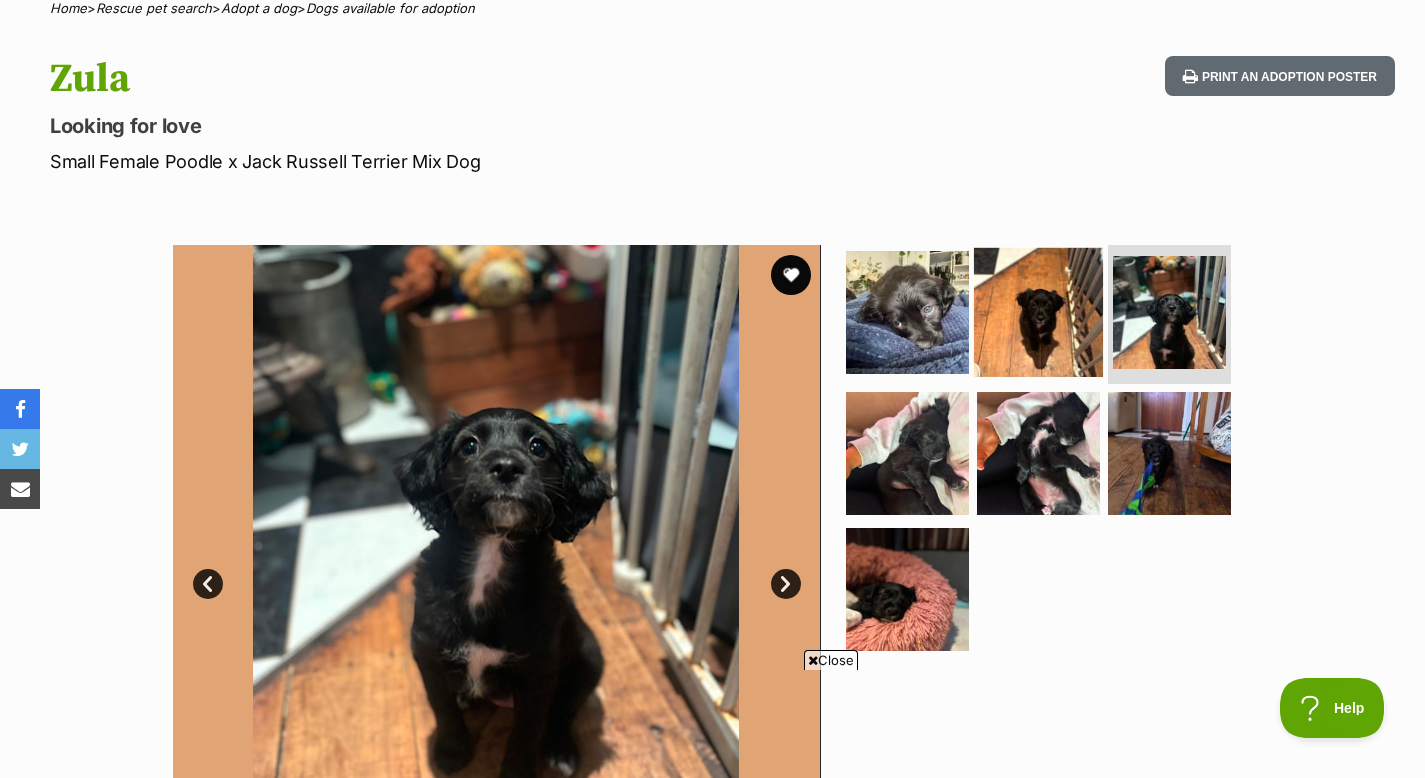 scroll, scrollTop: 0, scrollLeft: 0, axis: both 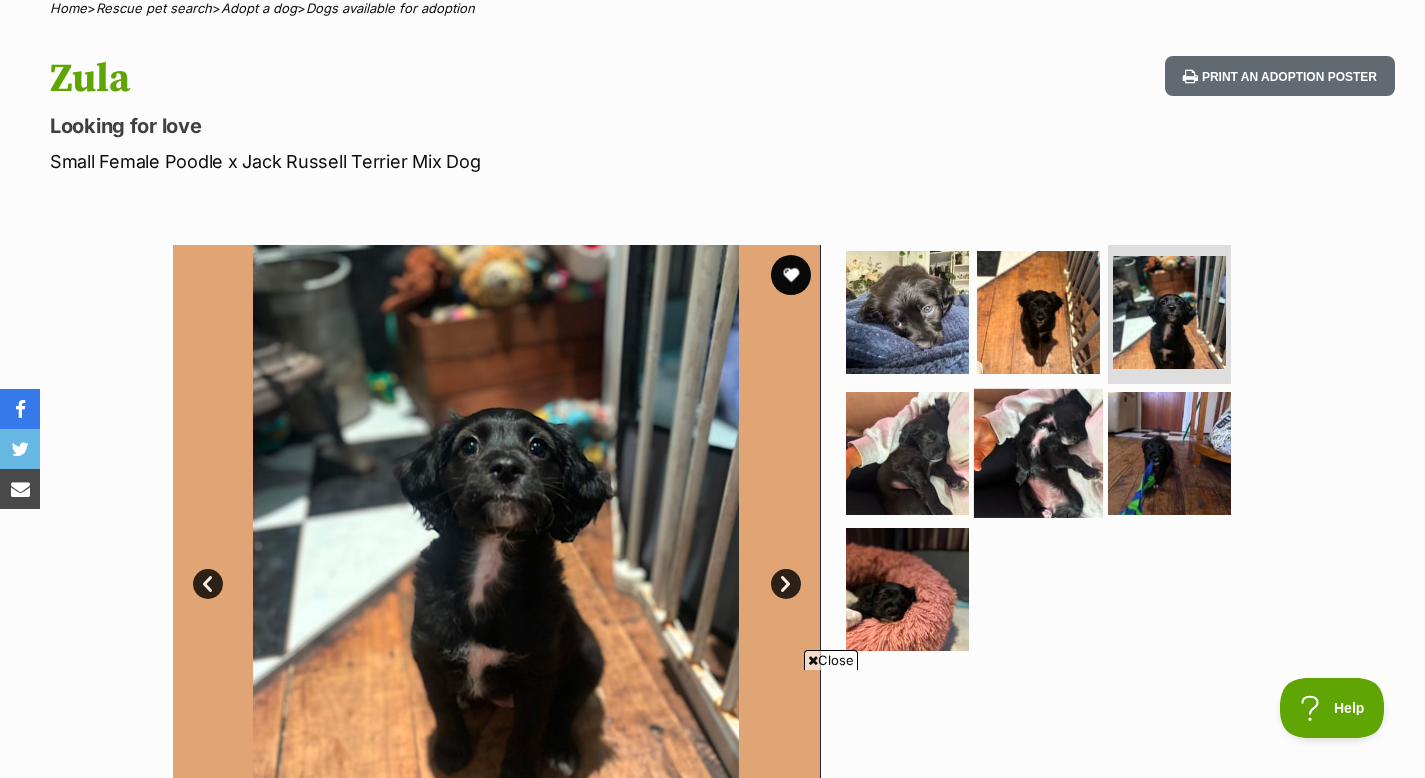 click at bounding box center (1038, 453) 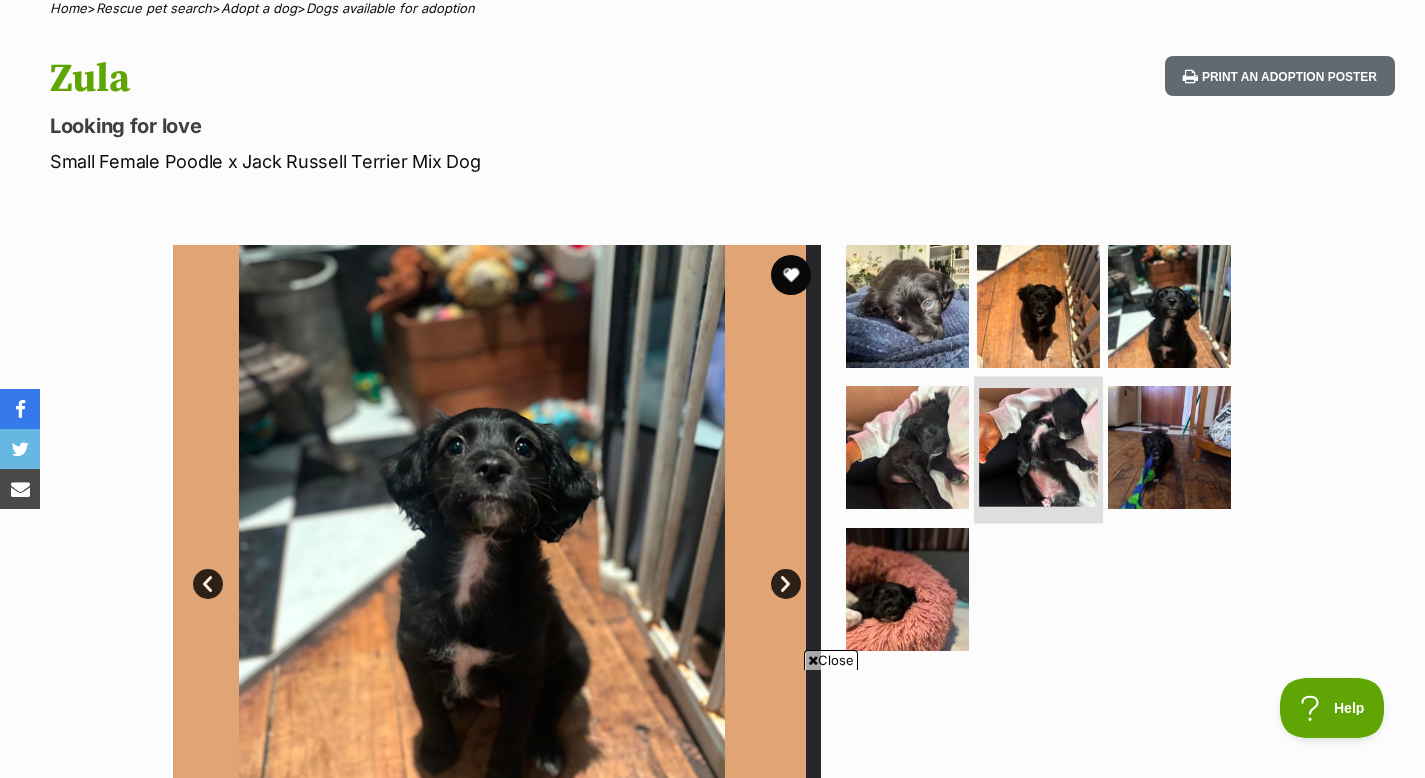 scroll, scrollTop: 0, scrollLeft: 0, axis: both 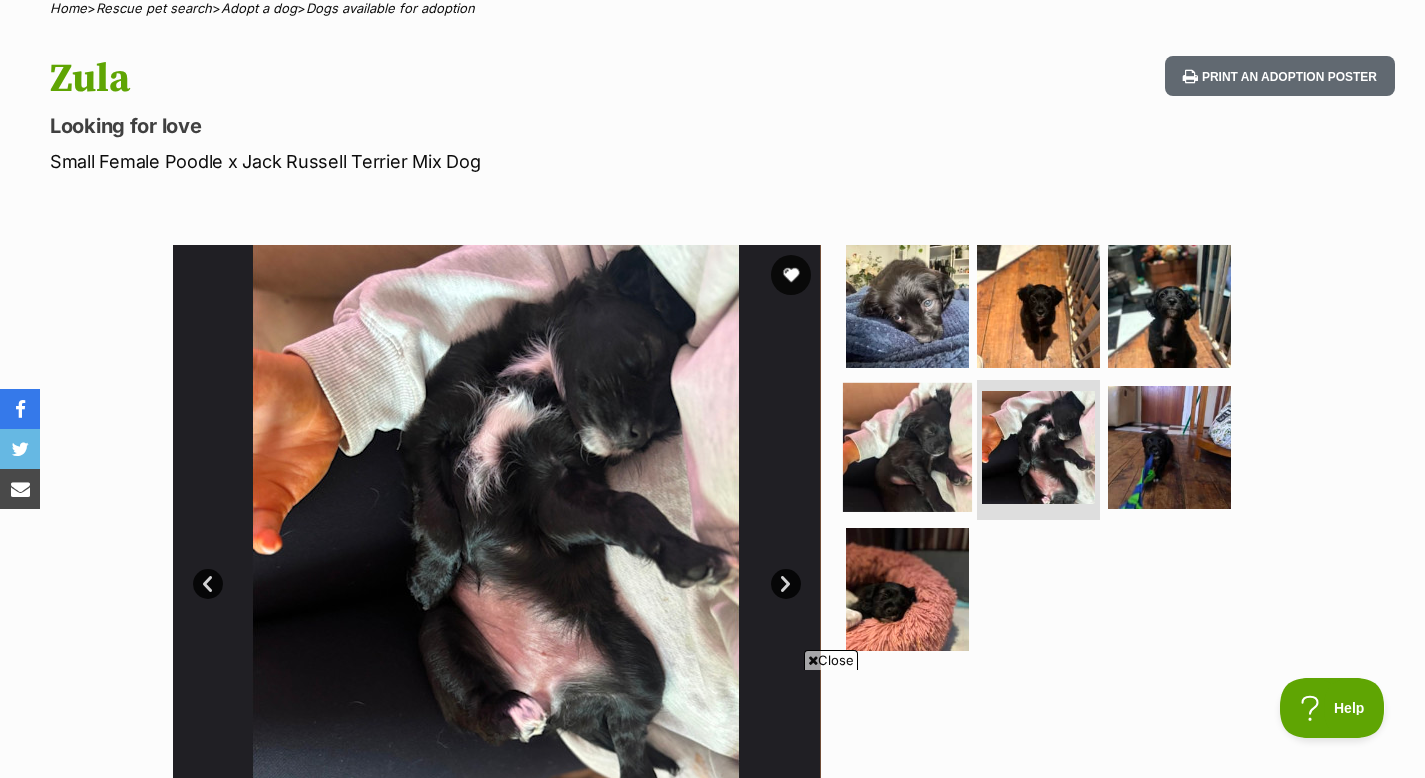 click at bounding box center [907, 447] 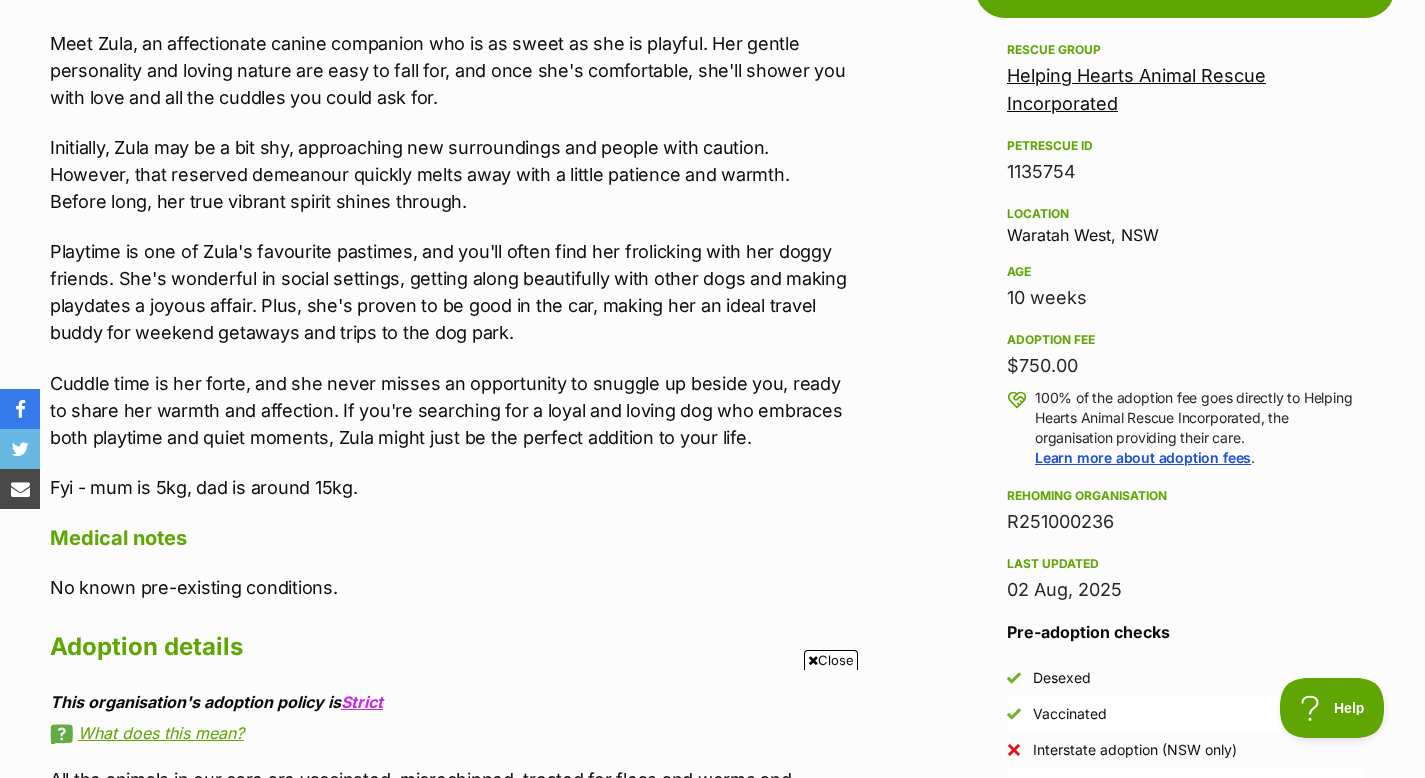 scroll, scrollTop: 1169, scrollLeft: 0, axis: vertical 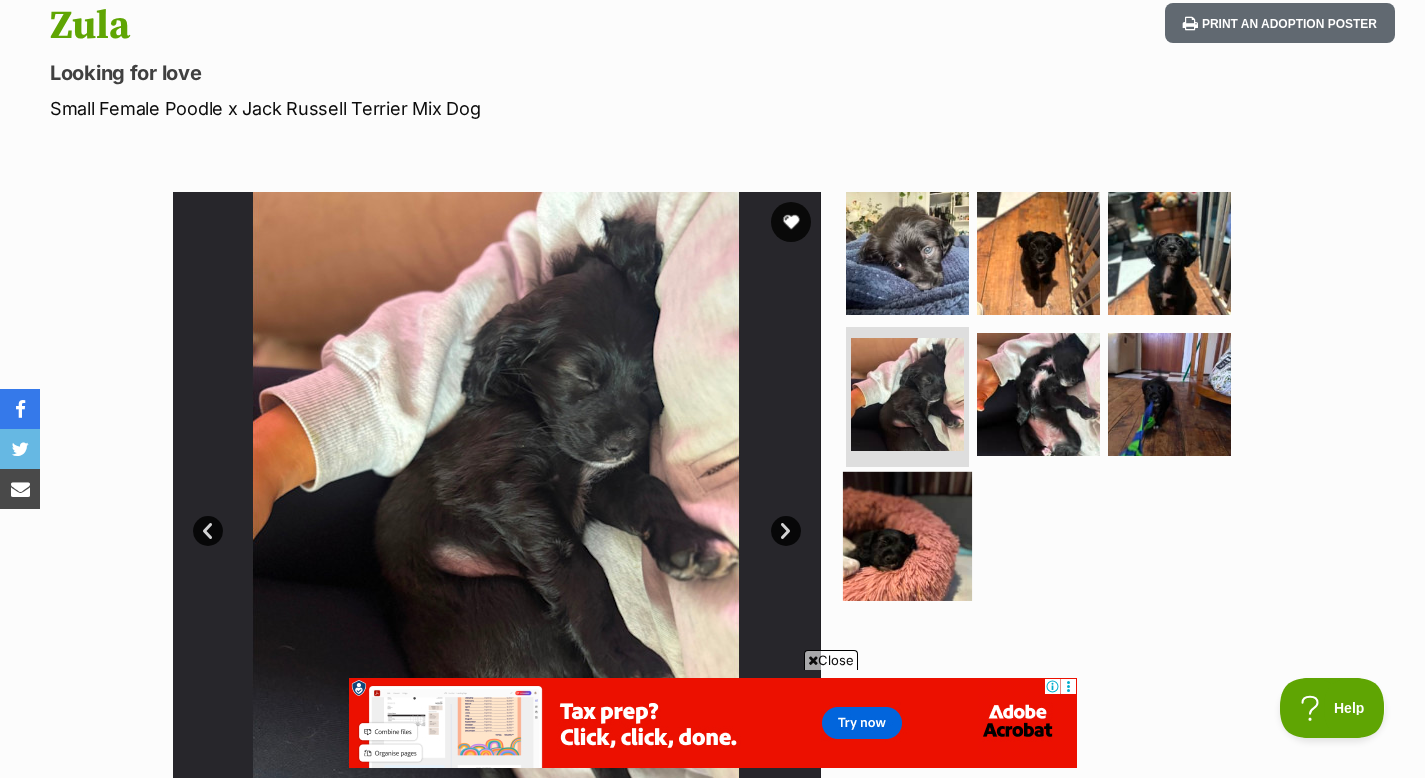click at bounding box center [907, 536] 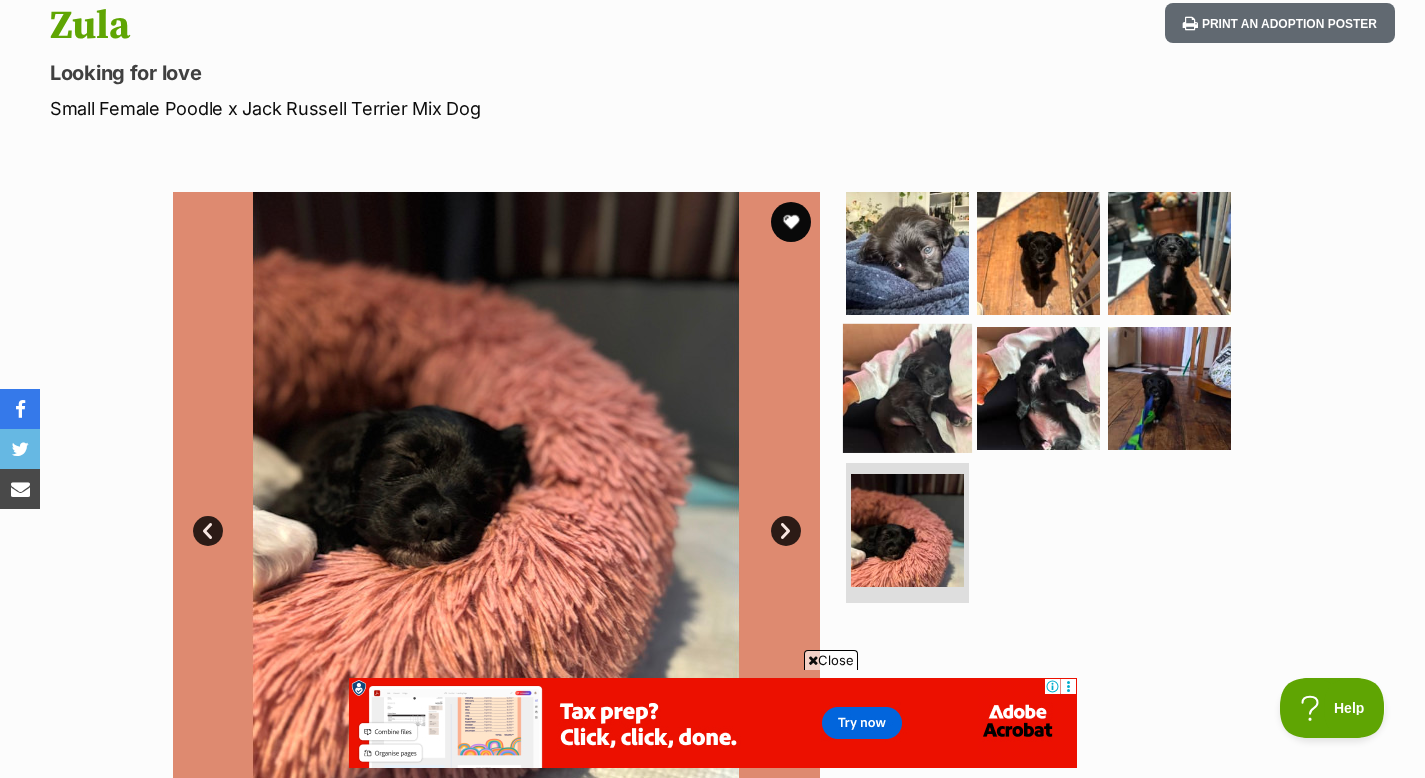 click at bounding box center [907, 388] 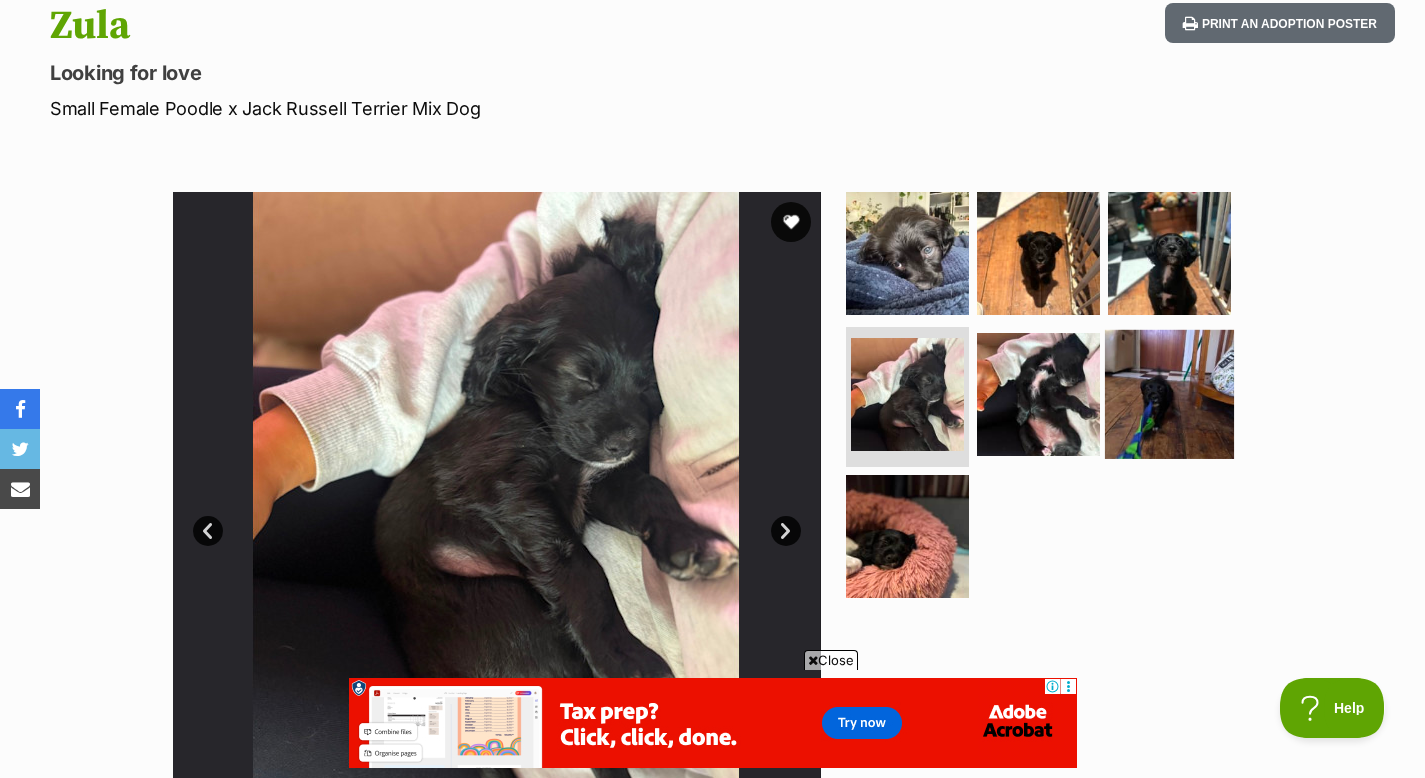 click at bounding box center (1169, 394) 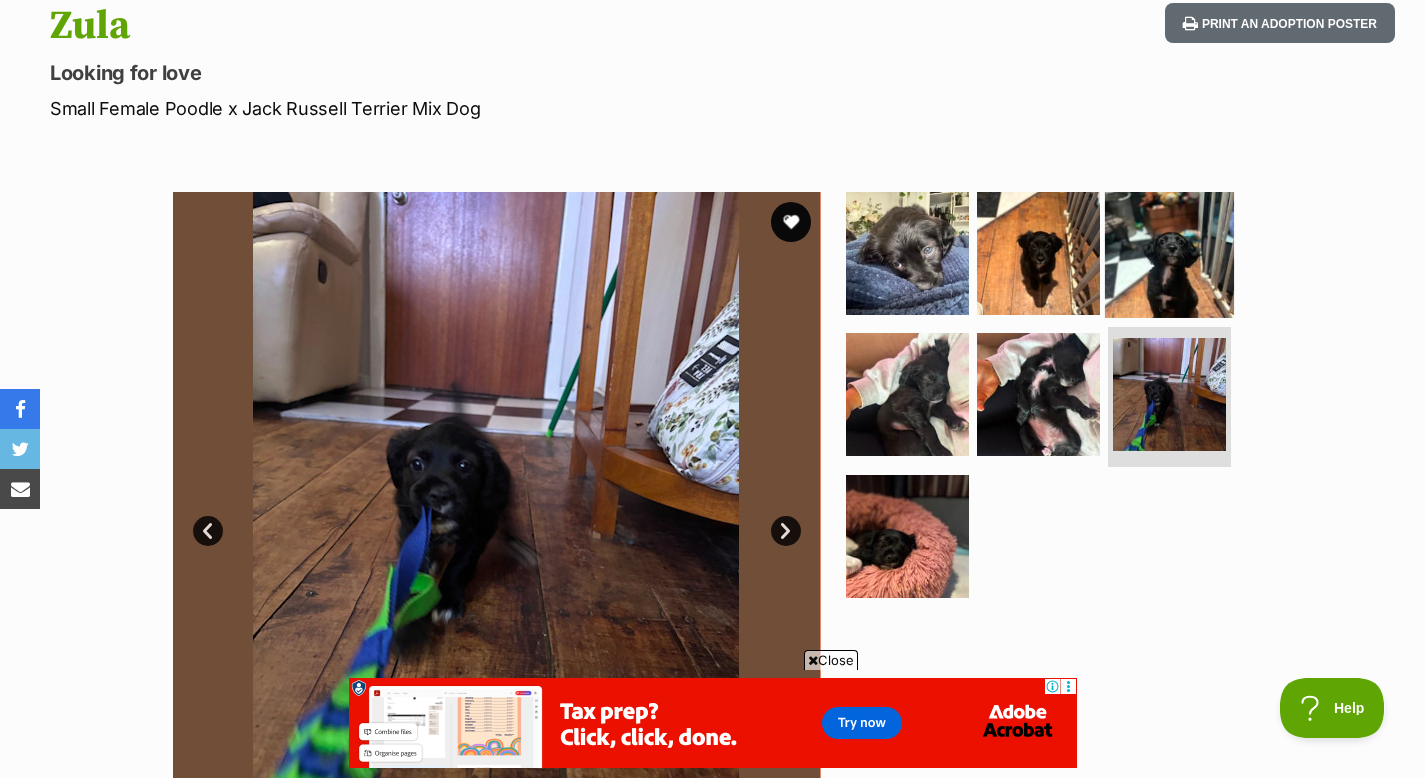 click at bounding box center [1169, 252] 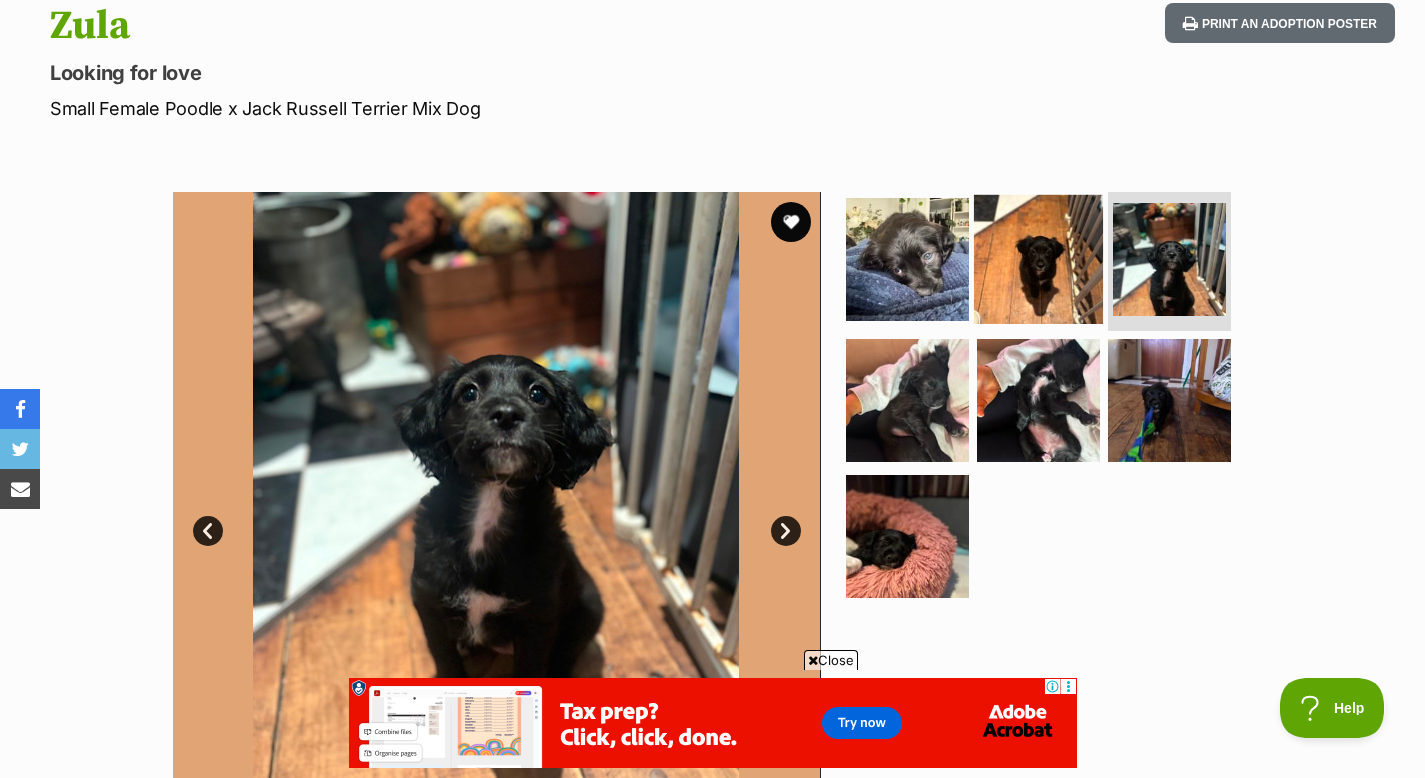 click at bounding box center (1038, 258) 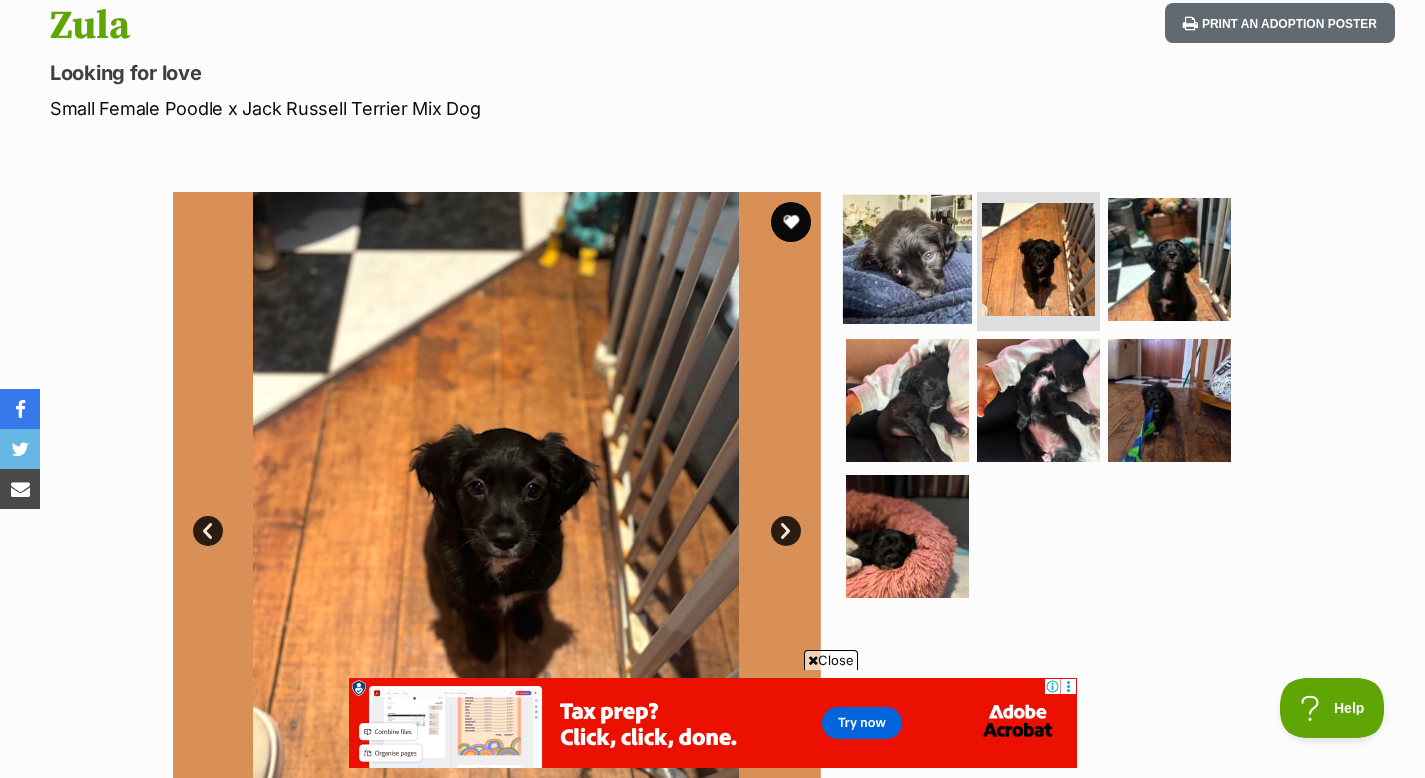 click at bounding box center [907, 258] 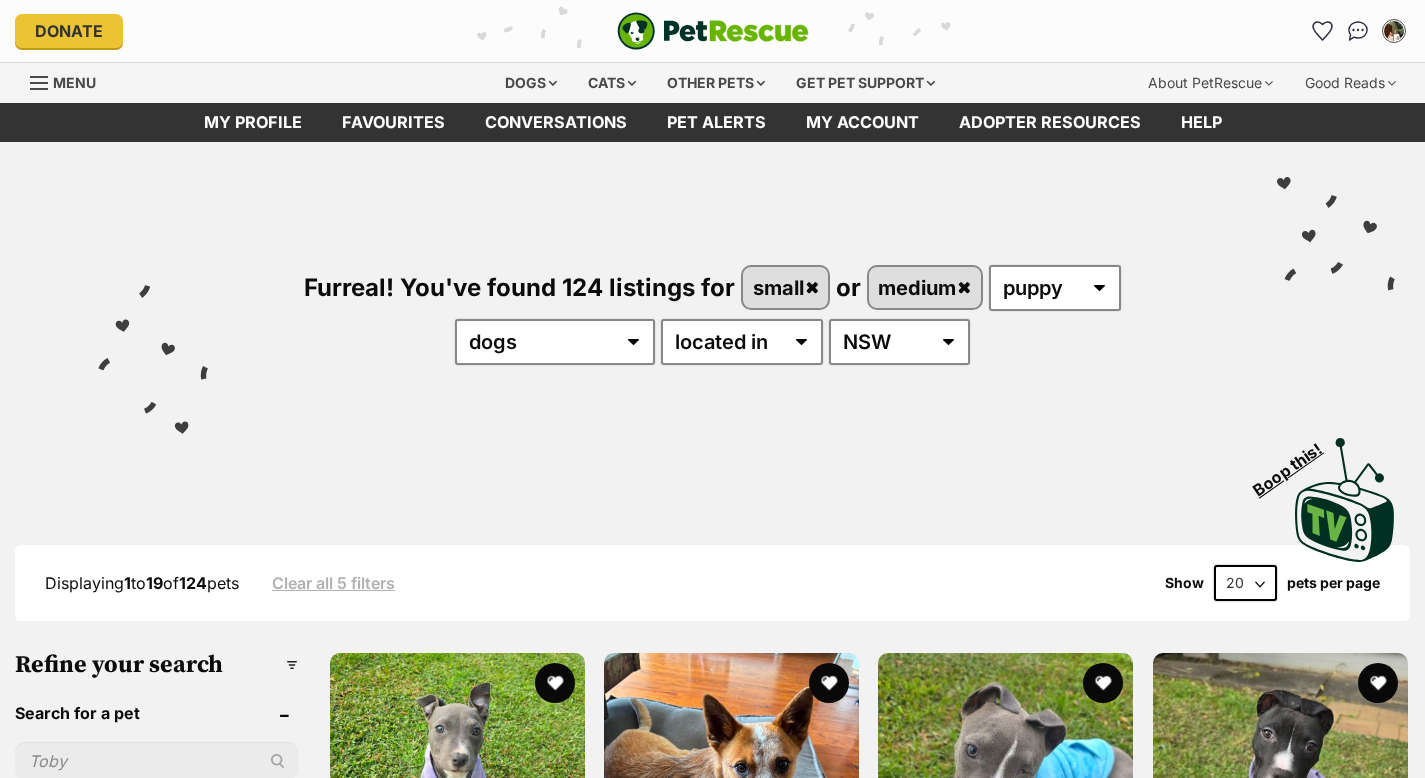 scroll, scrollTop: 0, scrollLeft: 0, axis: both 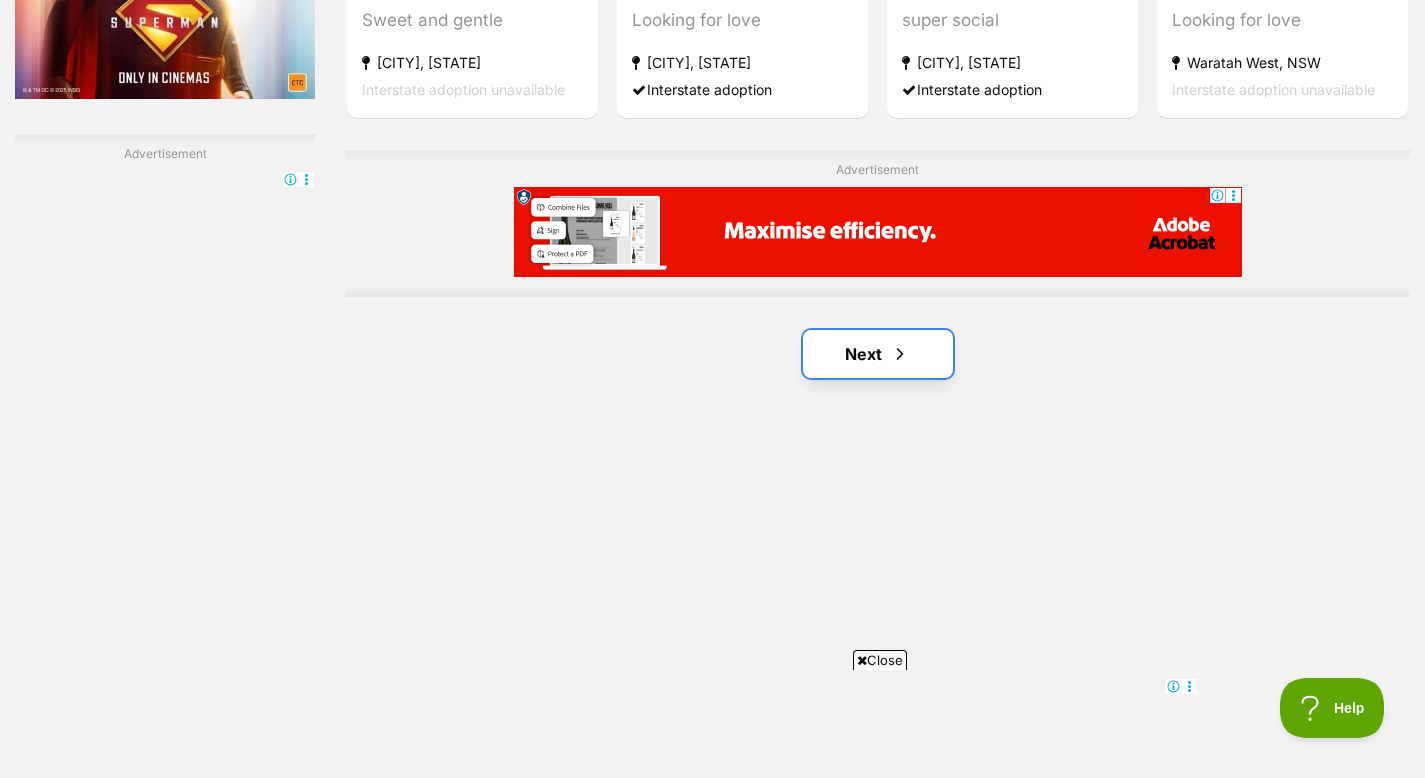 click on "Next" at bounding box center (878, 354) 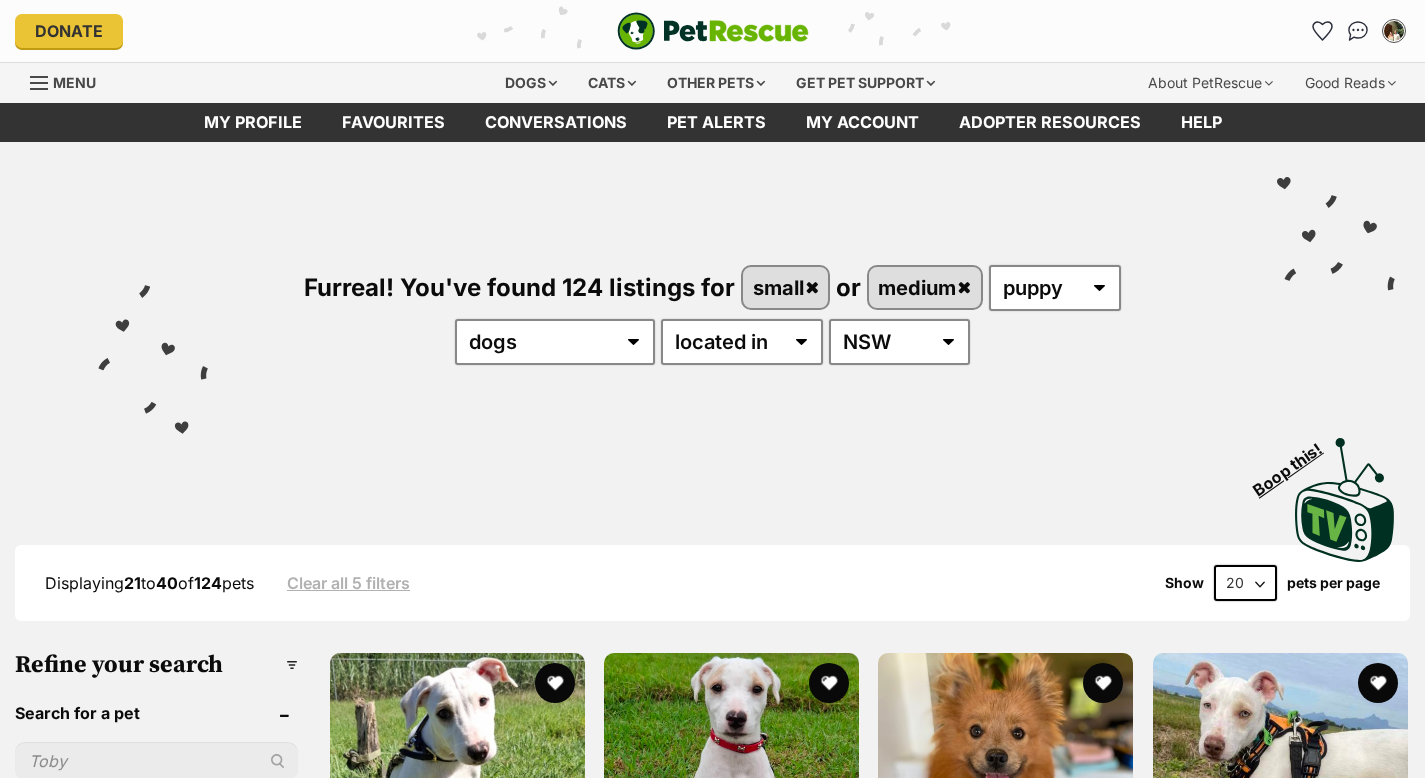 scroll, scrollTop: 274, scrollLeft: 0, axis: vertical 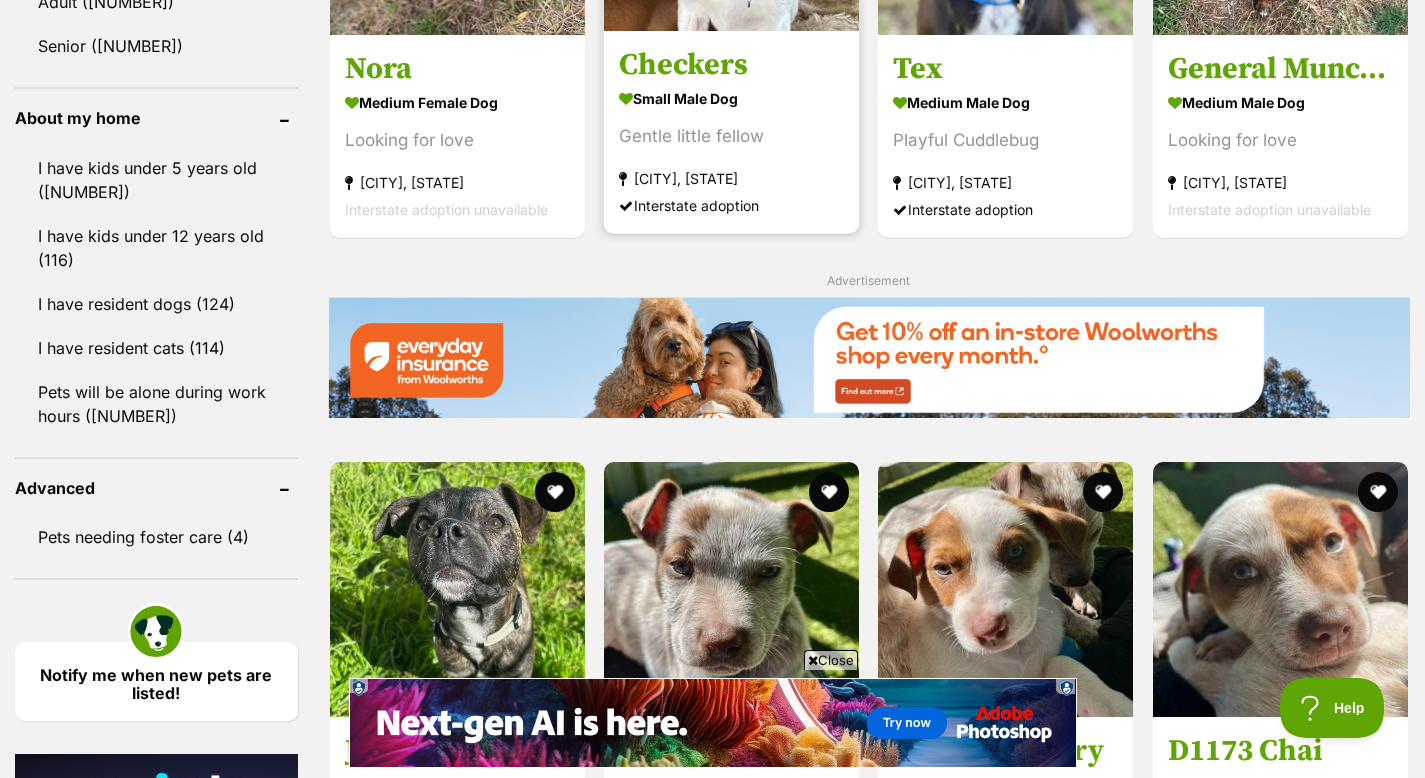click on "Gentle little fellow" at bounding box center [731, 135] 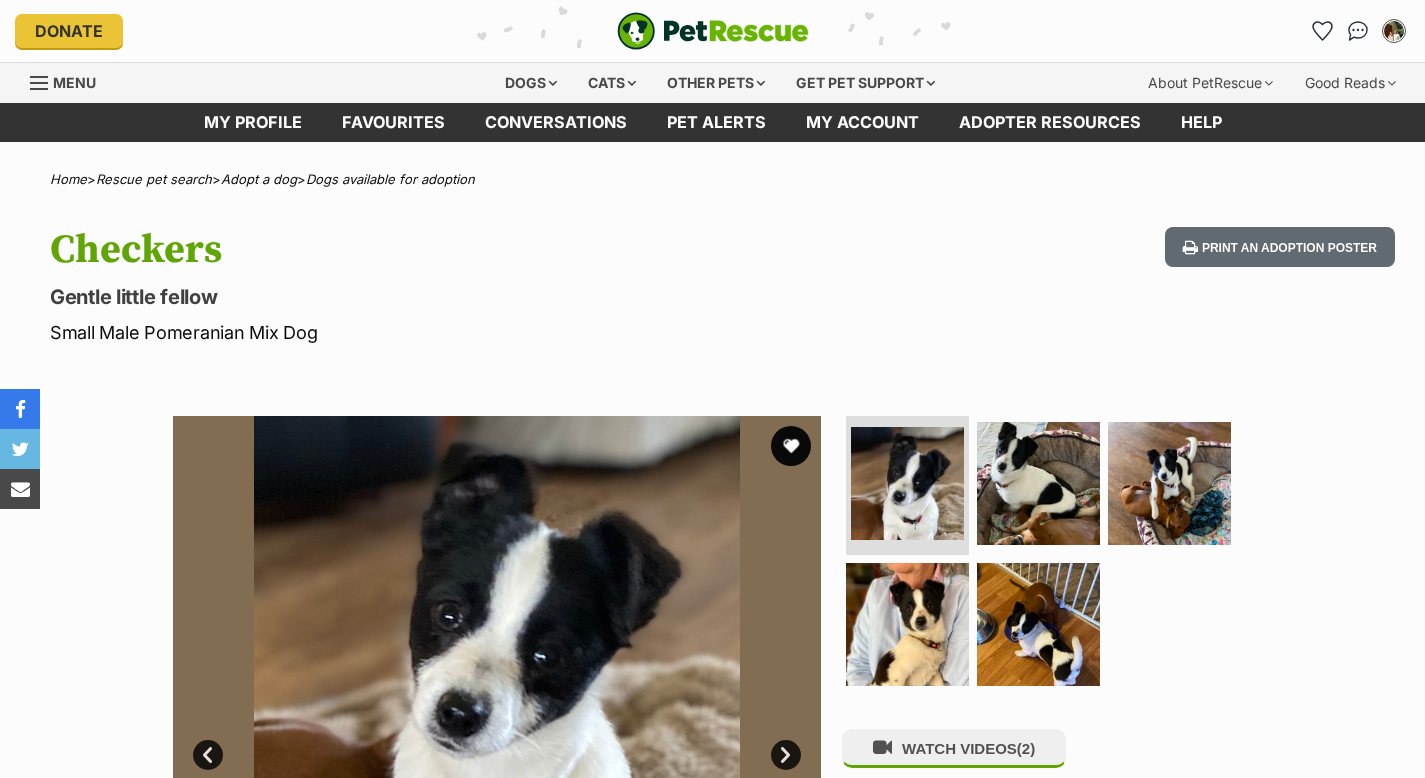 scroll, scrollTop: 0, scrollLeft: 0, axis: both 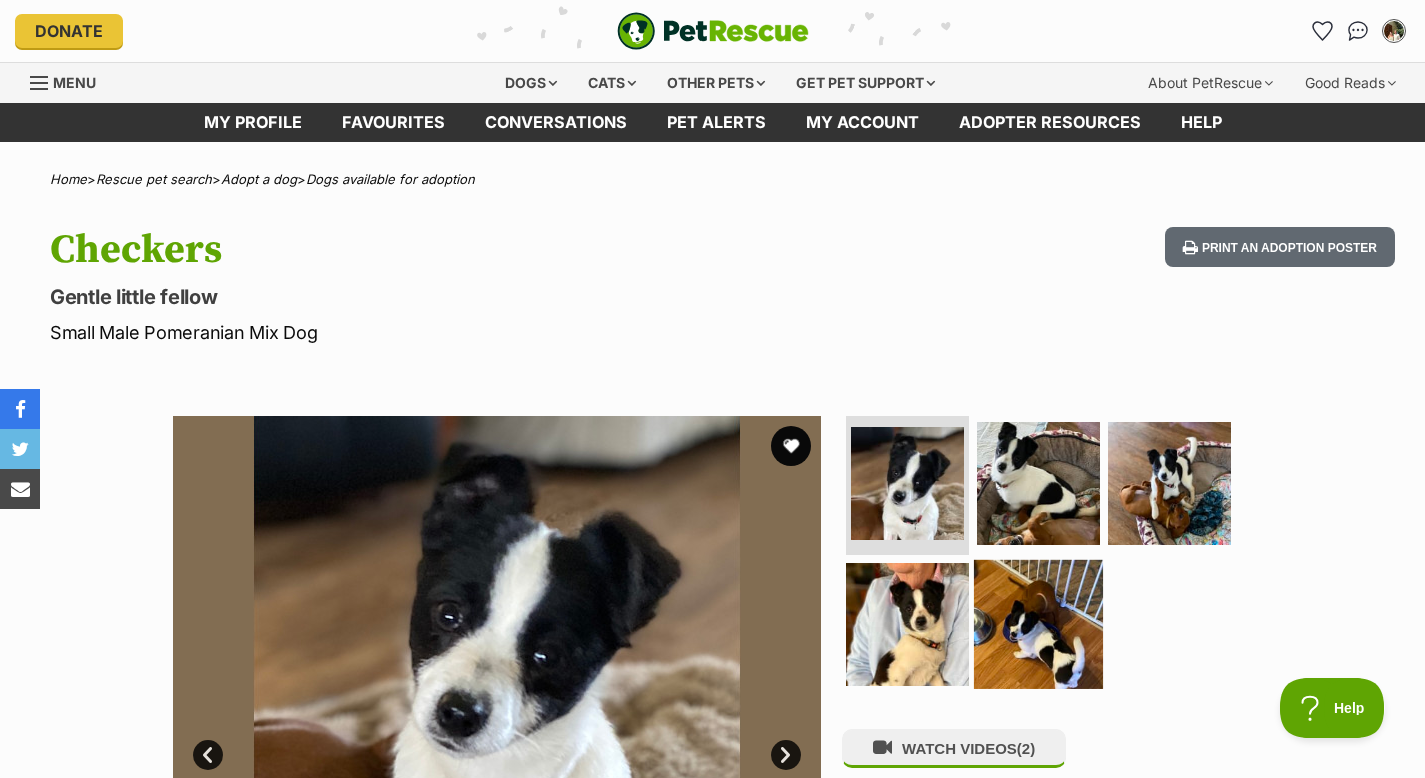 click at bounding box center (1038, 624) 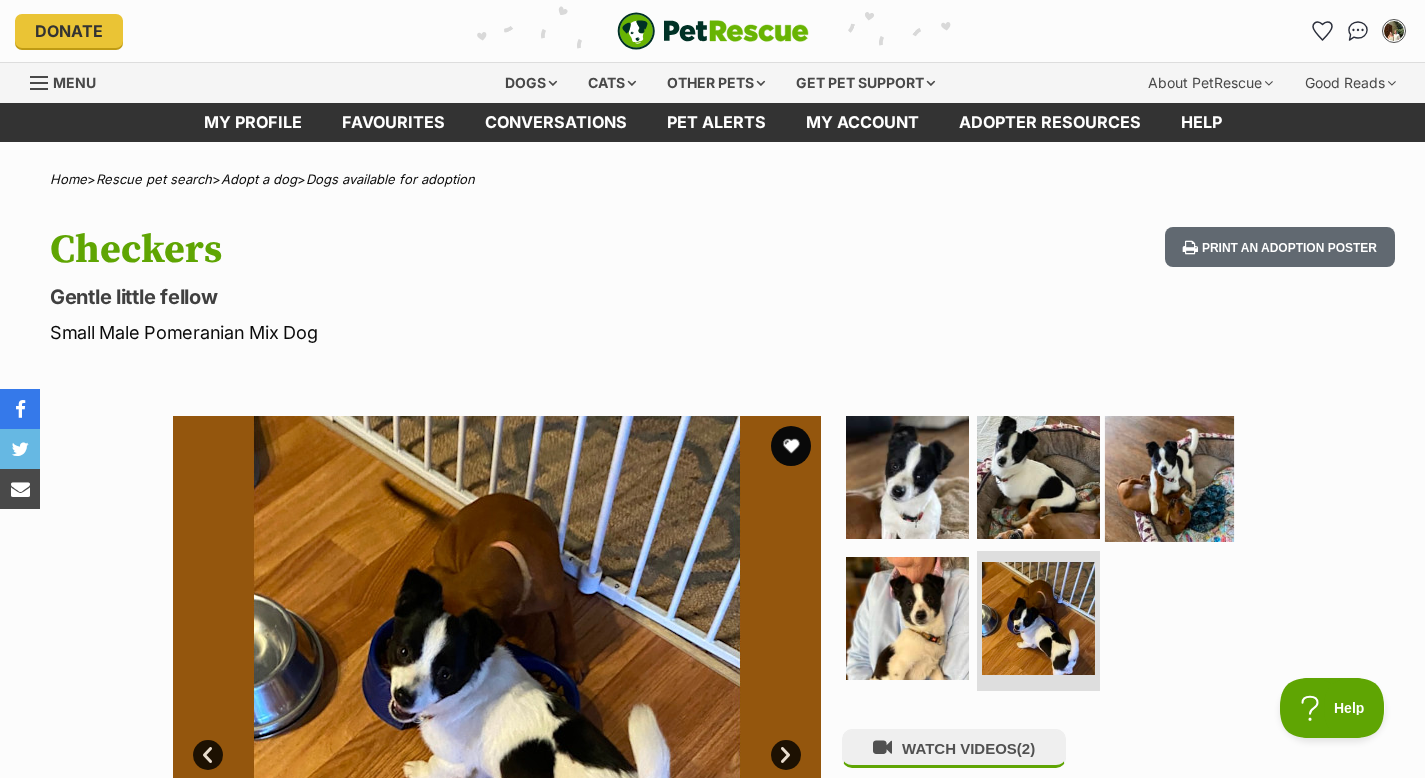 scroll, scrollTop: 0, scrollLeft: 0, axis: both 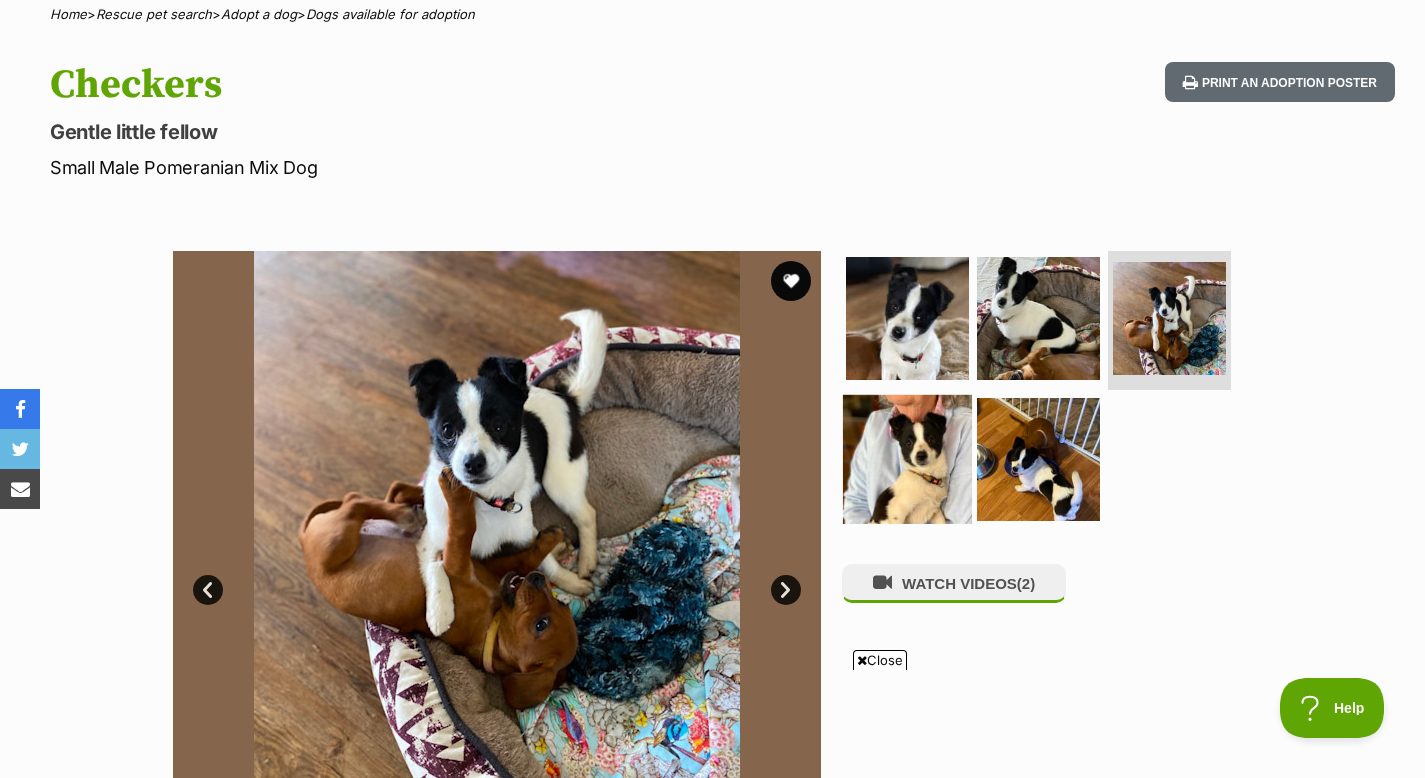 click at bounding box center (907, 459) 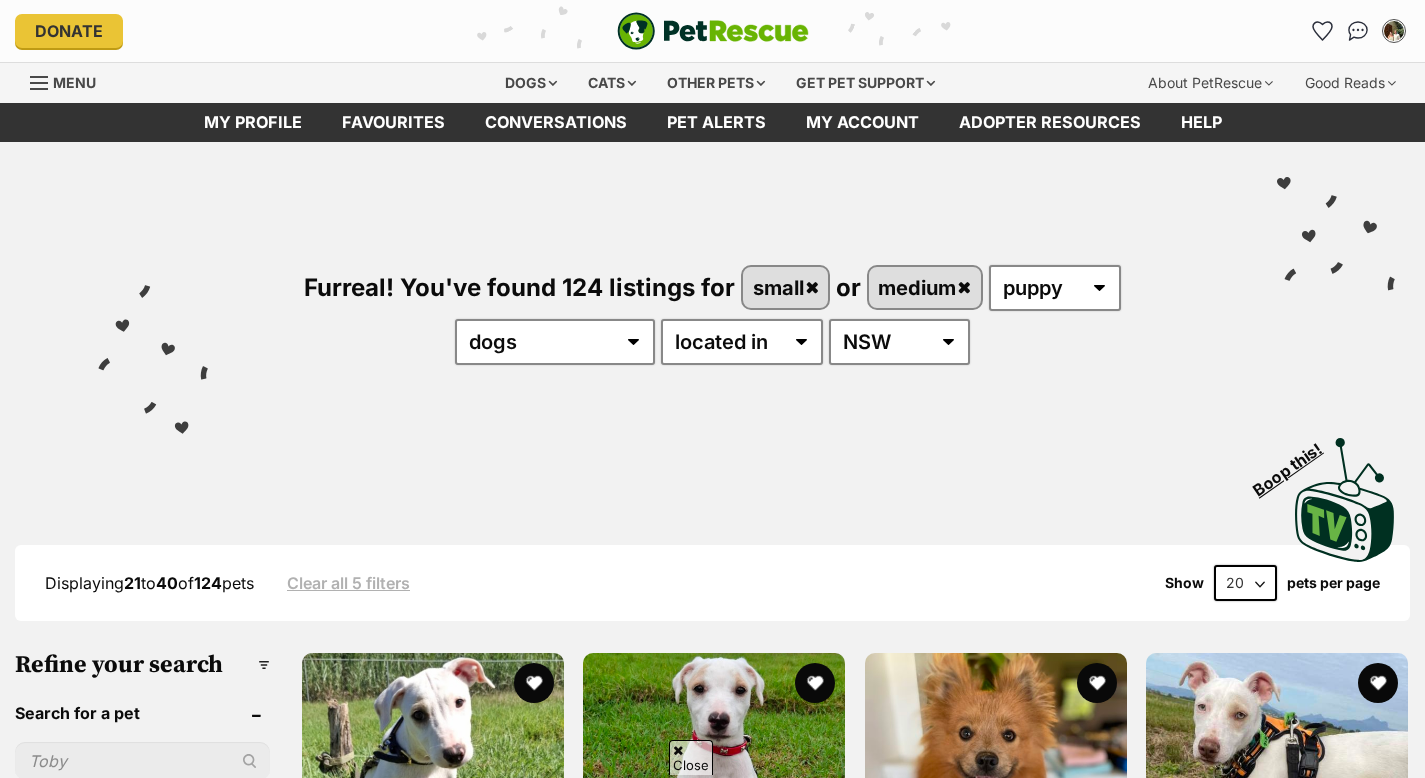 scroll, scrollTop: 2186, scrollLeft: 0, axis: vertical 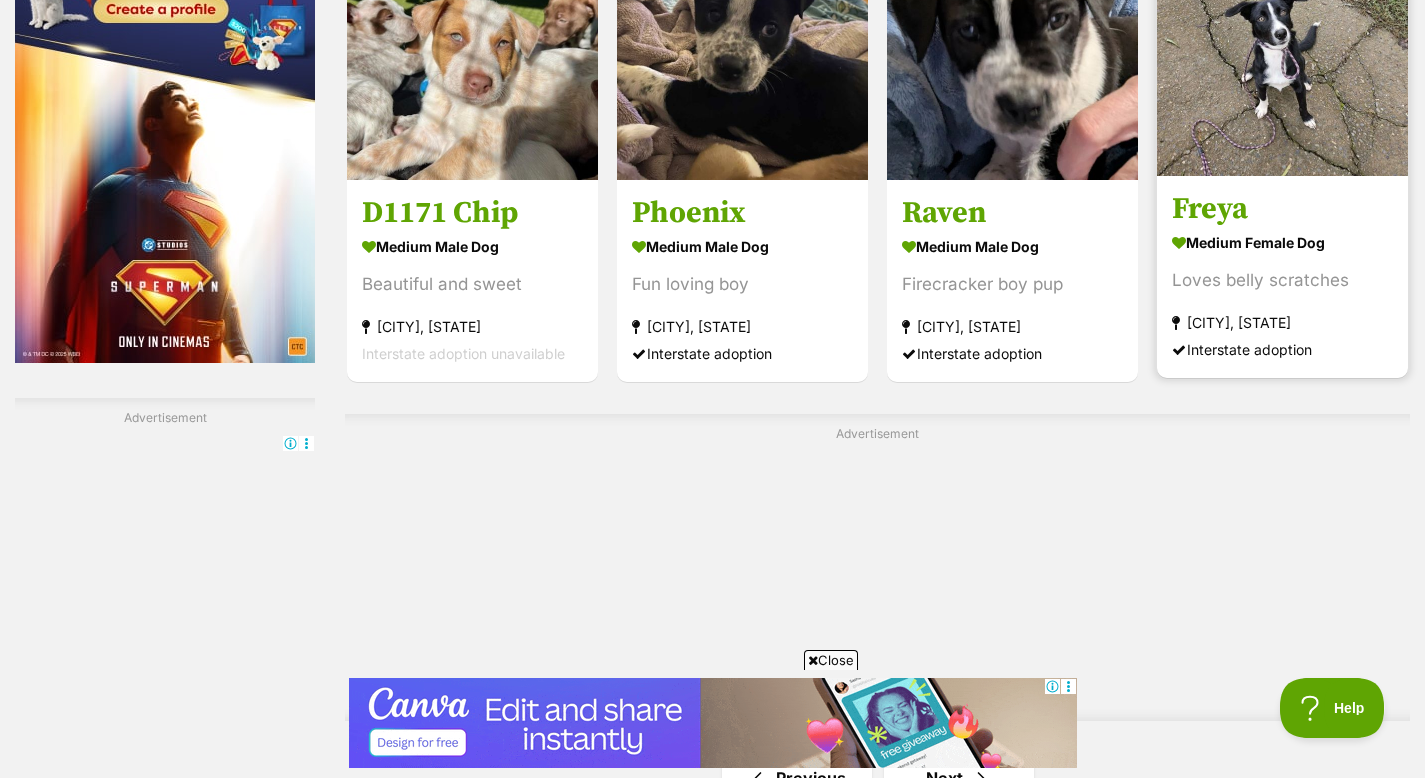 click on "Freya" at bounding box center [1282, 209] 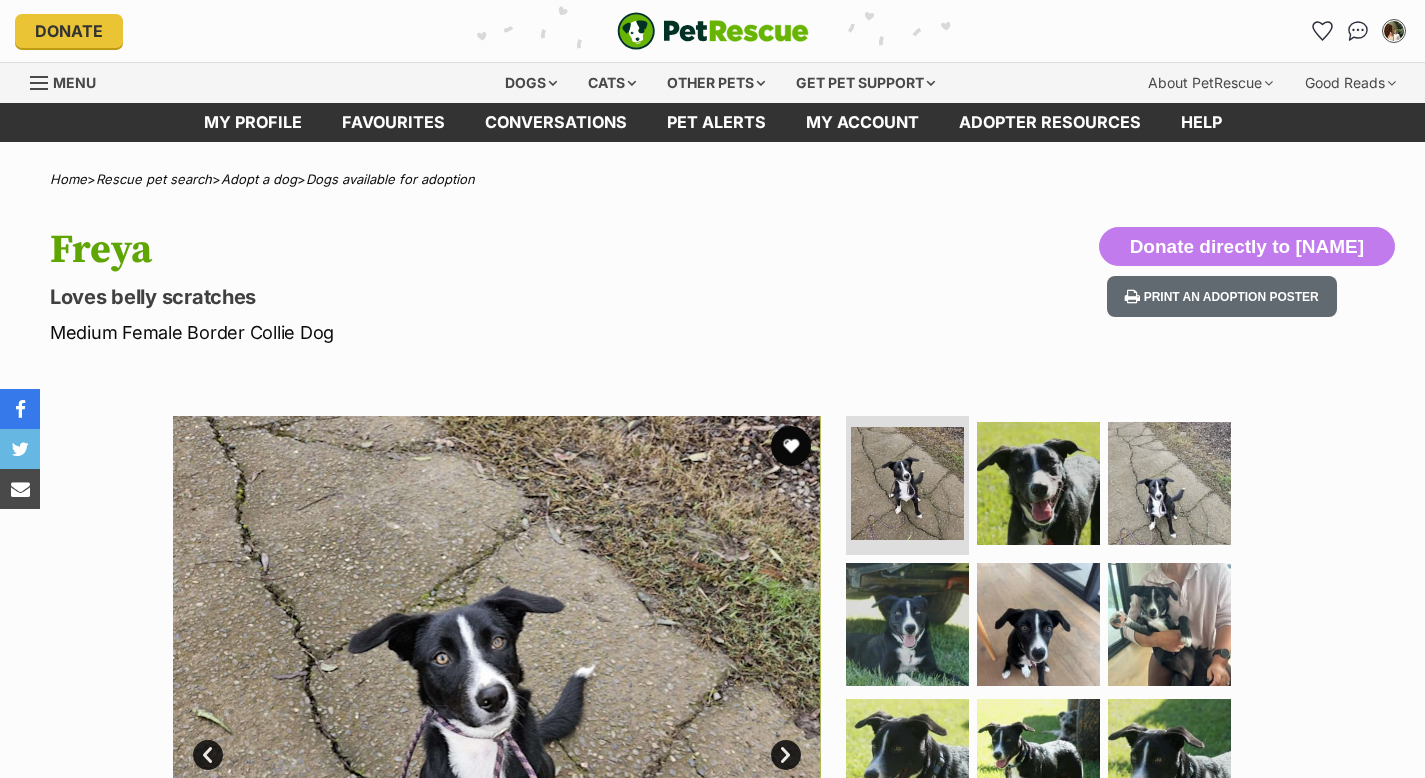 scroll, scrollTop: 0, scrollLeft: 0, axis: both 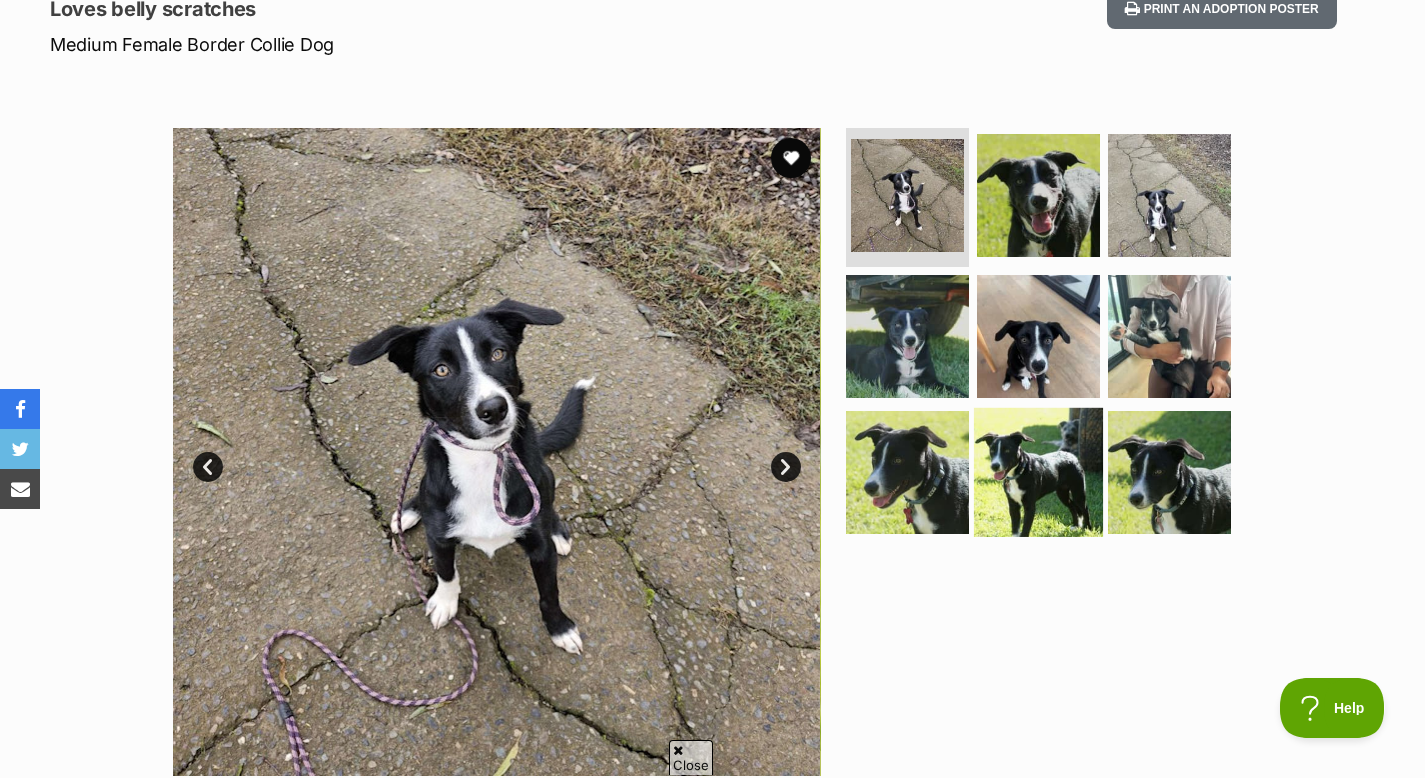 click at bounding box center [1038, 472] 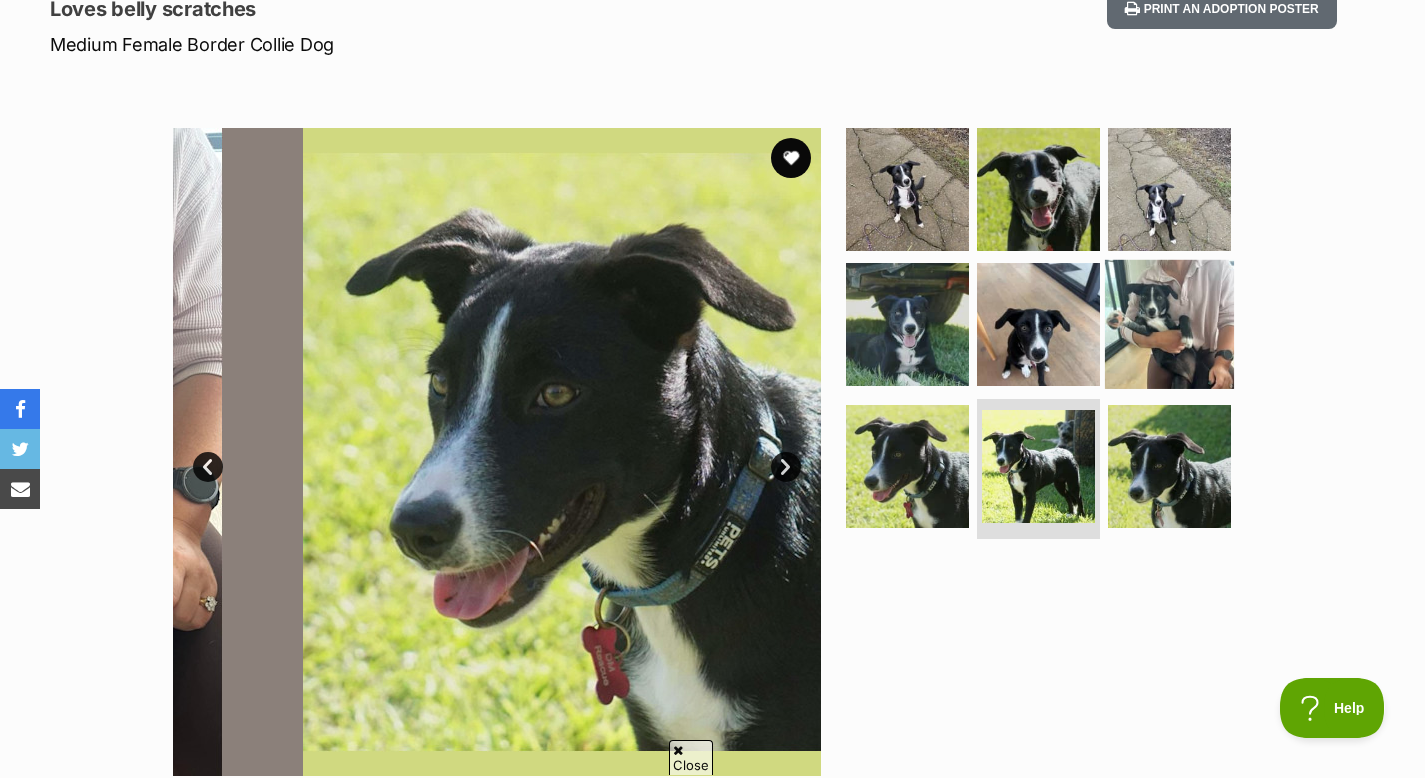 scroll, scrollTop: 0, scrollLeft: 0, axis: both 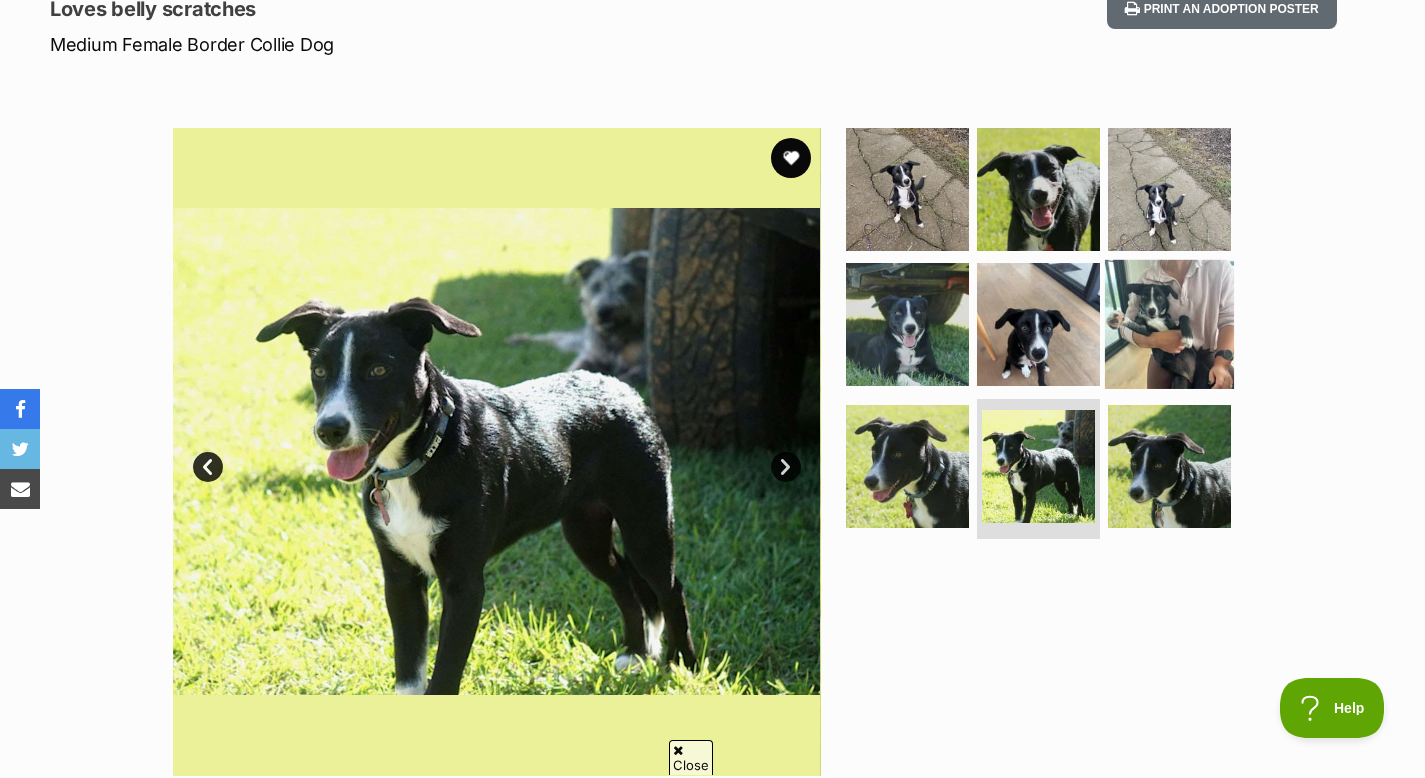 click at bounding box center [1169, 324] 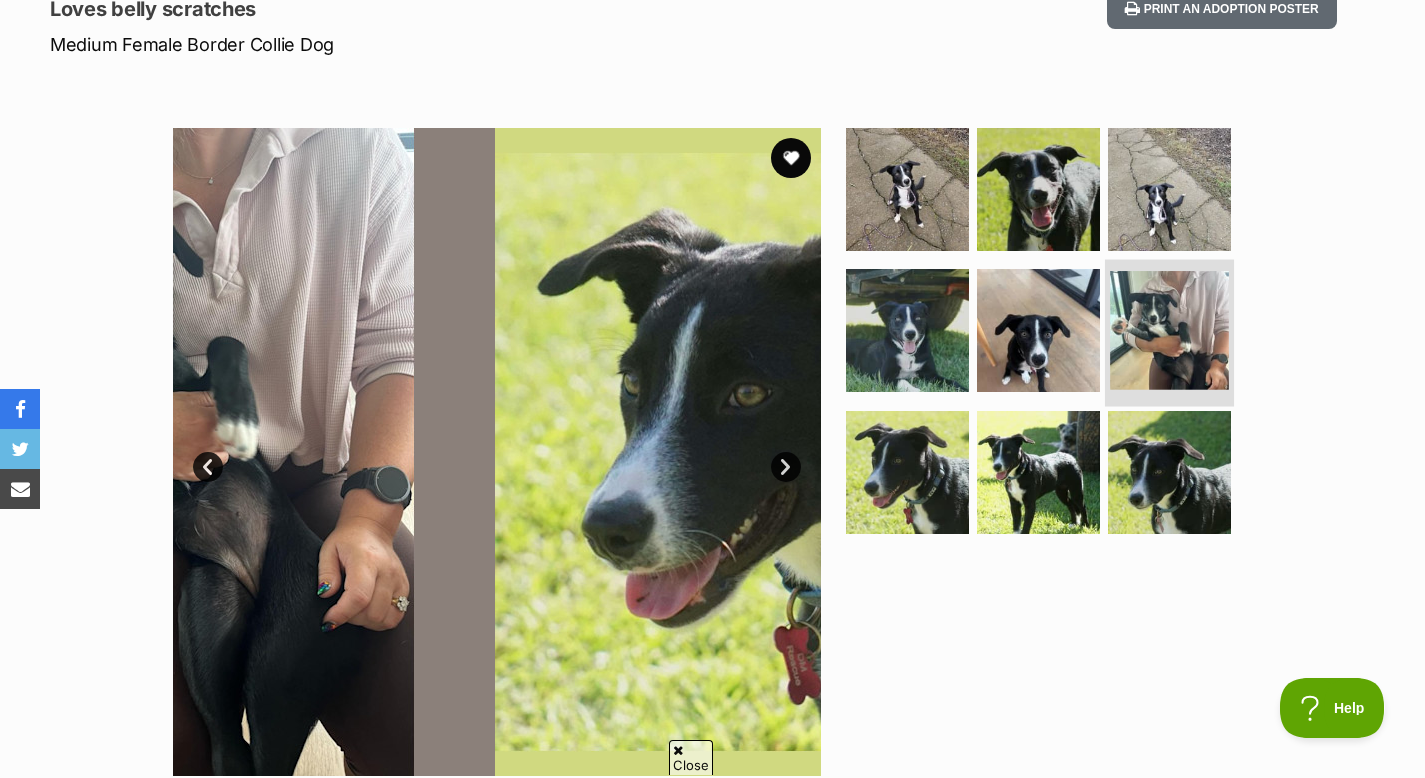 scroll, scrollTop: 0, scrollLeft: 0, axis: both 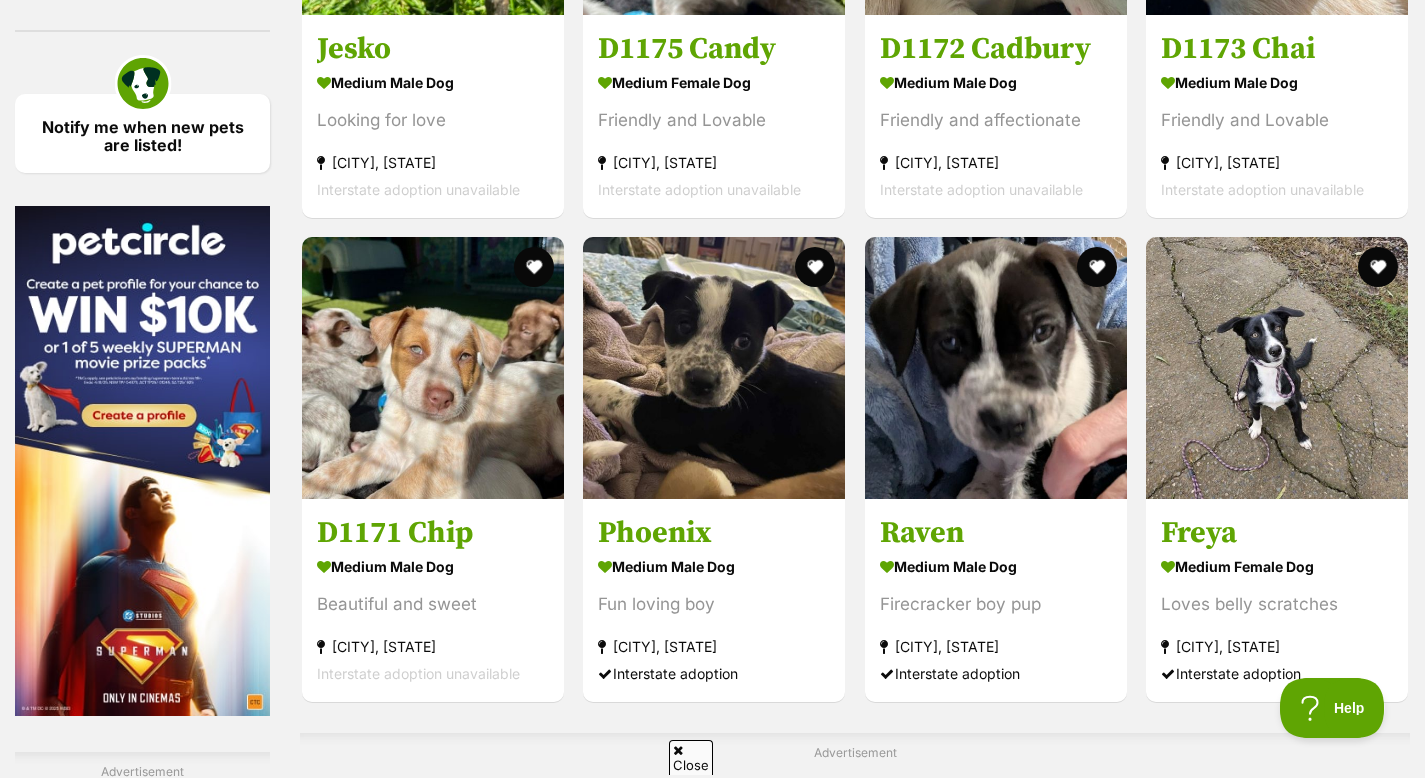click on "Lockie
medium male Dog
Cuddly and shy
Murwillumbah, NSW
Interstate adoption
Layla
medium female Dog
Loves cuddles!
Murwillumbah, NSW
Interstate adoption
Pompom
small male Dog
Happy, loyal boy.
Tamworth South, NSW
Interstate adoption
Lyric
medium female Dog
Quiet and cuddly
Murwillumbah, NSW
Interstate adoption
Levi
medium male Dog
Sweet and cuddly!
Murwillumbah, NSW
Interstate adoption
Ponto
medium male Dog
Active and intelligent
Murwillumbah, NSW
Interstate adoption
Advertisement
Luke
medium male Dog
Cute and confident!
Murwillumbah, NSW
Interstate adoption
Cadence" at bounding box center (855, -561) 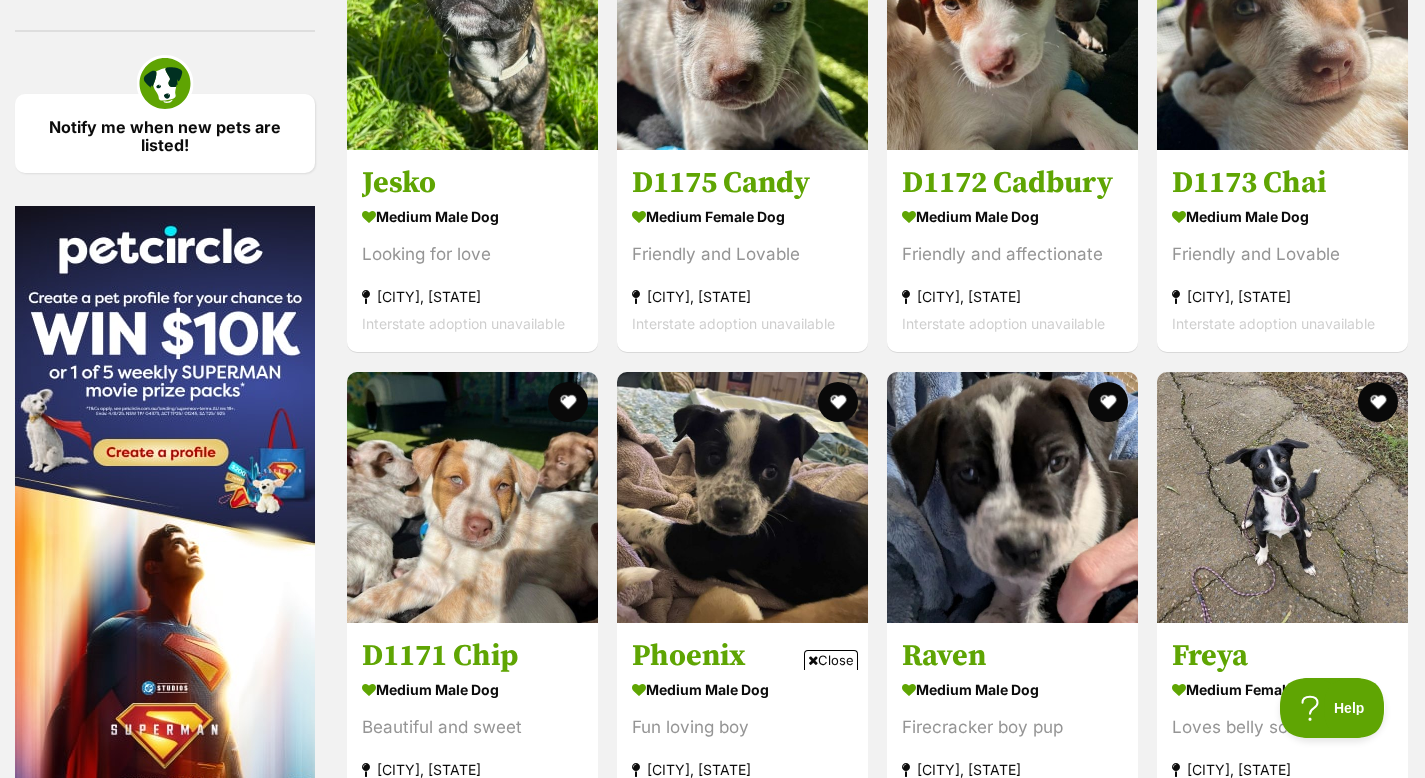 scroll, scrollTop: 0, scrollLeft: 0, axis: both 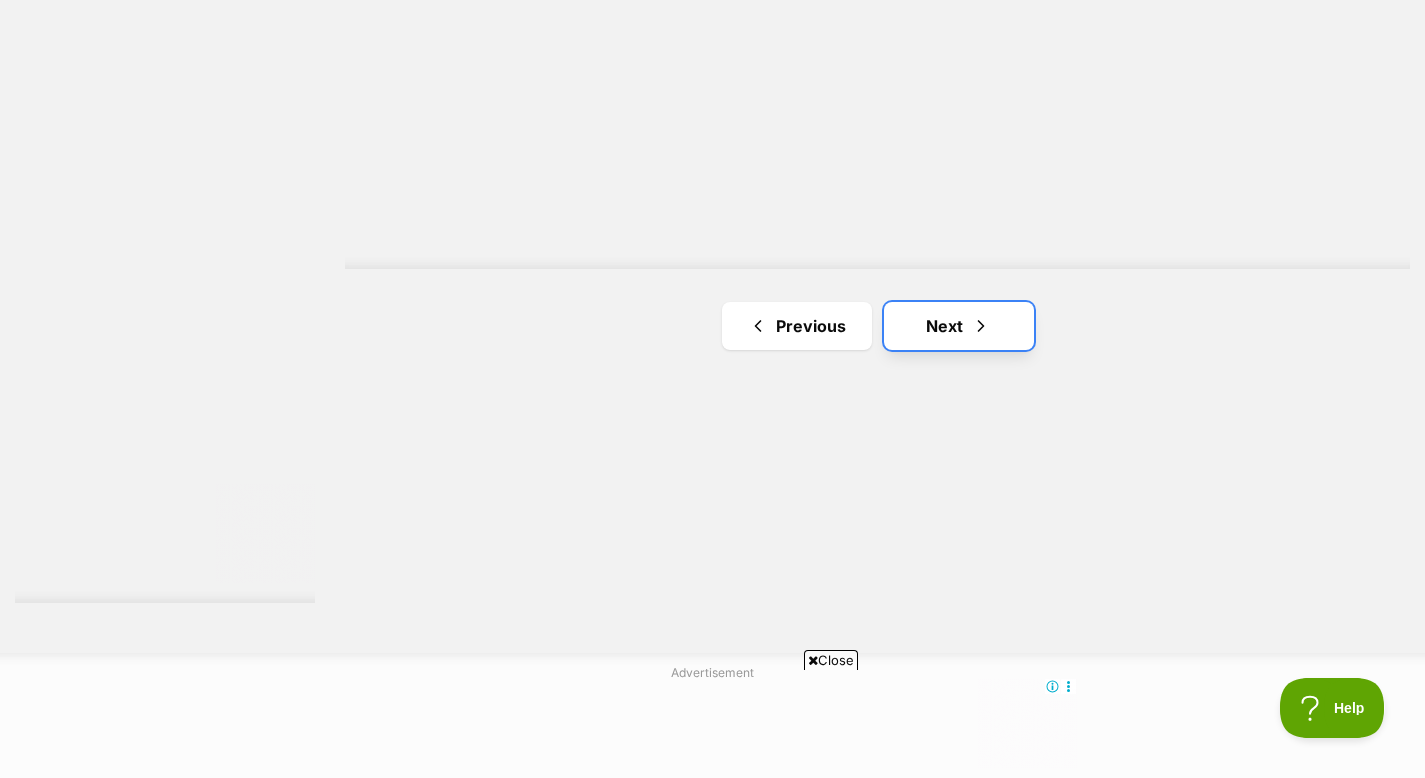 click on "Next" at bounding box center [959, 326] 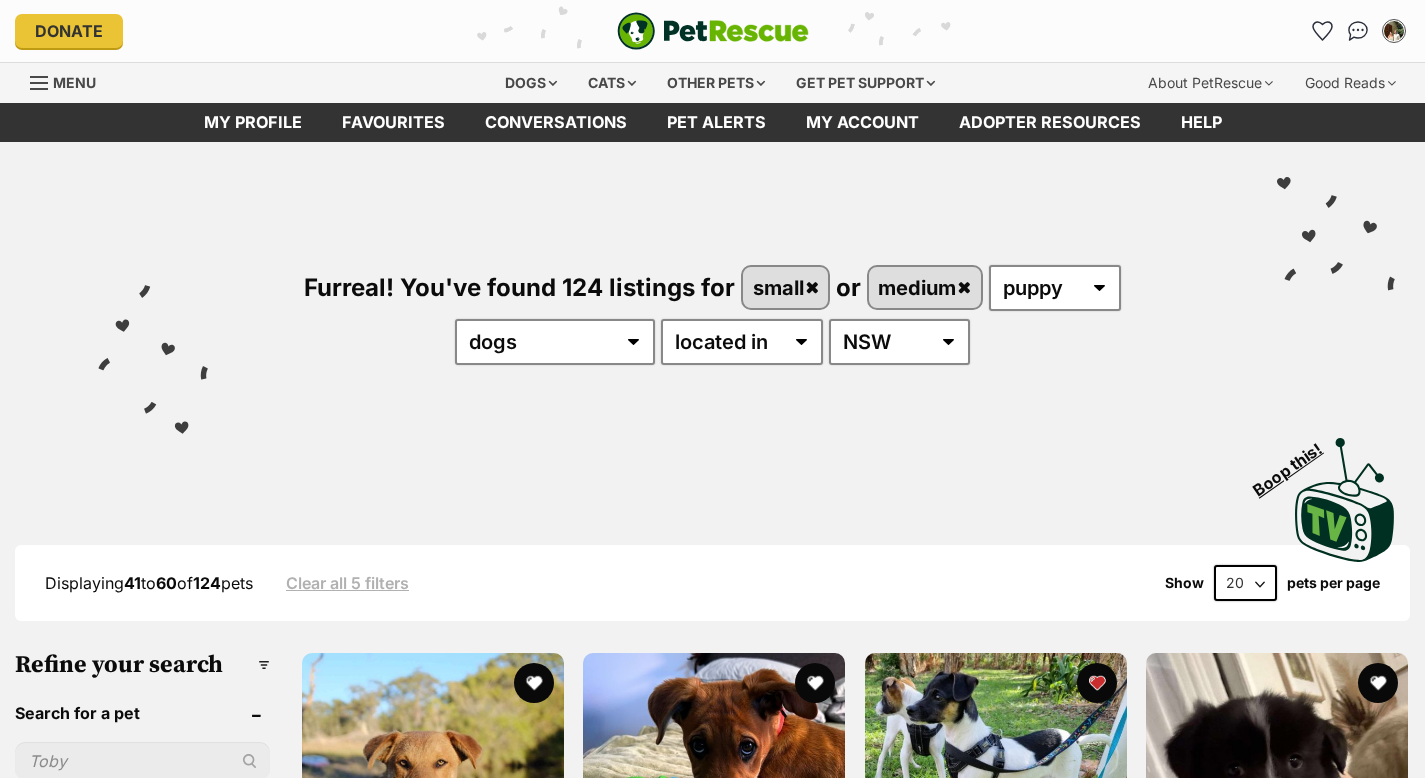 scroll, scrollTop: 0, scrollLeft: 0, axis: both 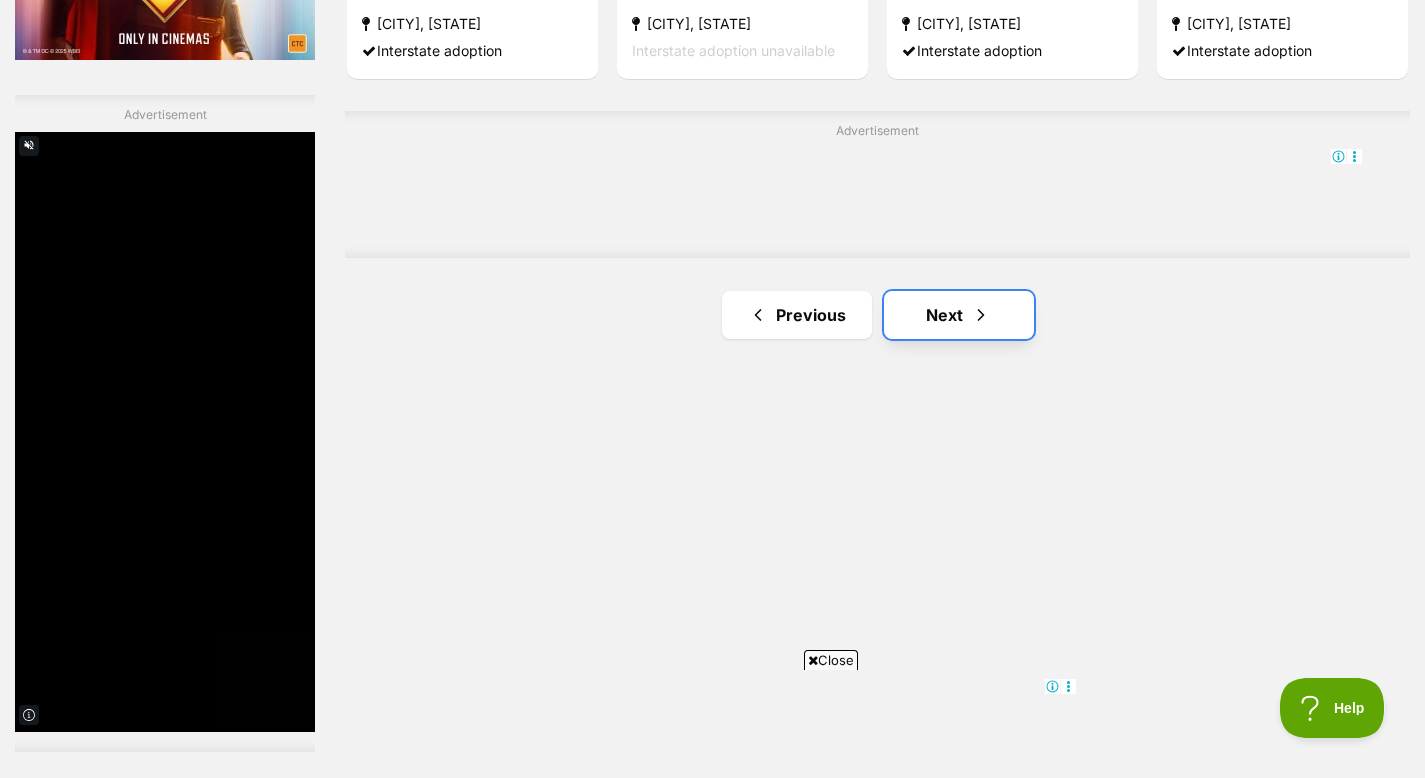click on "Next" at bounding box center [959, 315] 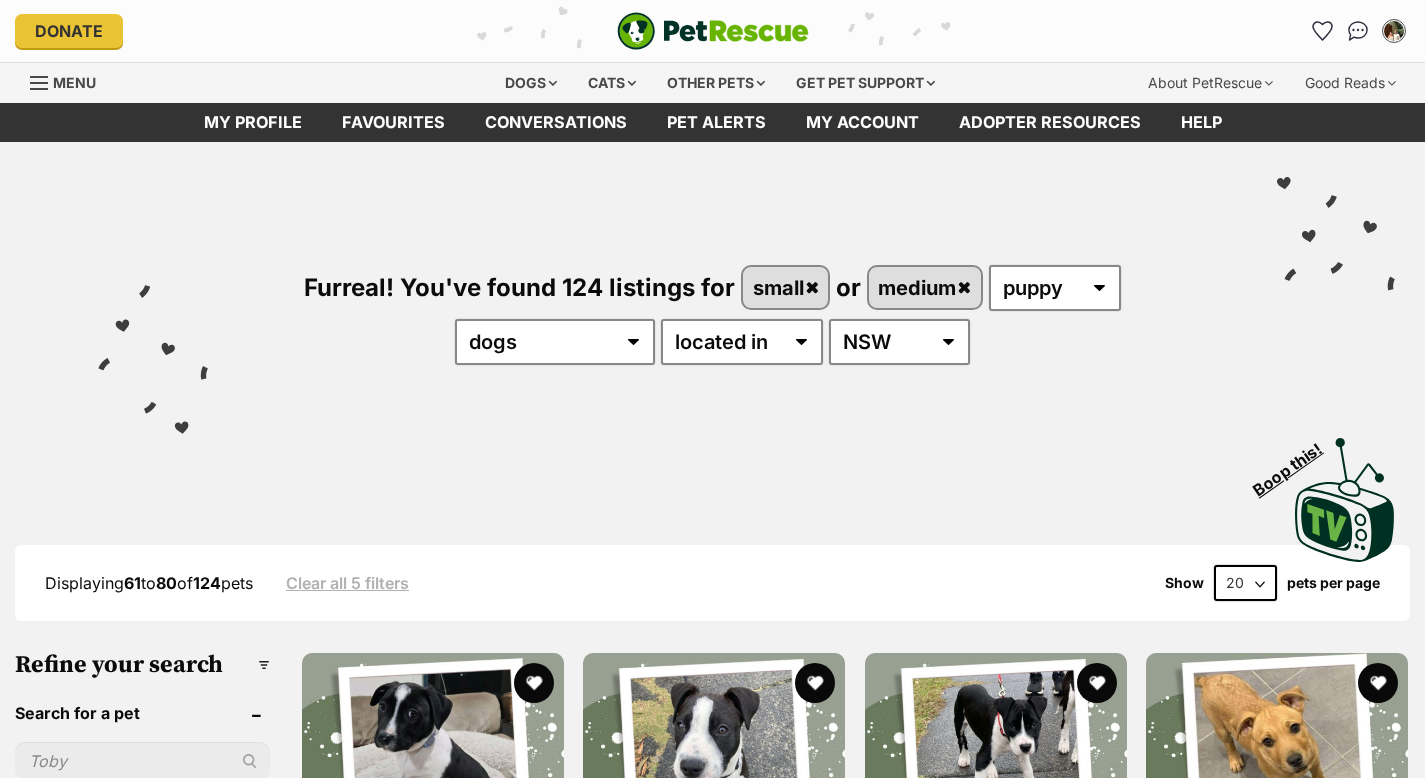 scroll, scrollTop: 0, scrollLeft: 0, axis: both 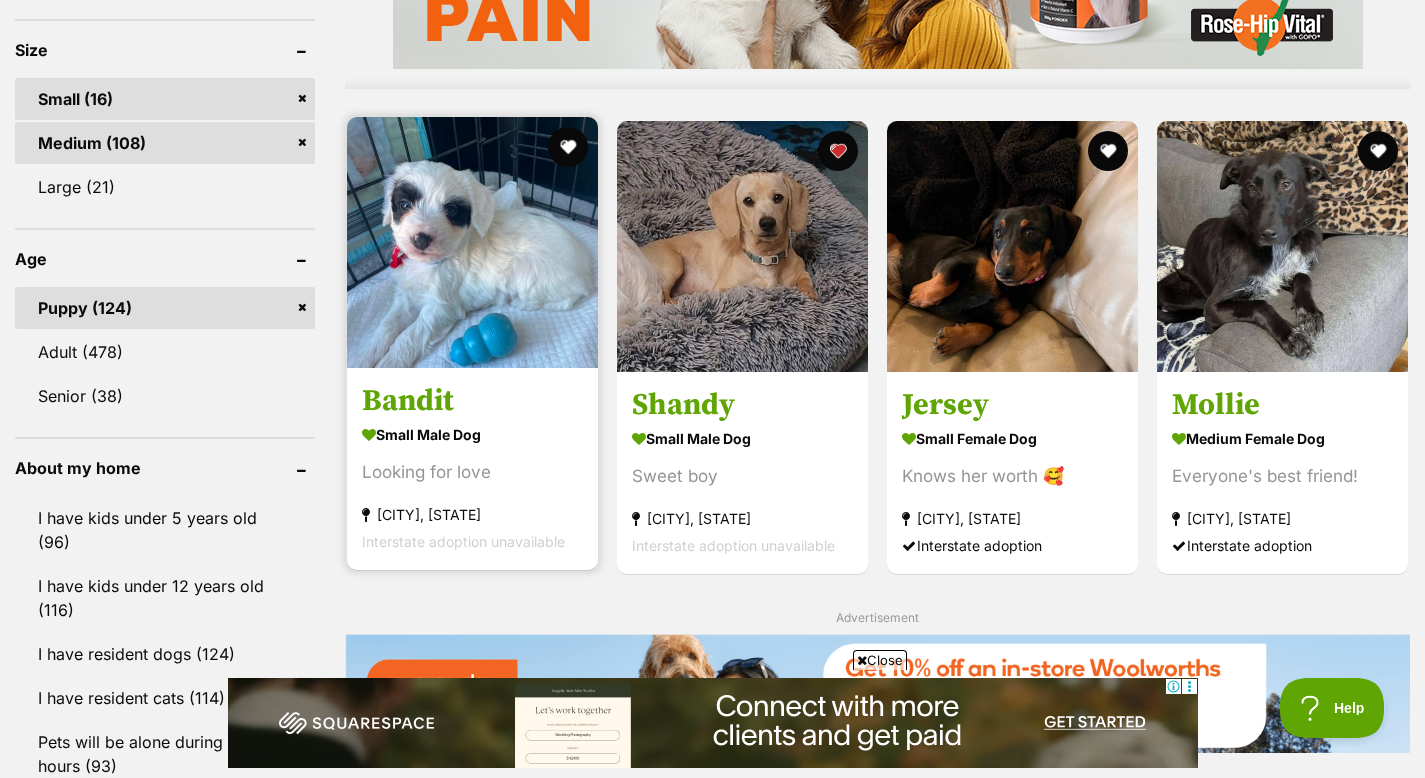 click at bounding box center (472, 242) 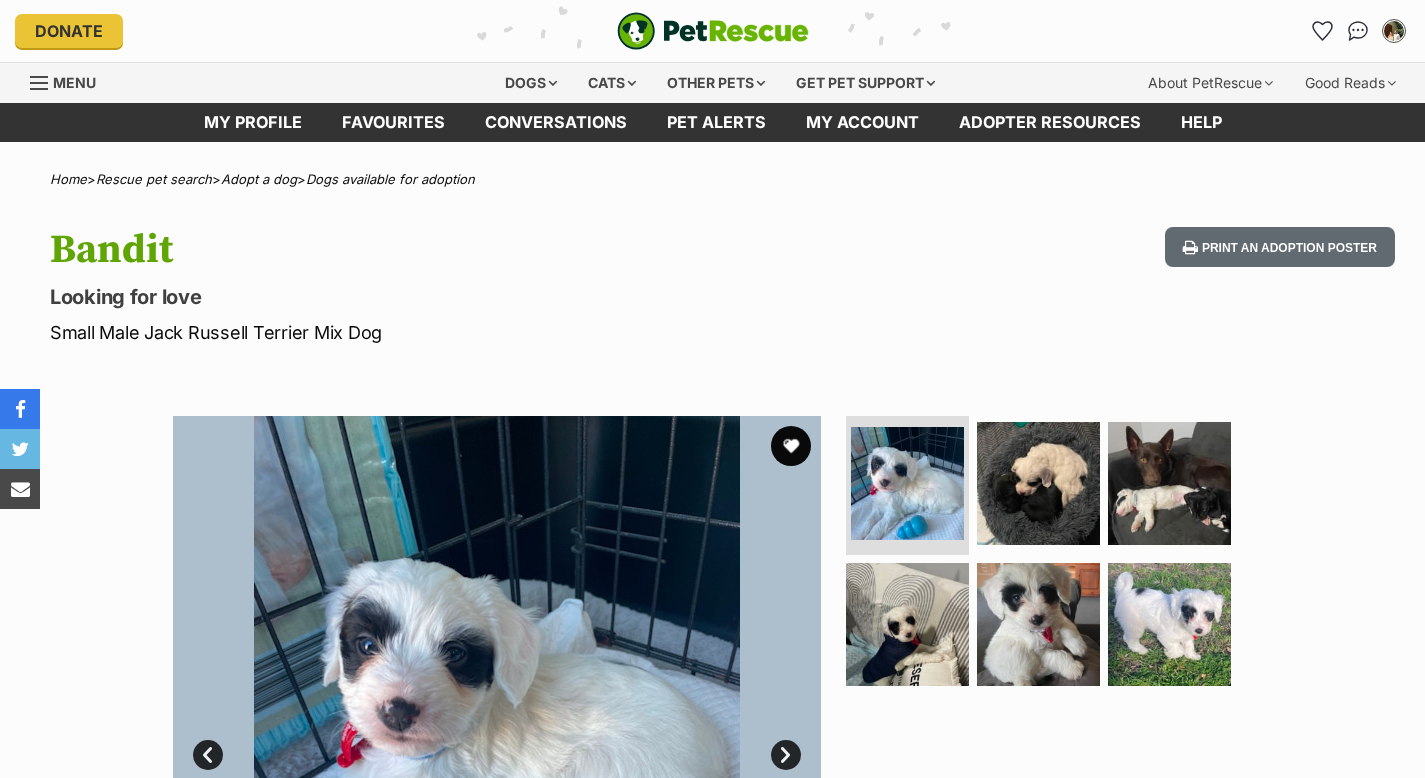 scroll, scrollTop: 0, scrollLeft: 0, axis: both 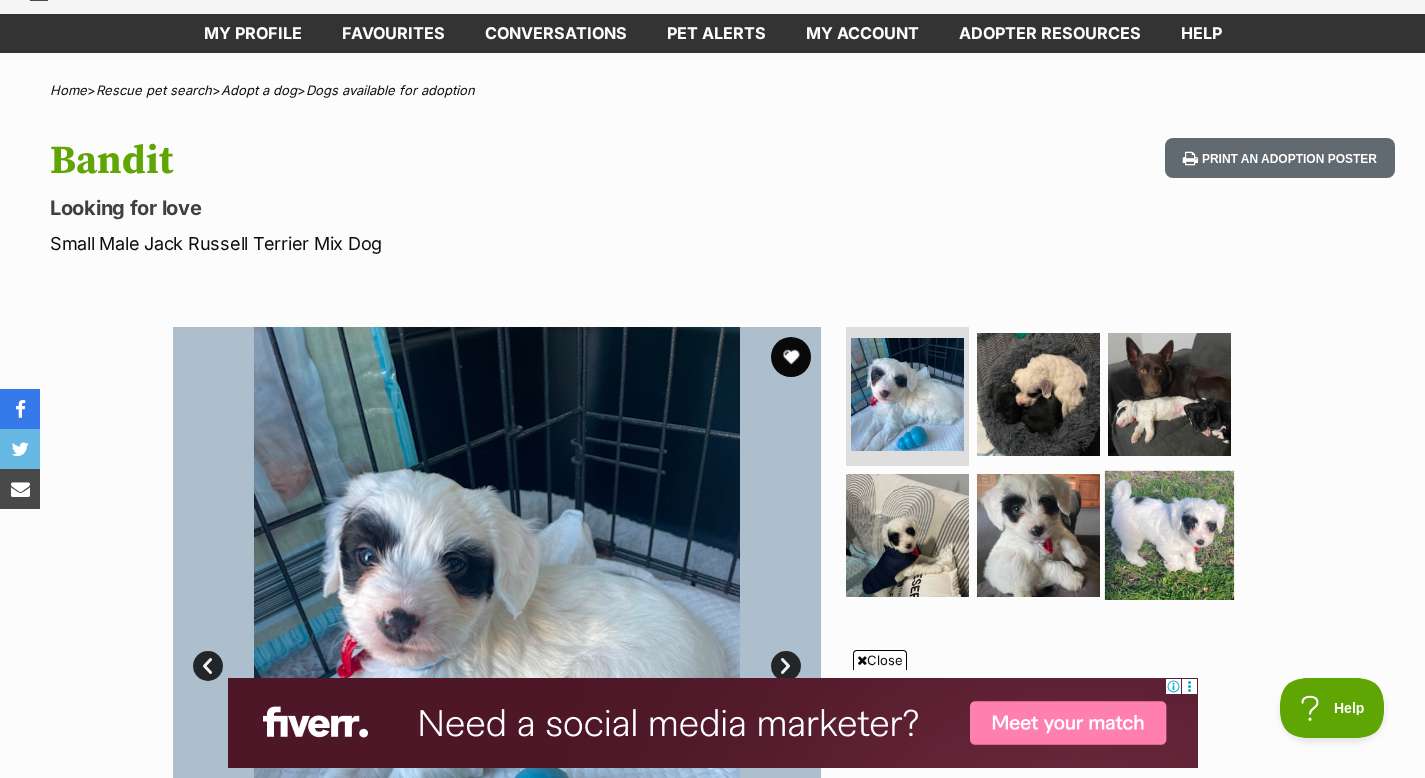 click at bounding box center [1169, 535] 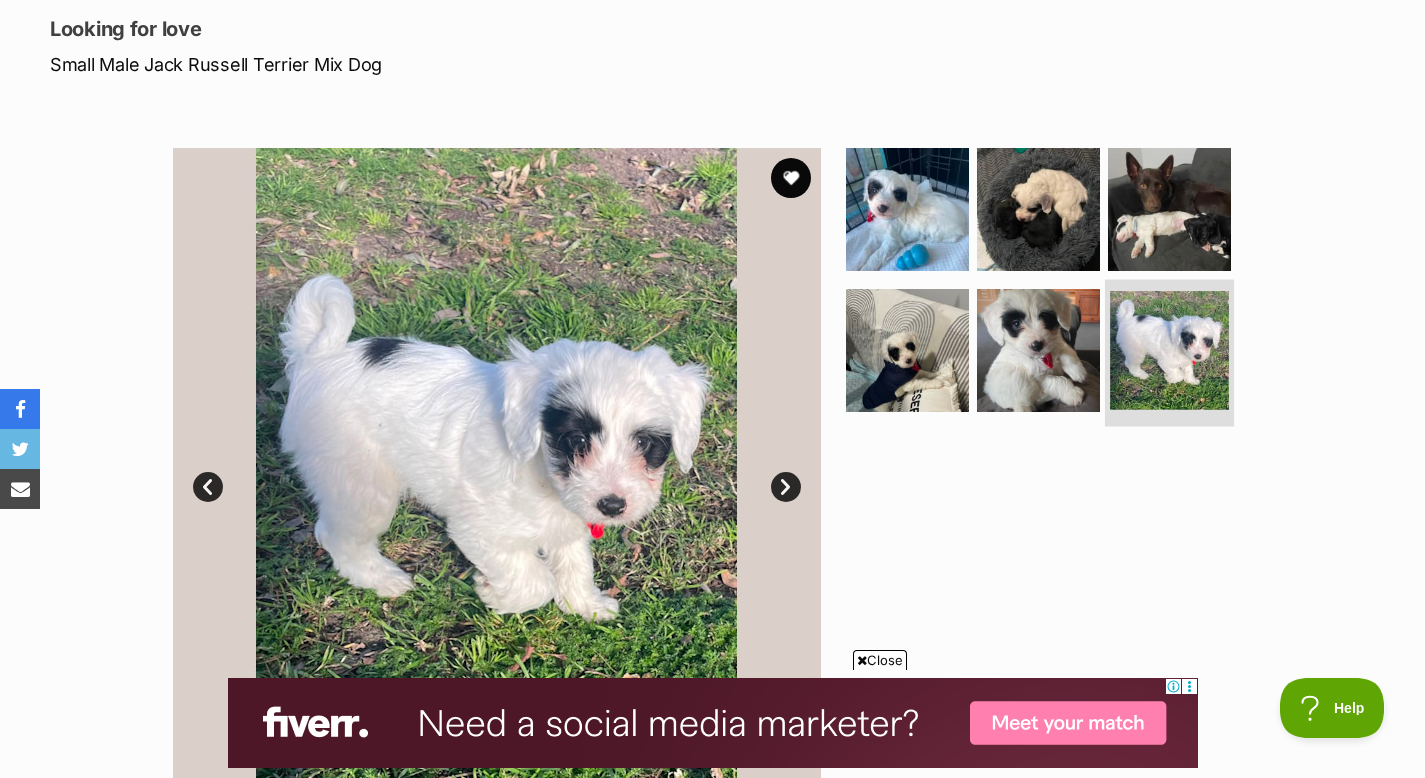 scroll, scrollTop: 287, scrollLeft: 0, axis: vertical 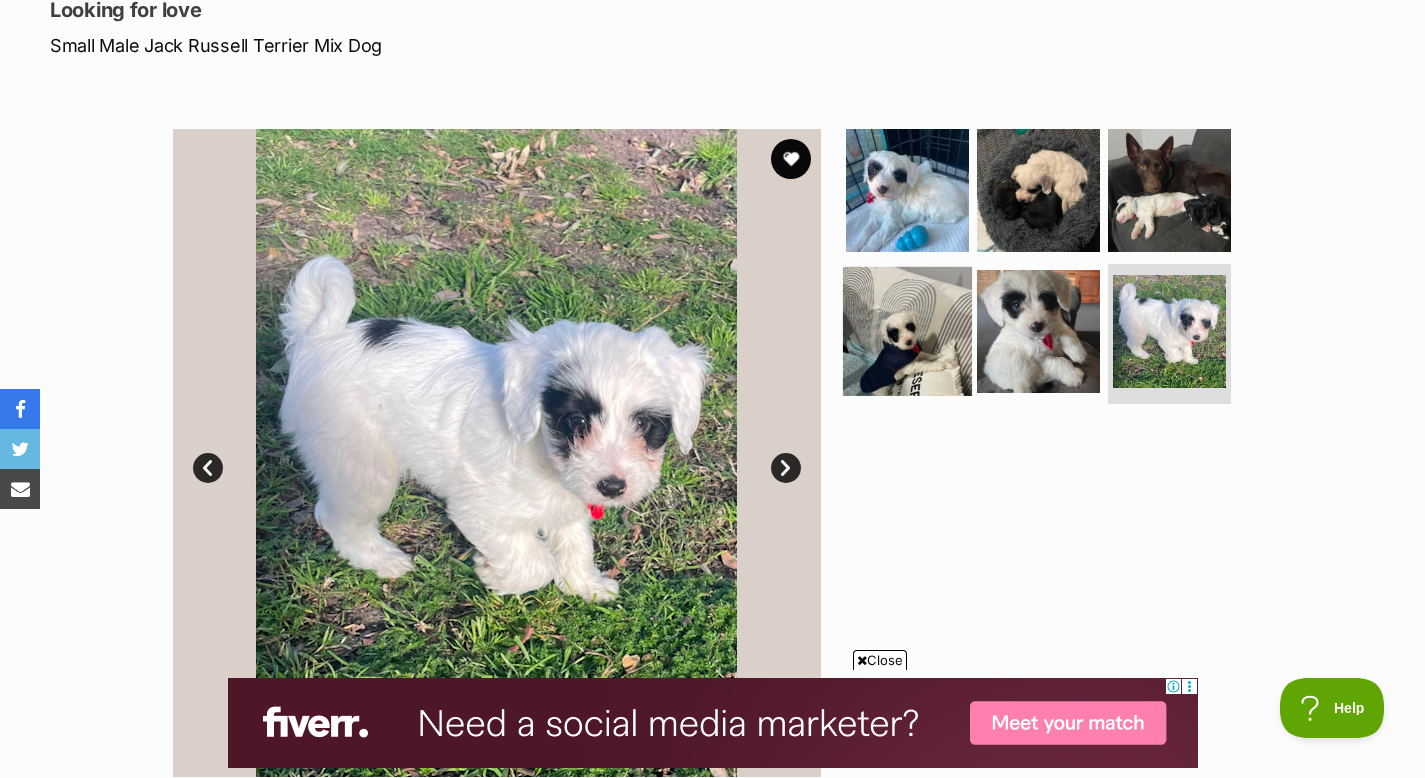 click at bounding box center [907, 331] 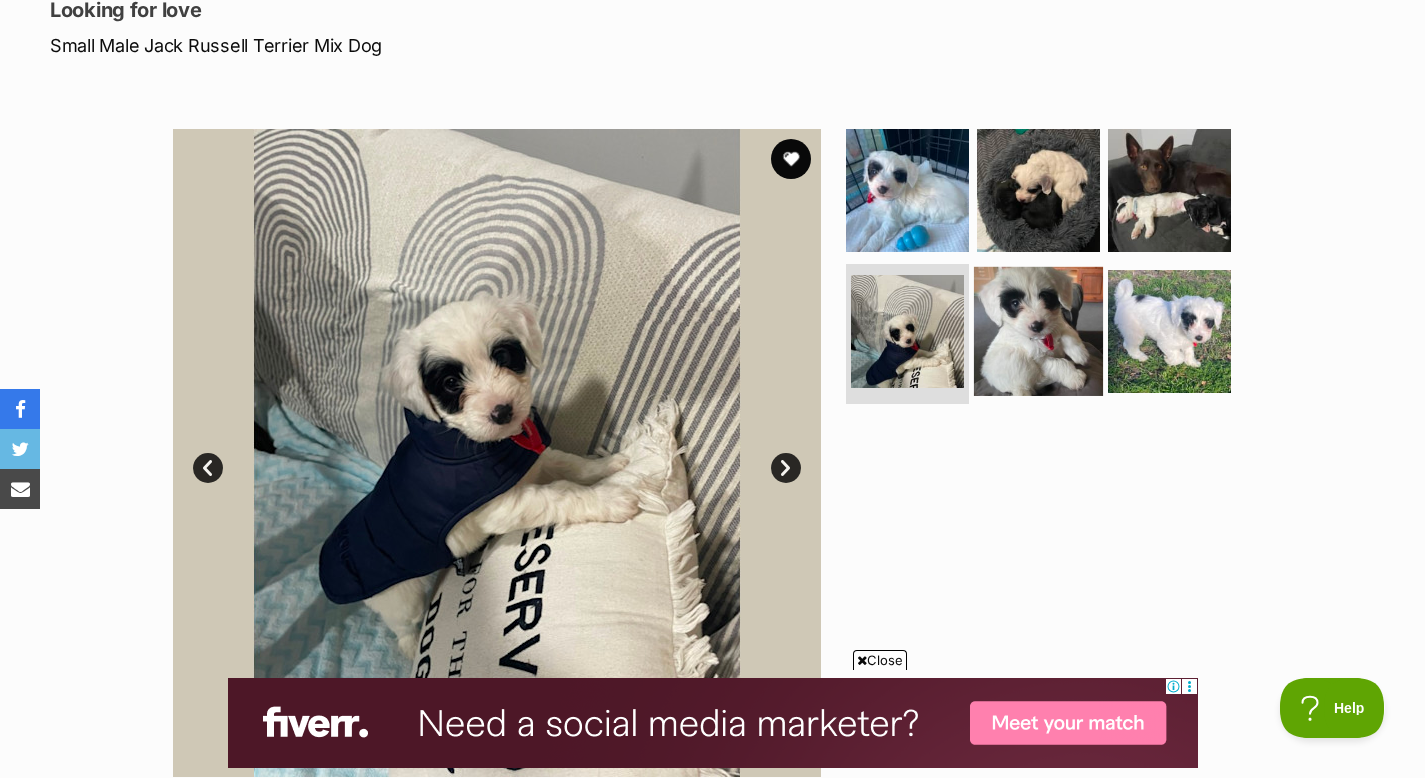 click at bounding box center (1038, 331) 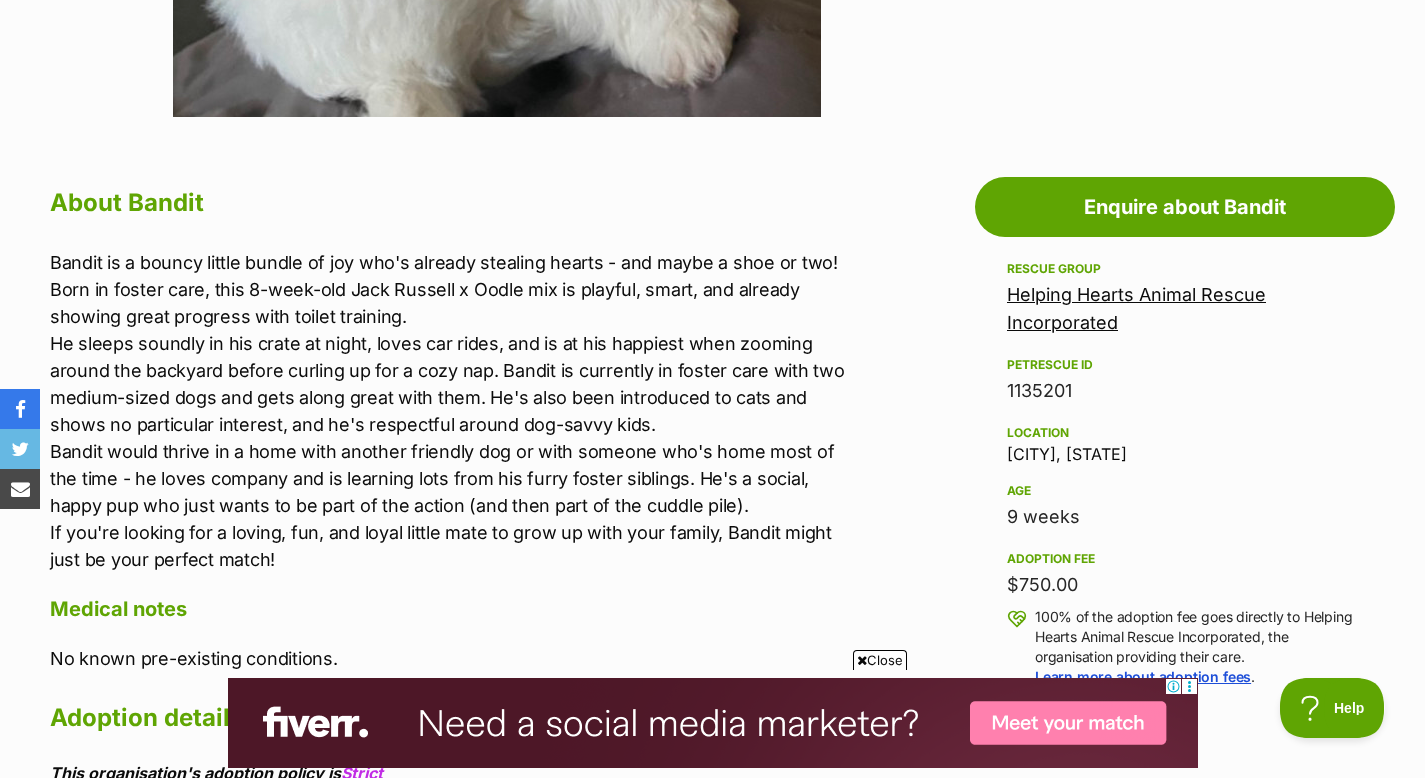 scroll, scrollTop: 946, scrollLeft: 0, axis: vertical 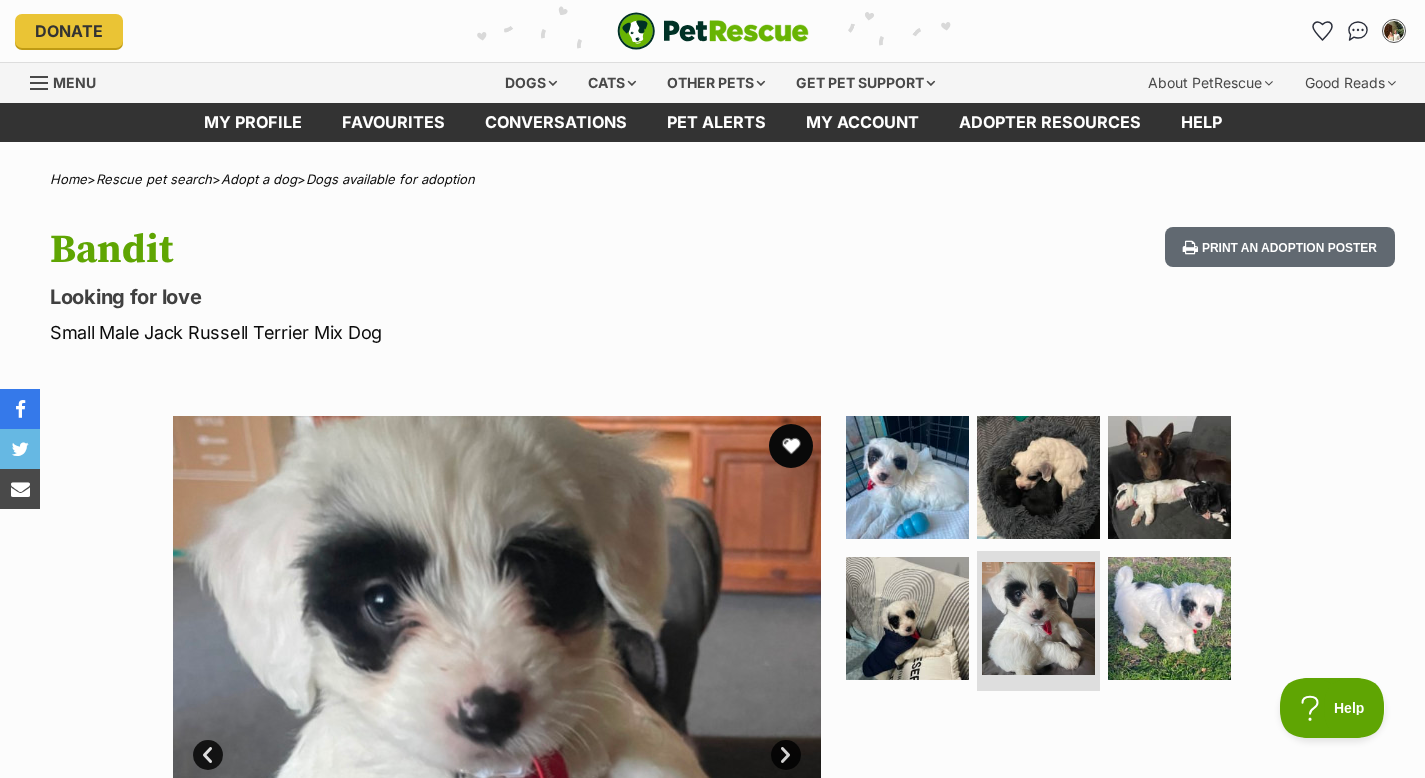 click at bounding box center [791, 446] 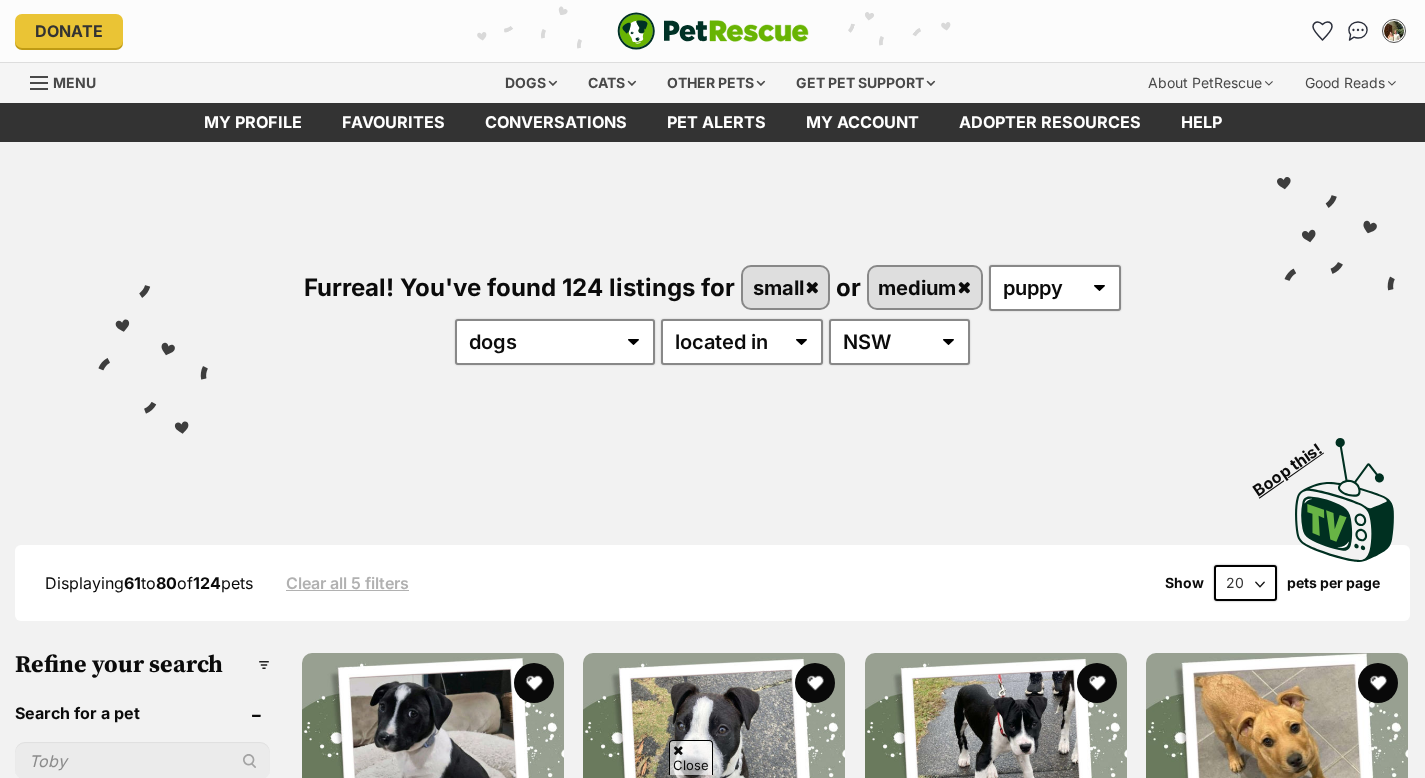 scroll, scrollTop: 1829, scrollLeft: 0, axis: vertical 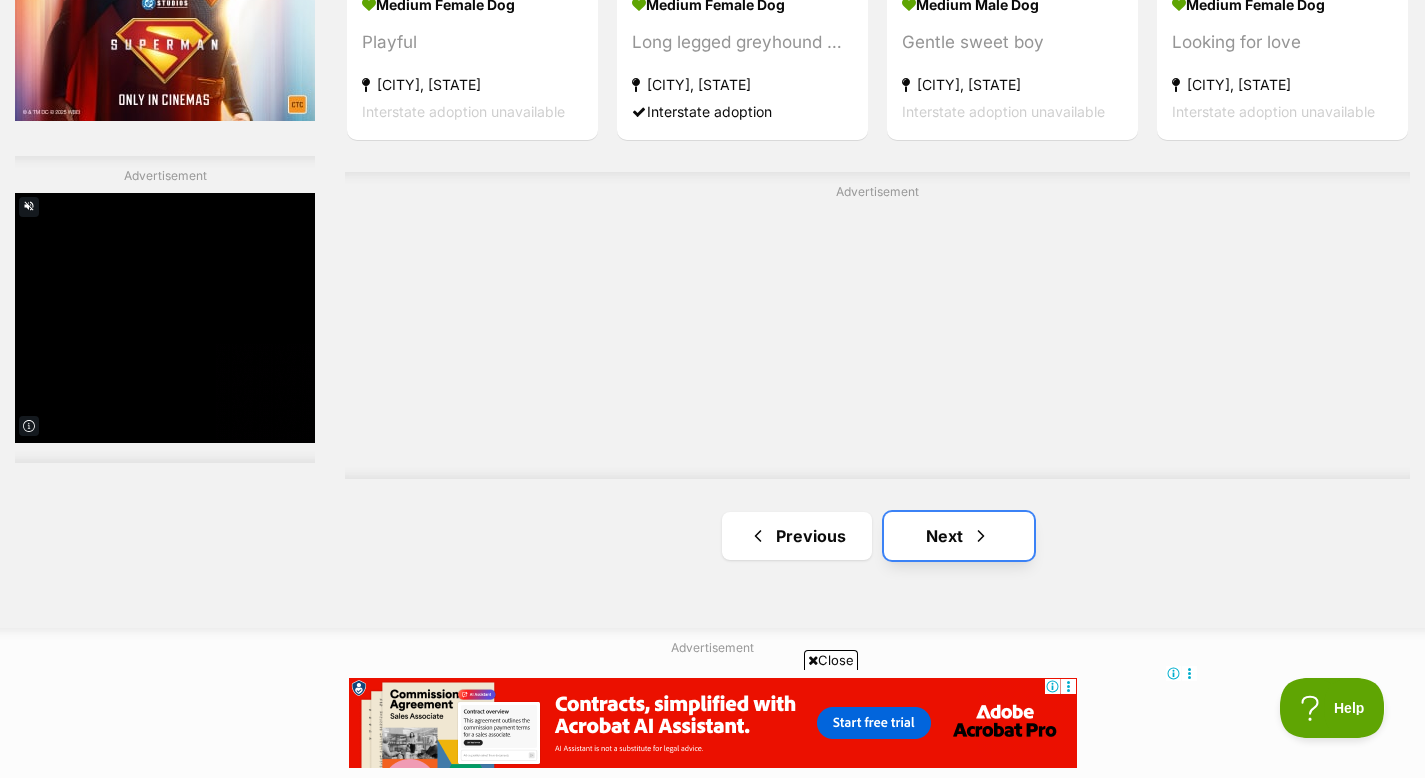 click on "Next" at bounding box center [959, 536] 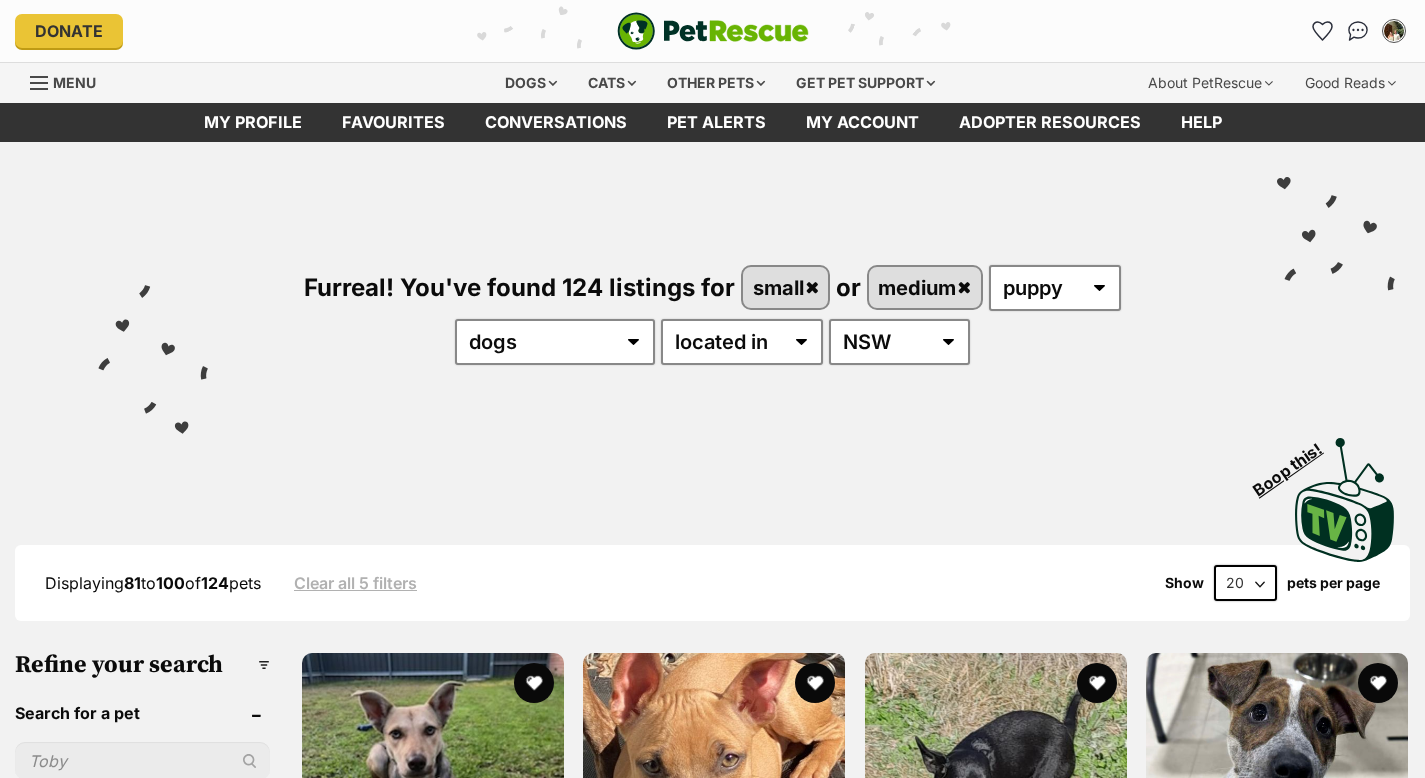 scroll, scrollTop: 0, scrollLeft: 0, axis: both 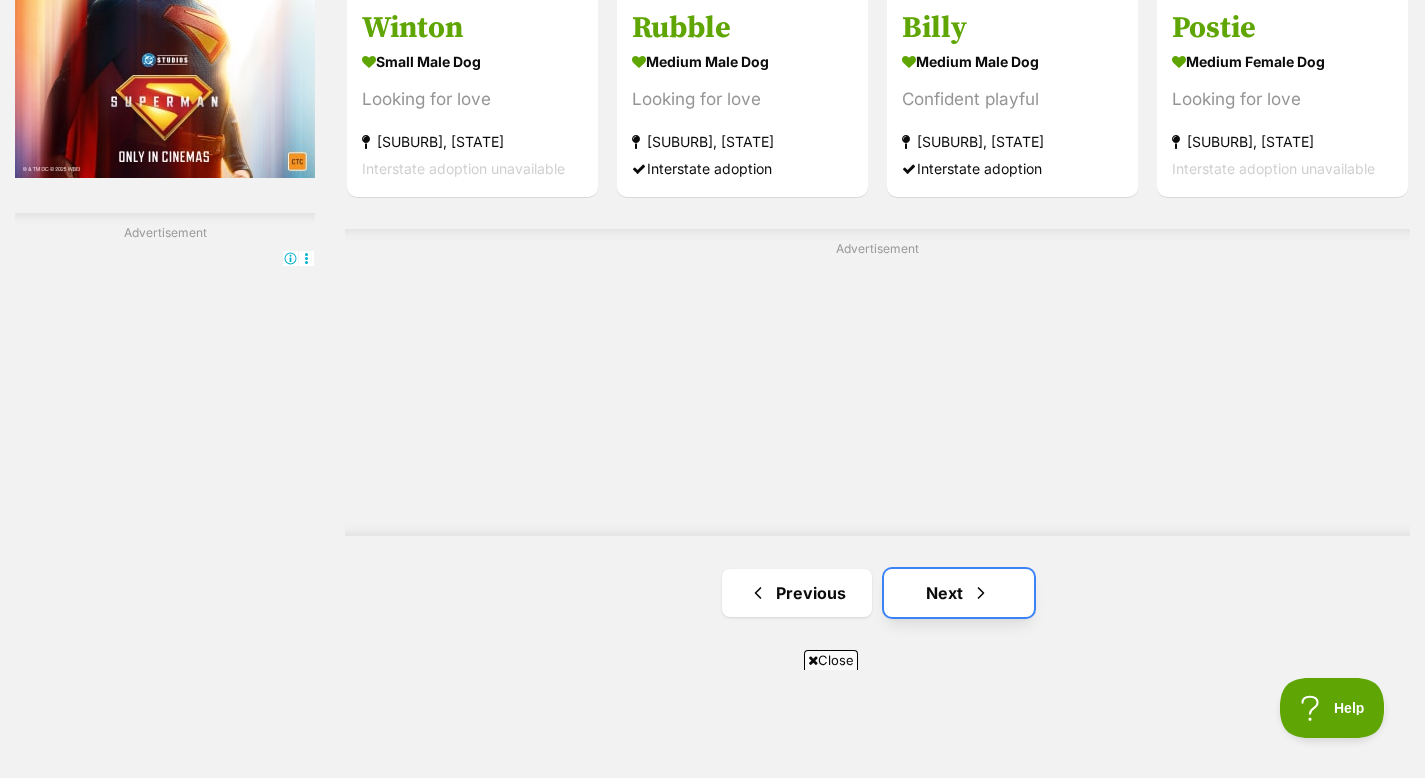 click on "Next" at bounding box center (959, 593) 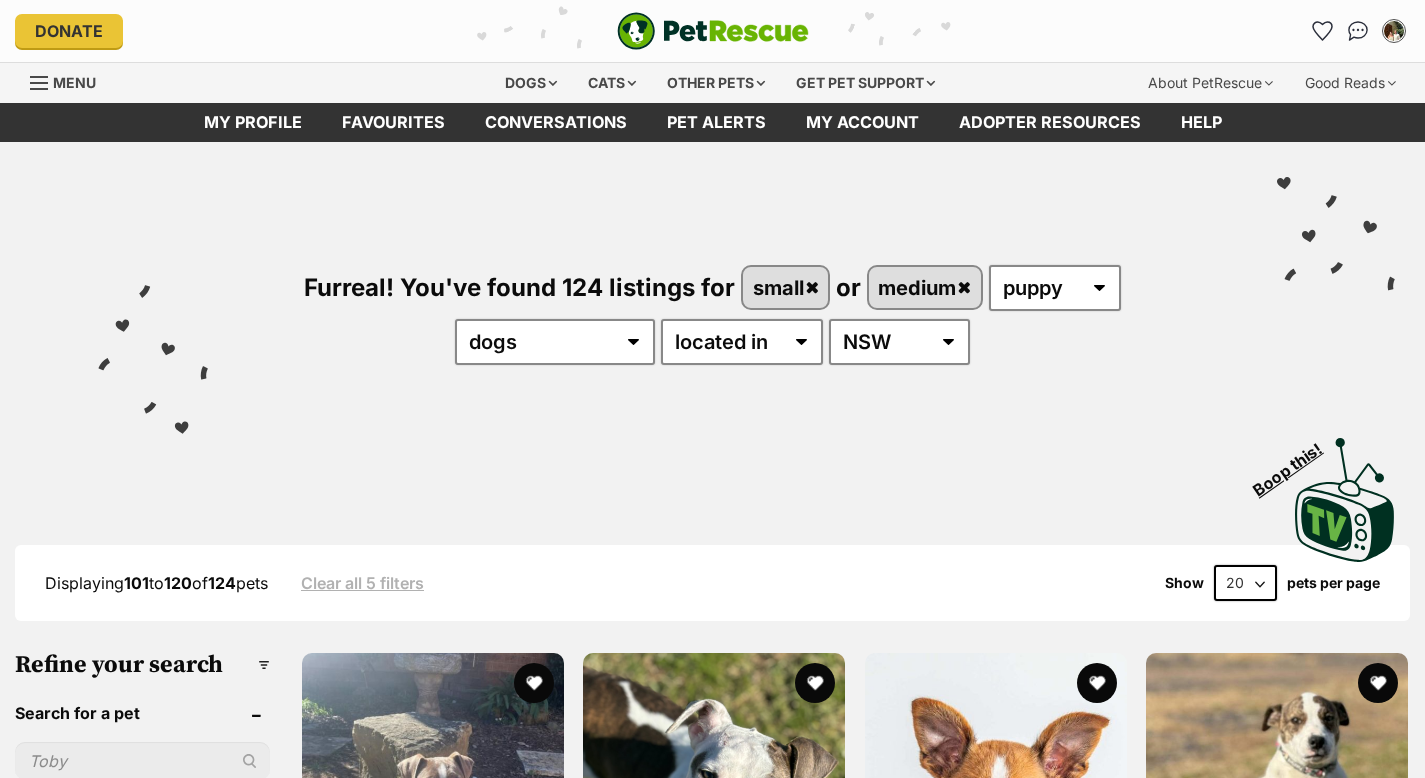 scroll, scrollTop: 63, scrollLeft: 0, axis: vertical 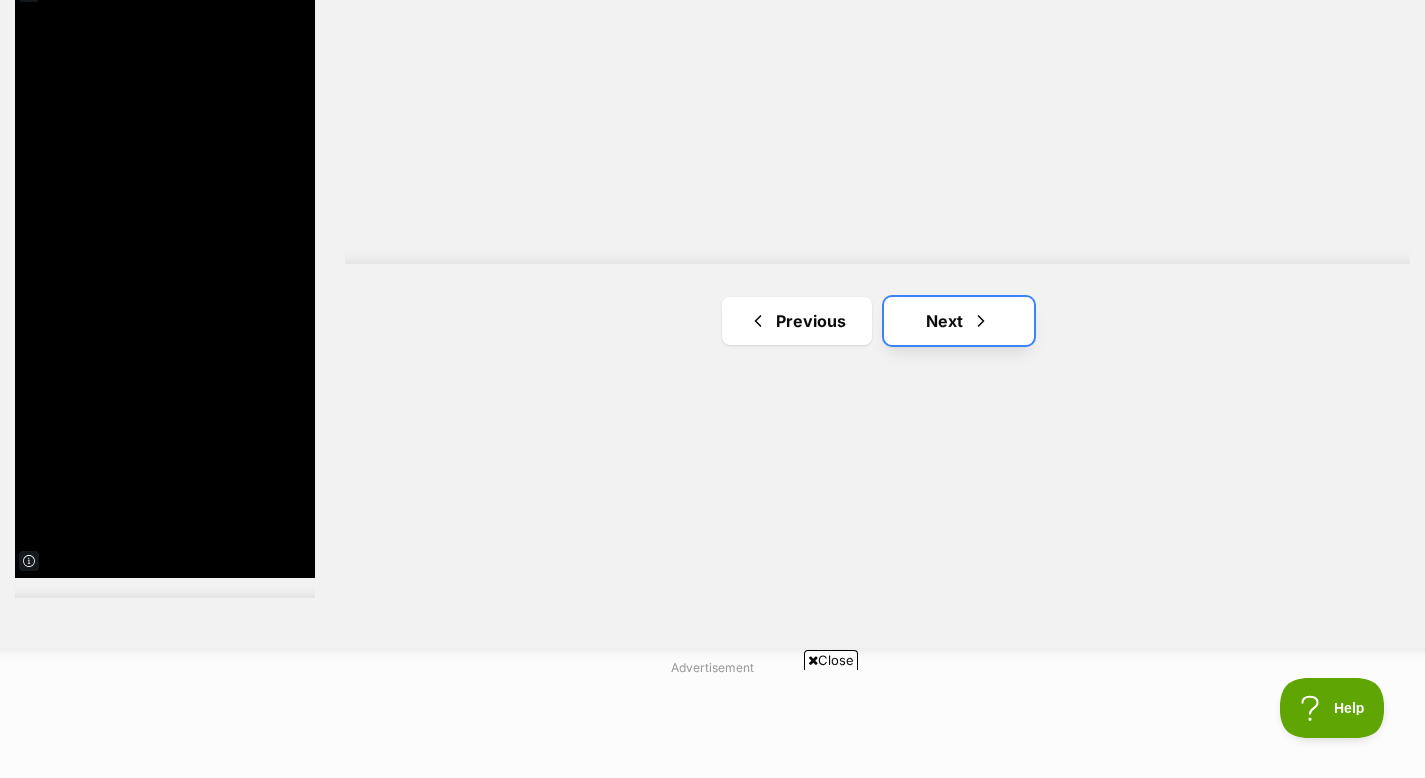 click on "Next" at bounding box center [959, 321] 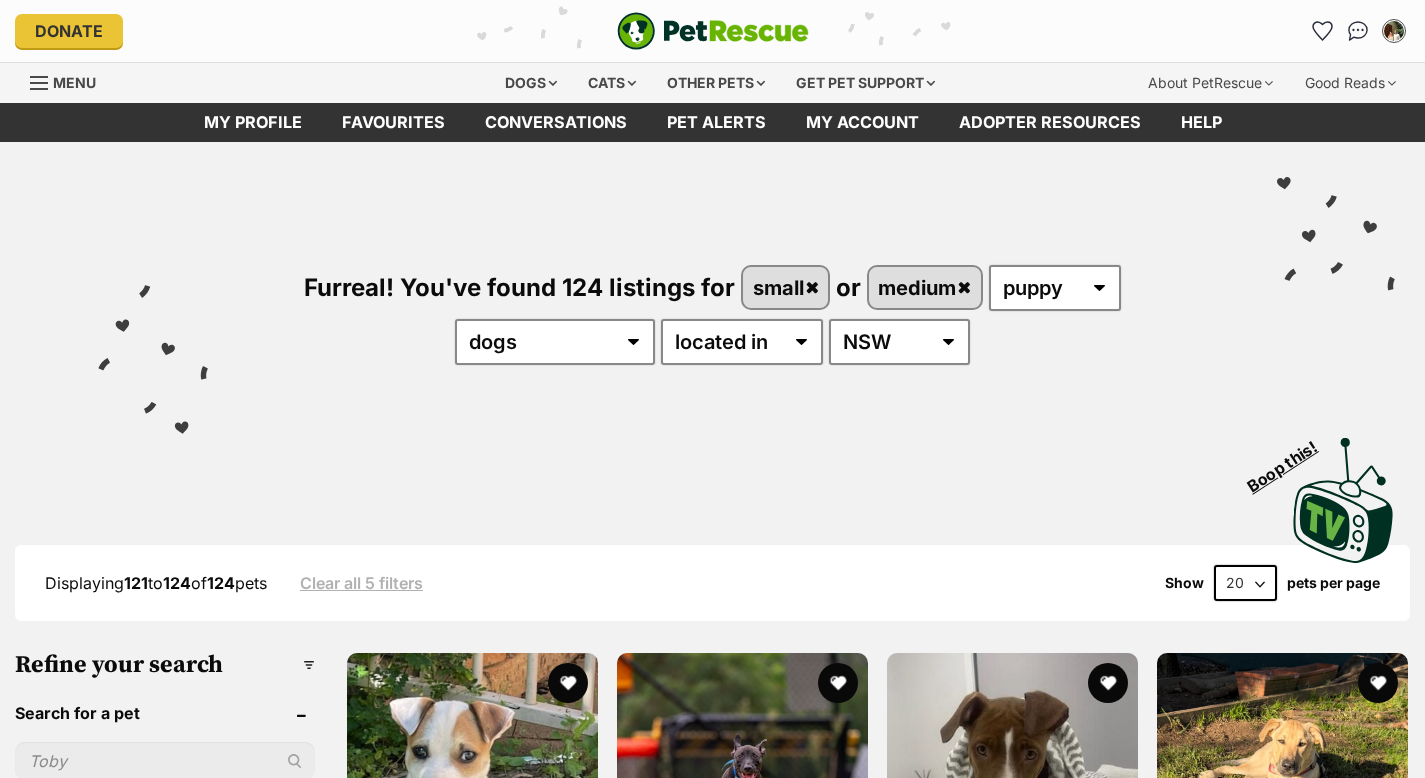 scroll, scrollTop: 0, scrollLeft: 0, axis: both 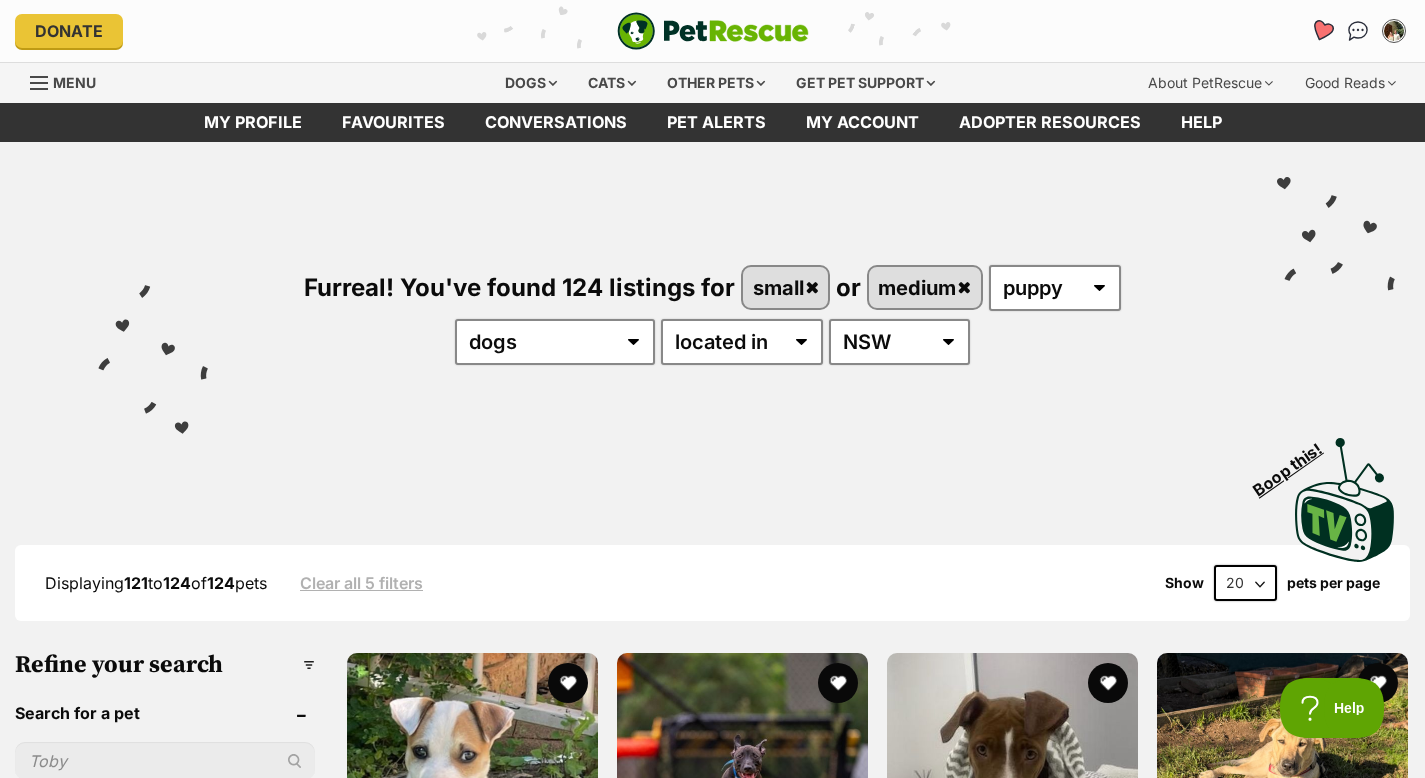 click 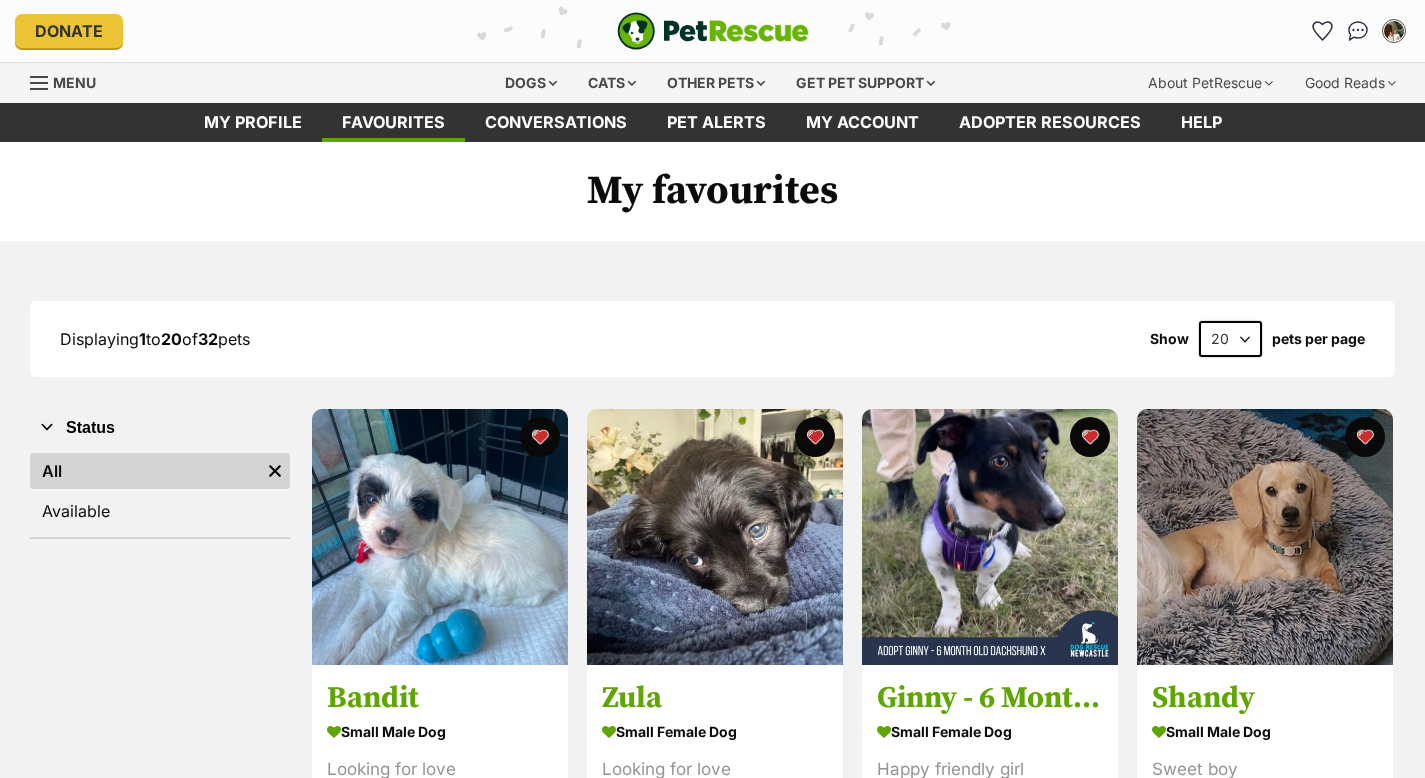 scroll, scrollTop: 0, scrollLeft: 0, axis: both 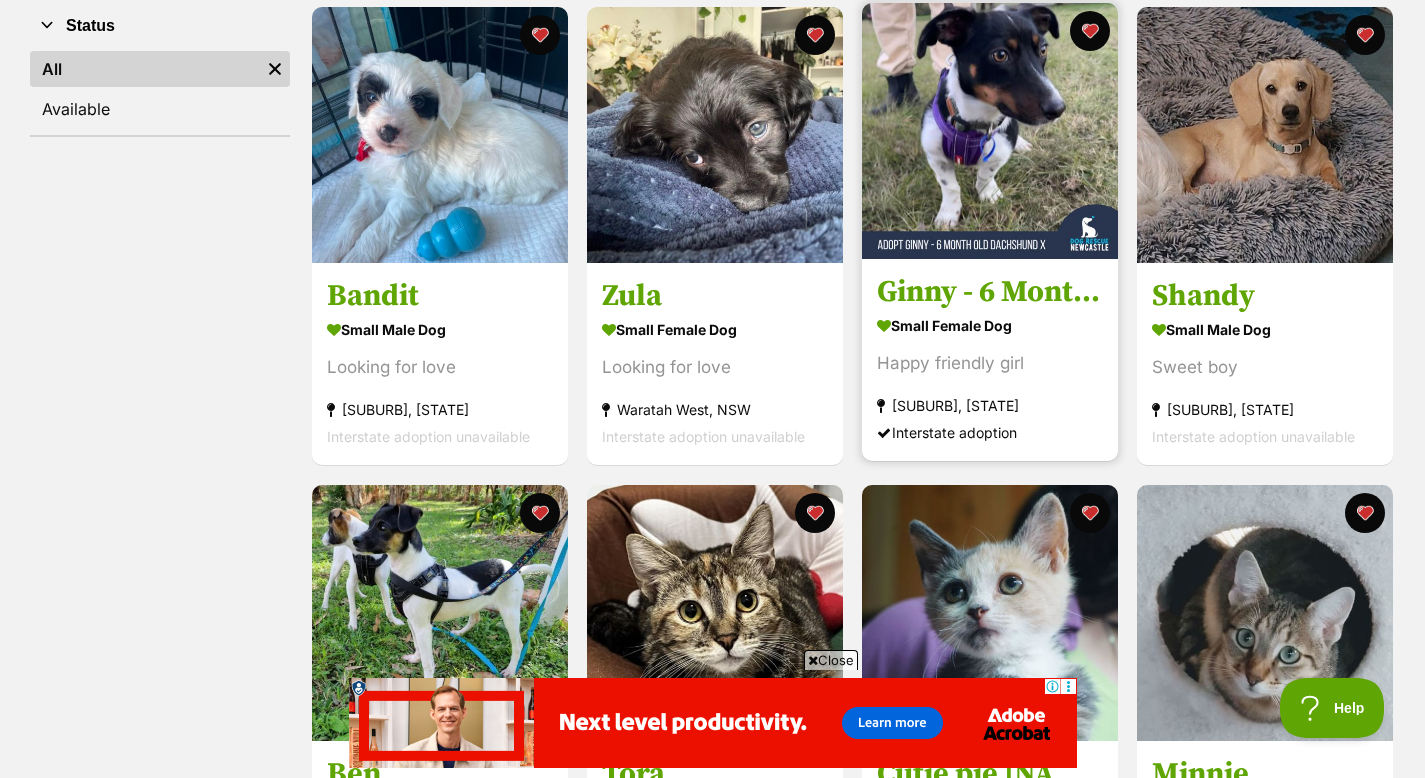 click on "Ginny - 6 Month Old Dachshund X Border Collie" at bounding box center [990, 293] 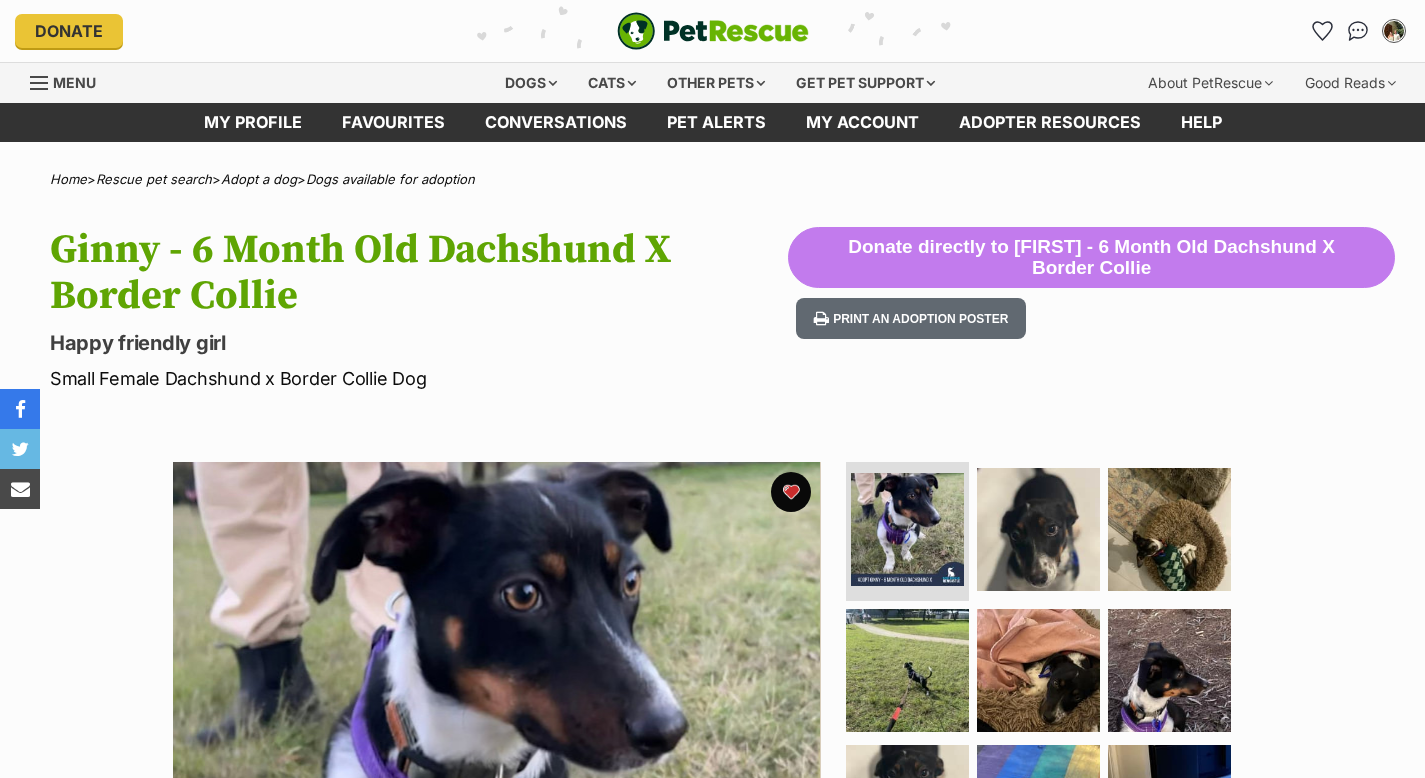 scroll, scrollTop: 0, scrollLeft: 0, axis: both 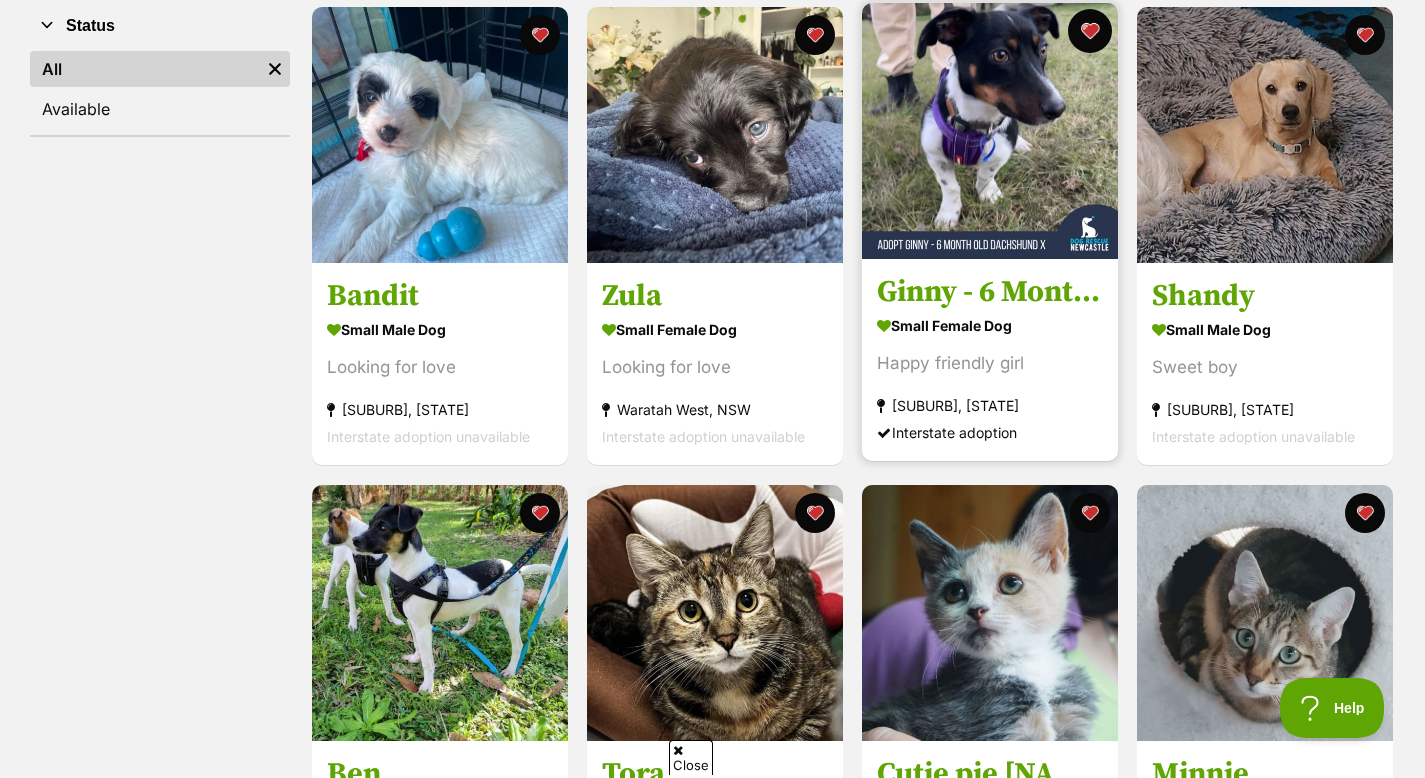 click at bounding box center (1090, 31) 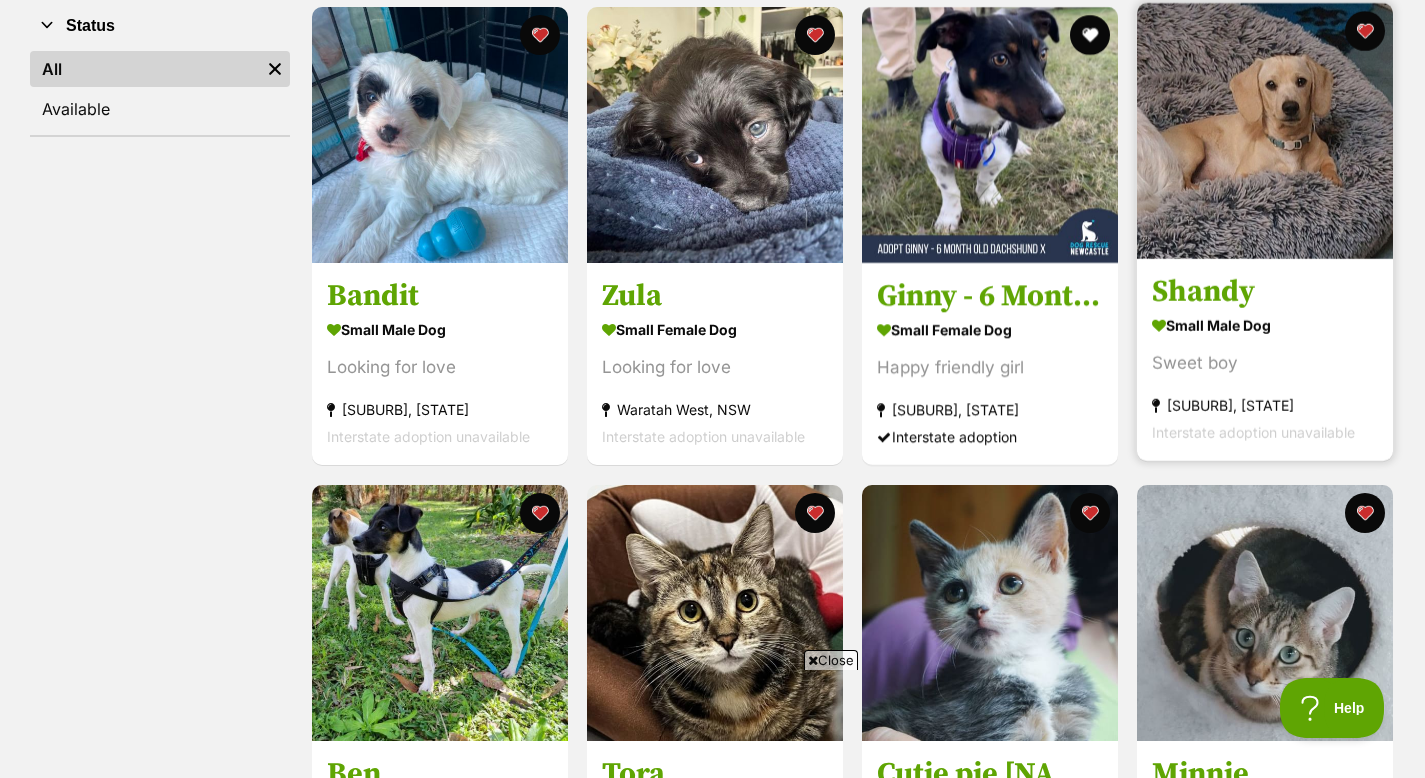 scroll, scrollTop: 0, scrollLeft: 0, axis: both 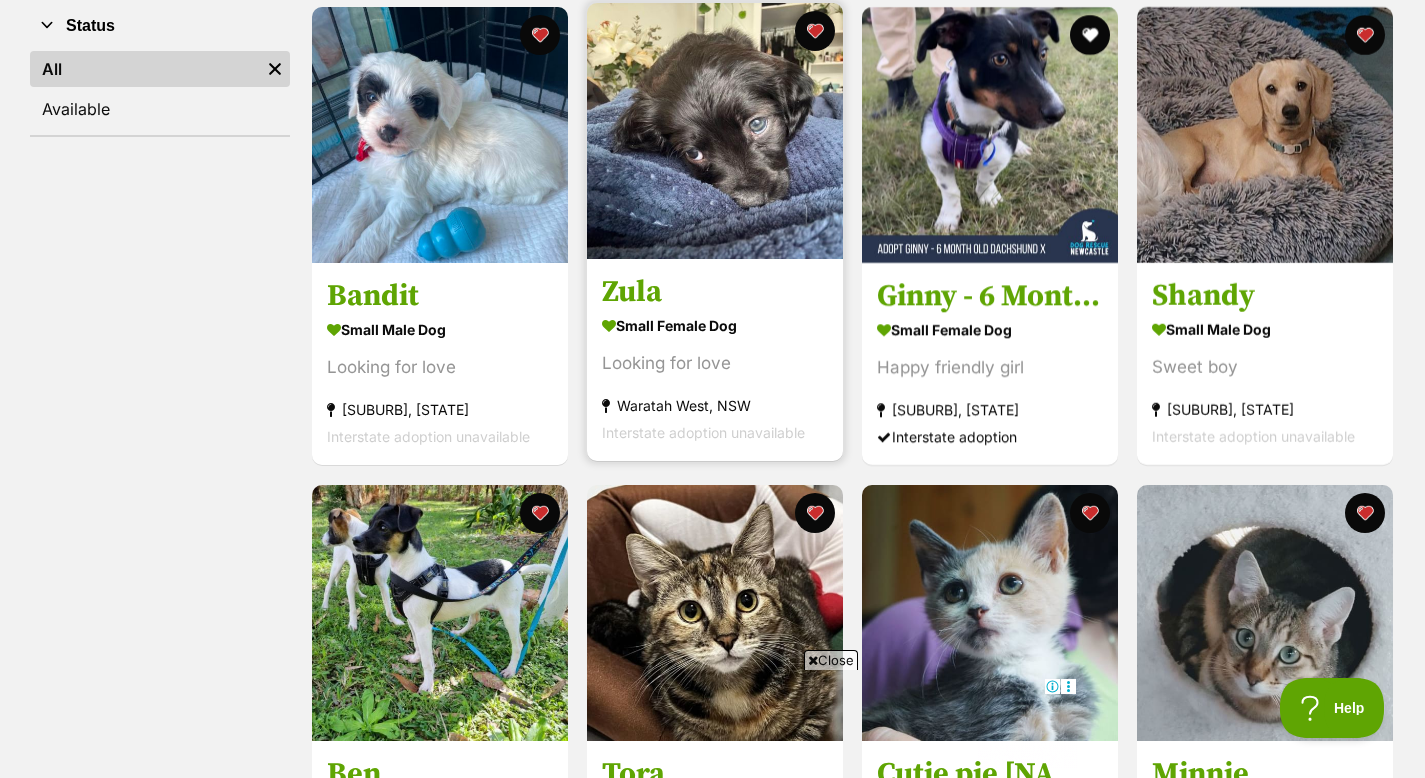 click at bounding box center (715, 131) 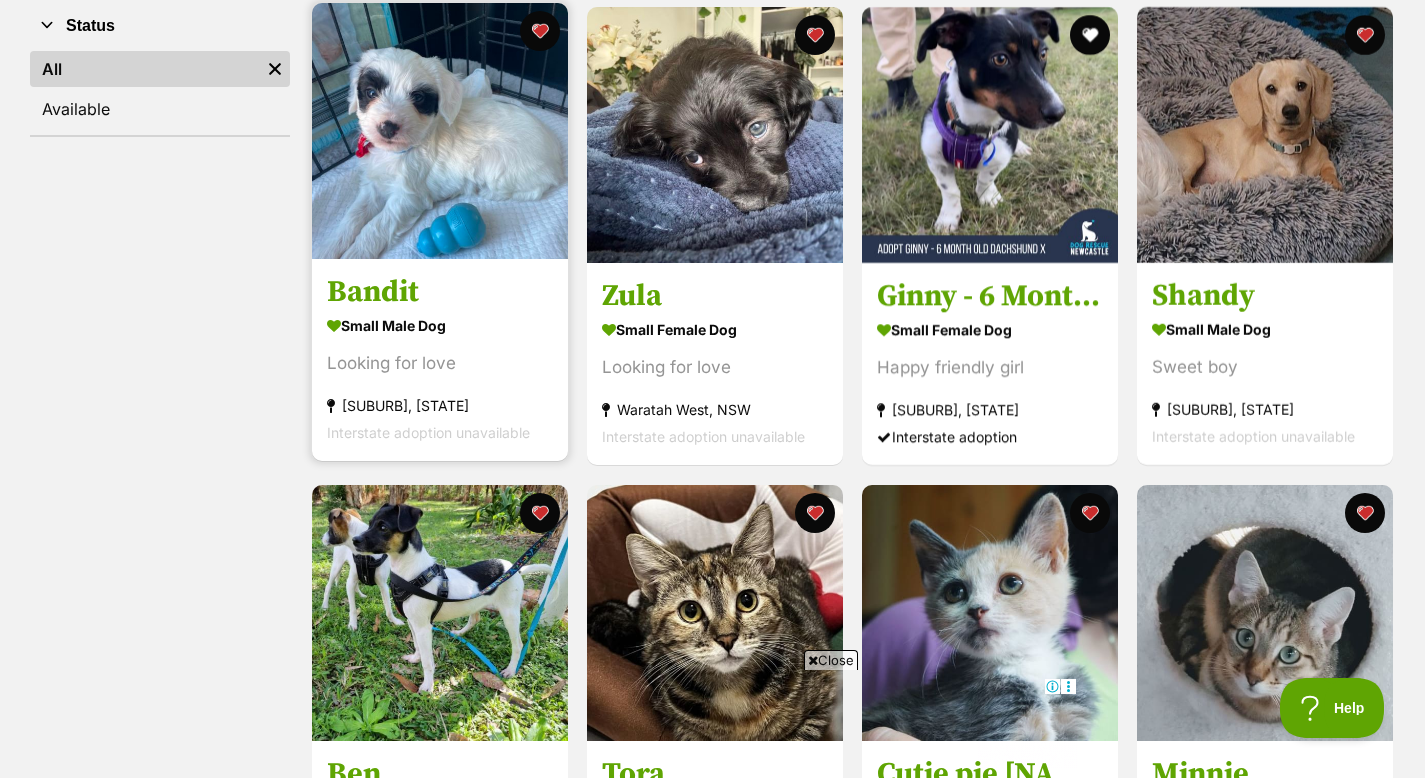 click on "small male Dog
Looking for love
Karuah, NSW
Interstate adoption unavailable" at bounding box center [440, 379] 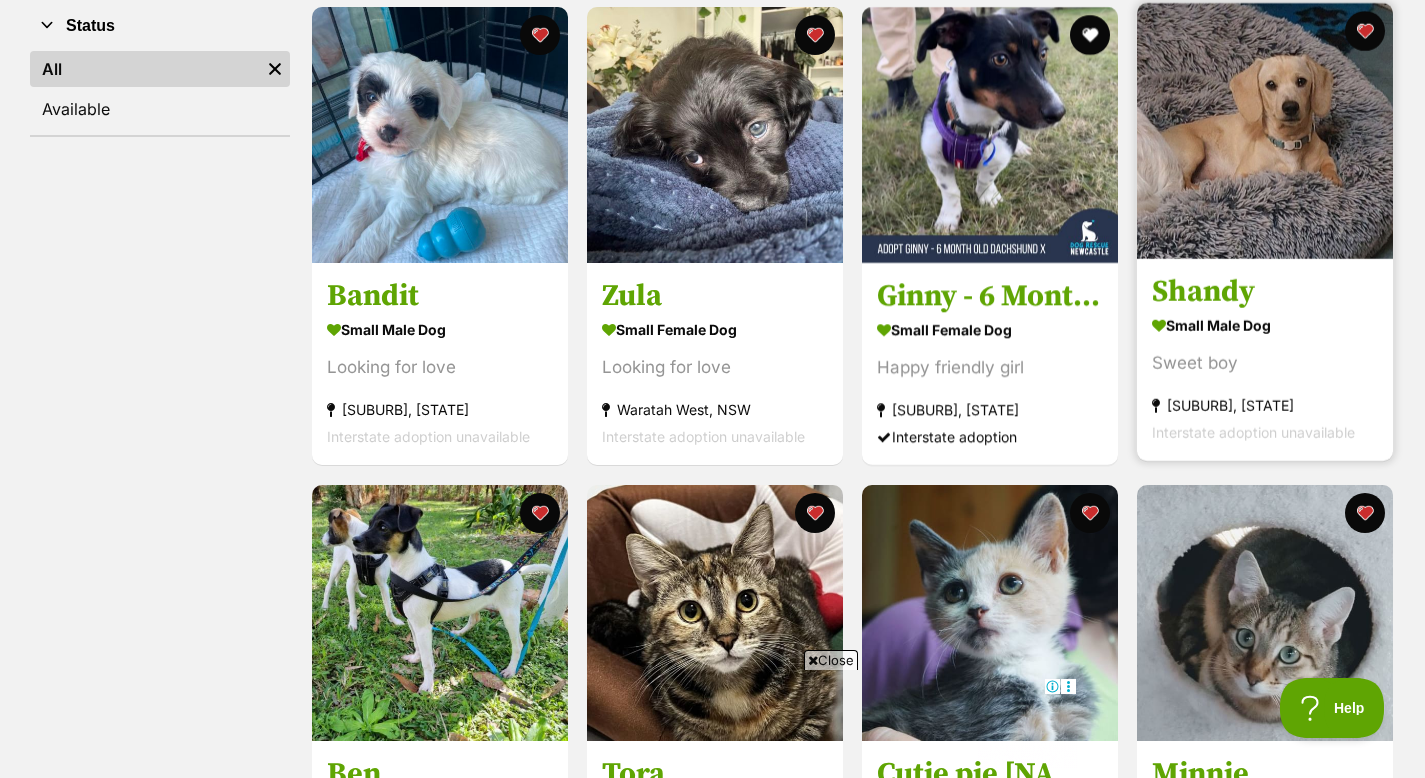 click on "Sweet boy" at bounding box center [1265, 364] 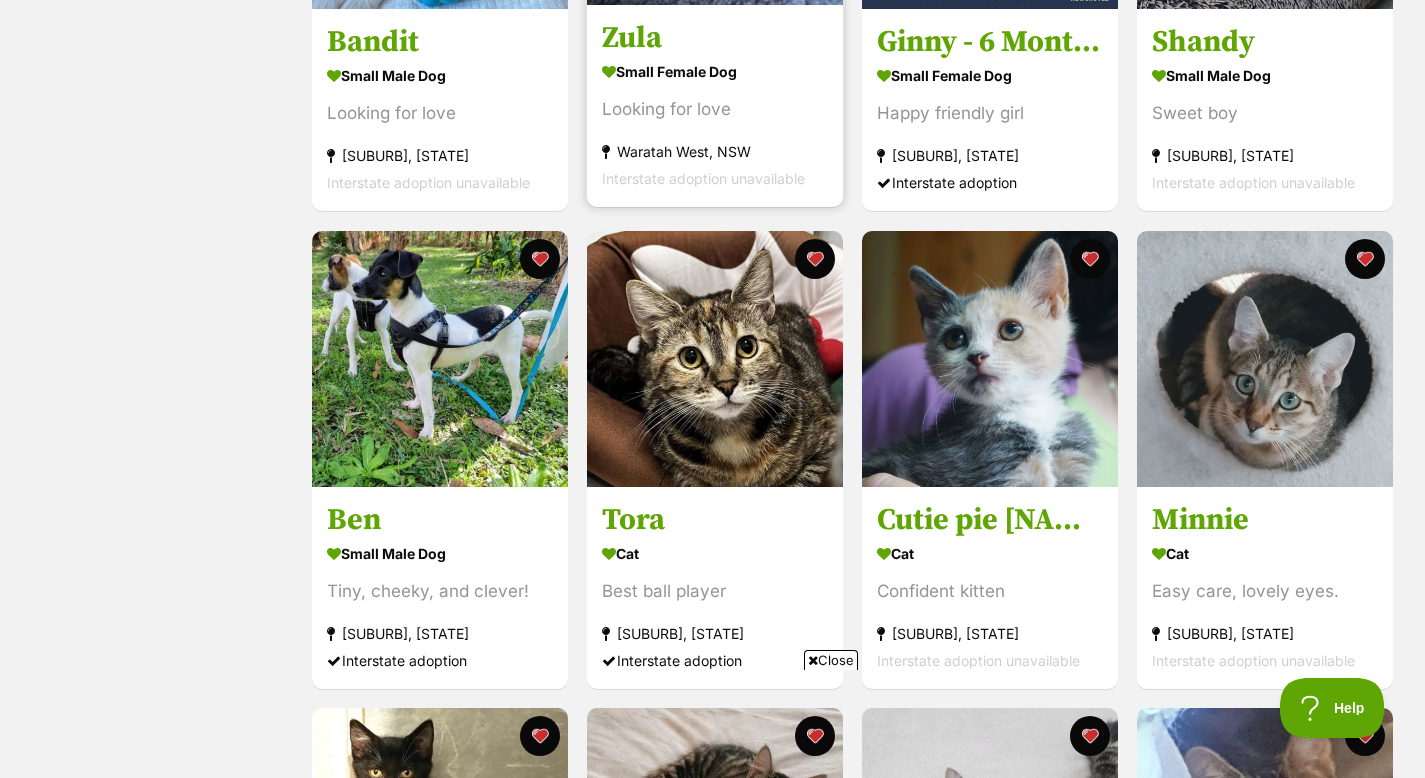 scroll, scrollTop: 683, scrollLeft: 0, axis: vertical 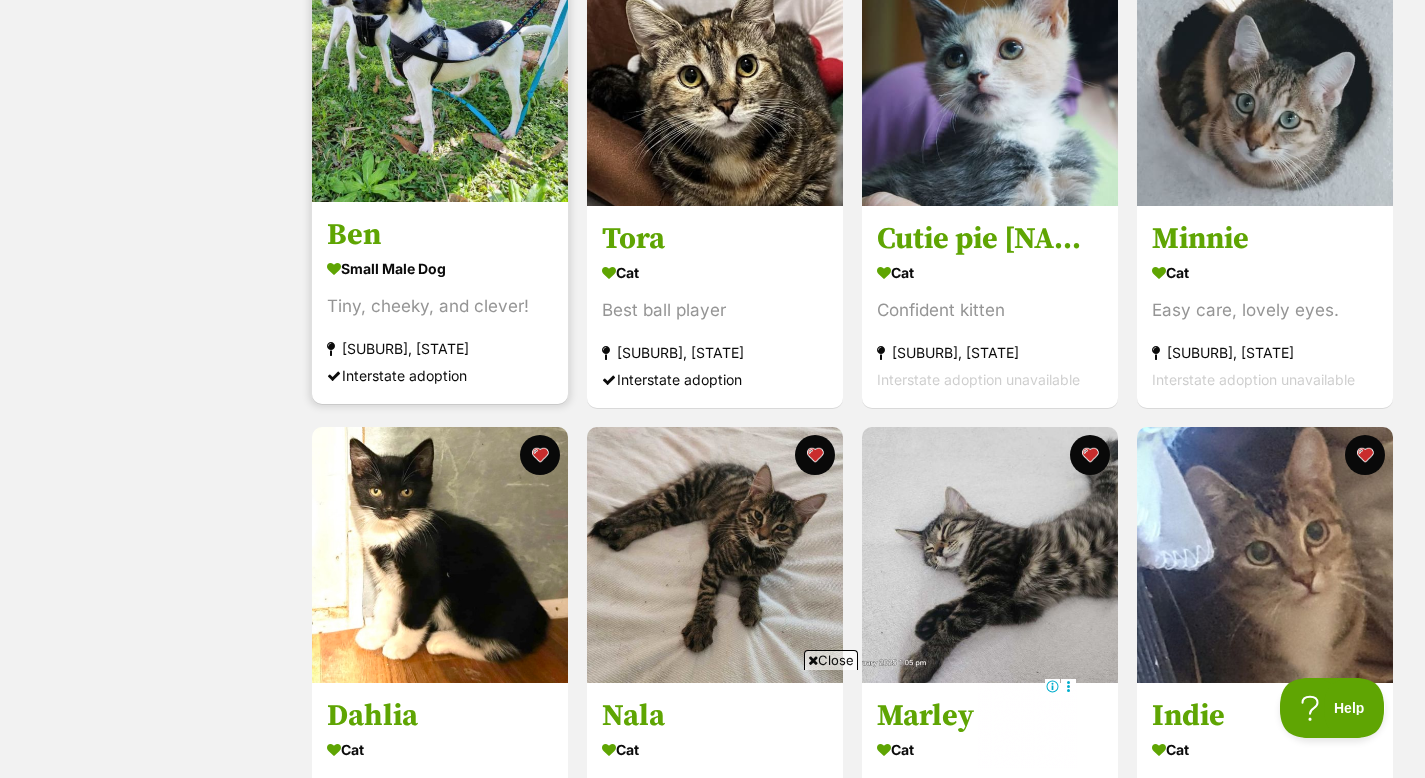 click on "Tiny, cheeky, and clever!" at bounding box center [440, 306] 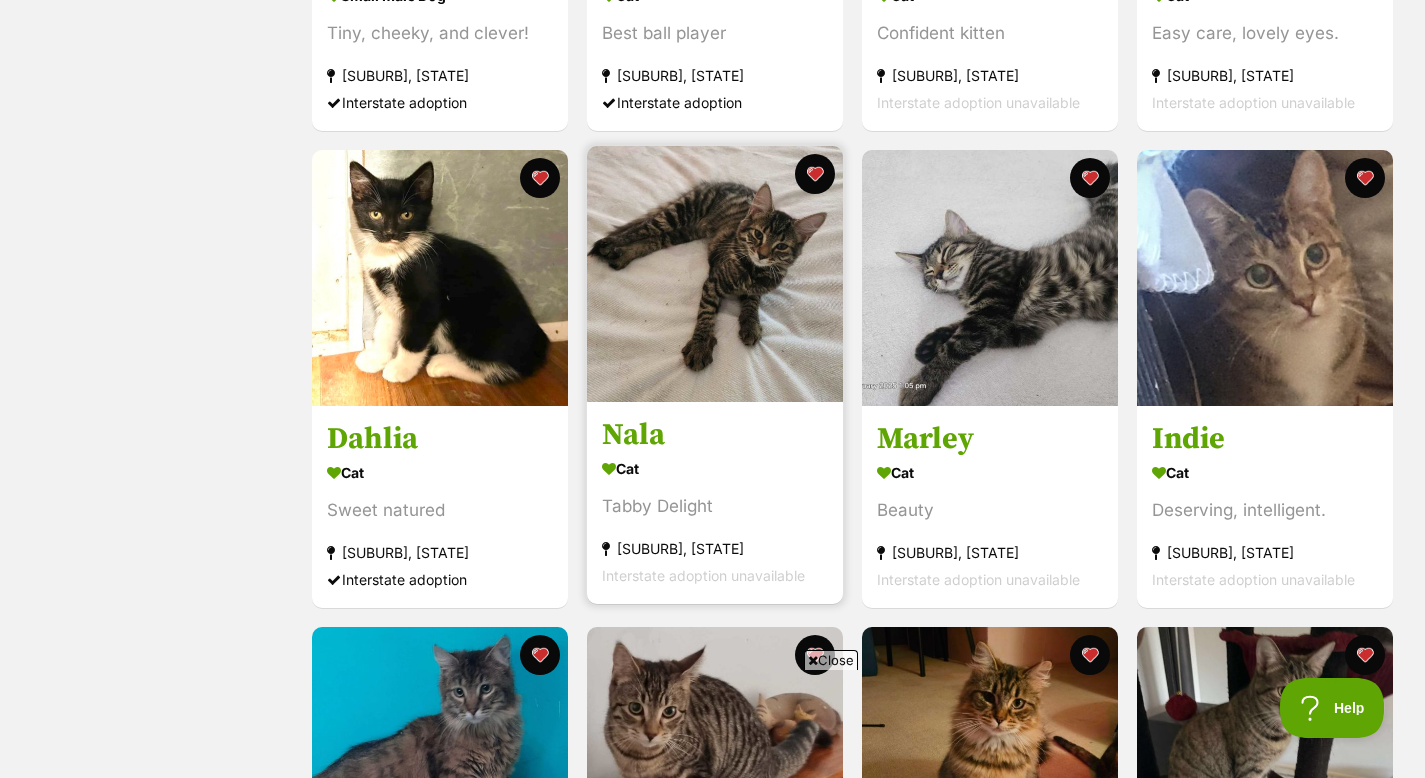 scroll, scrollTop: 0, scrollLeft: 0, axis: both 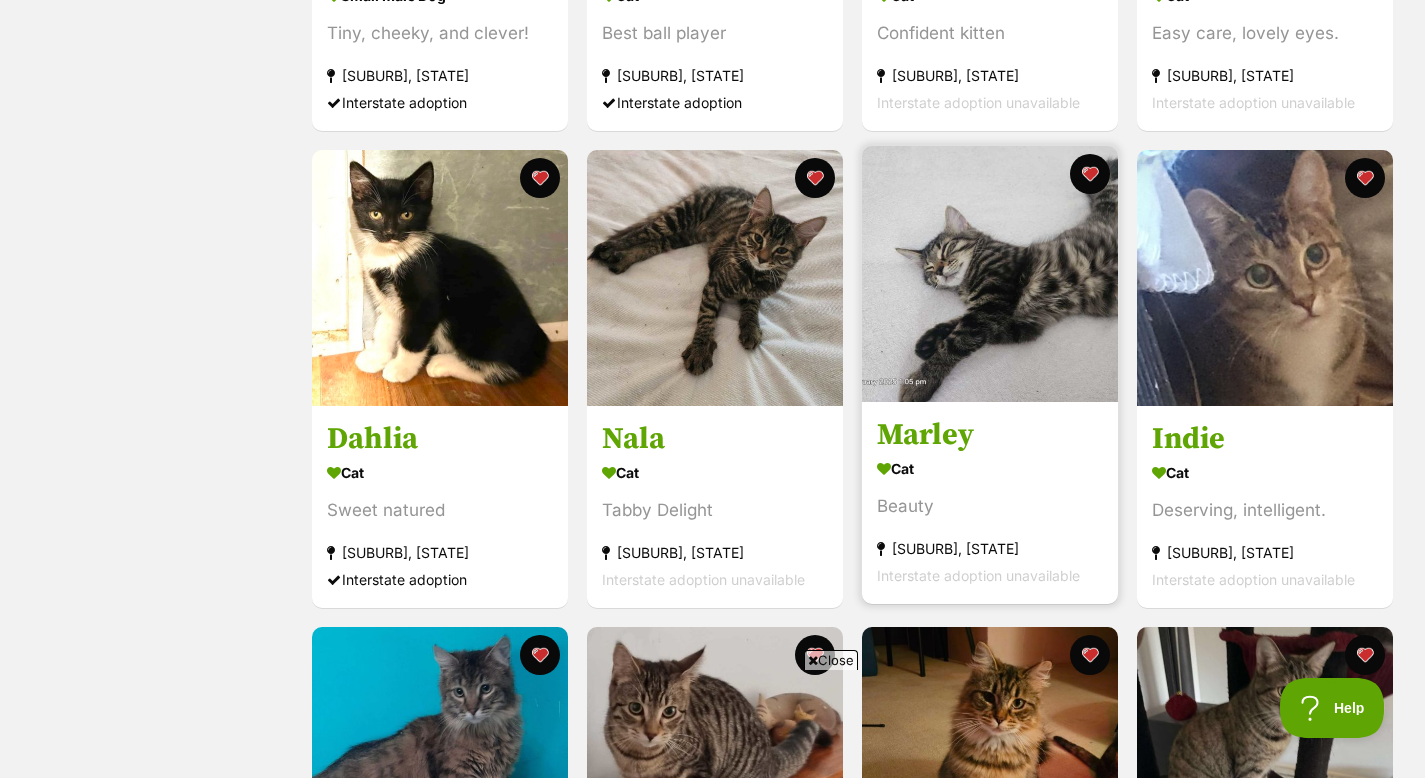 click at bounding box center [990, 274] 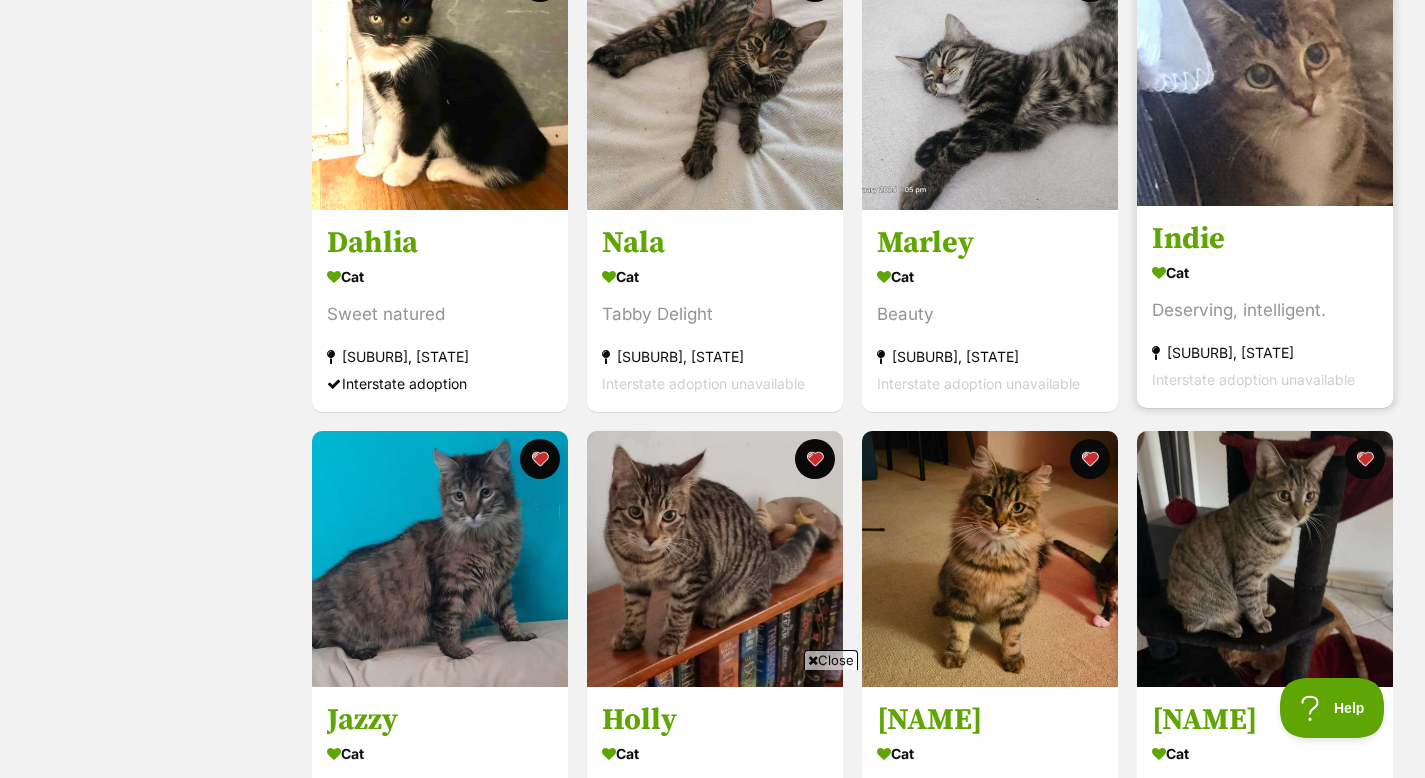 scroll, scrollTop: 1412, scrollLeft: 0, axis: vertical 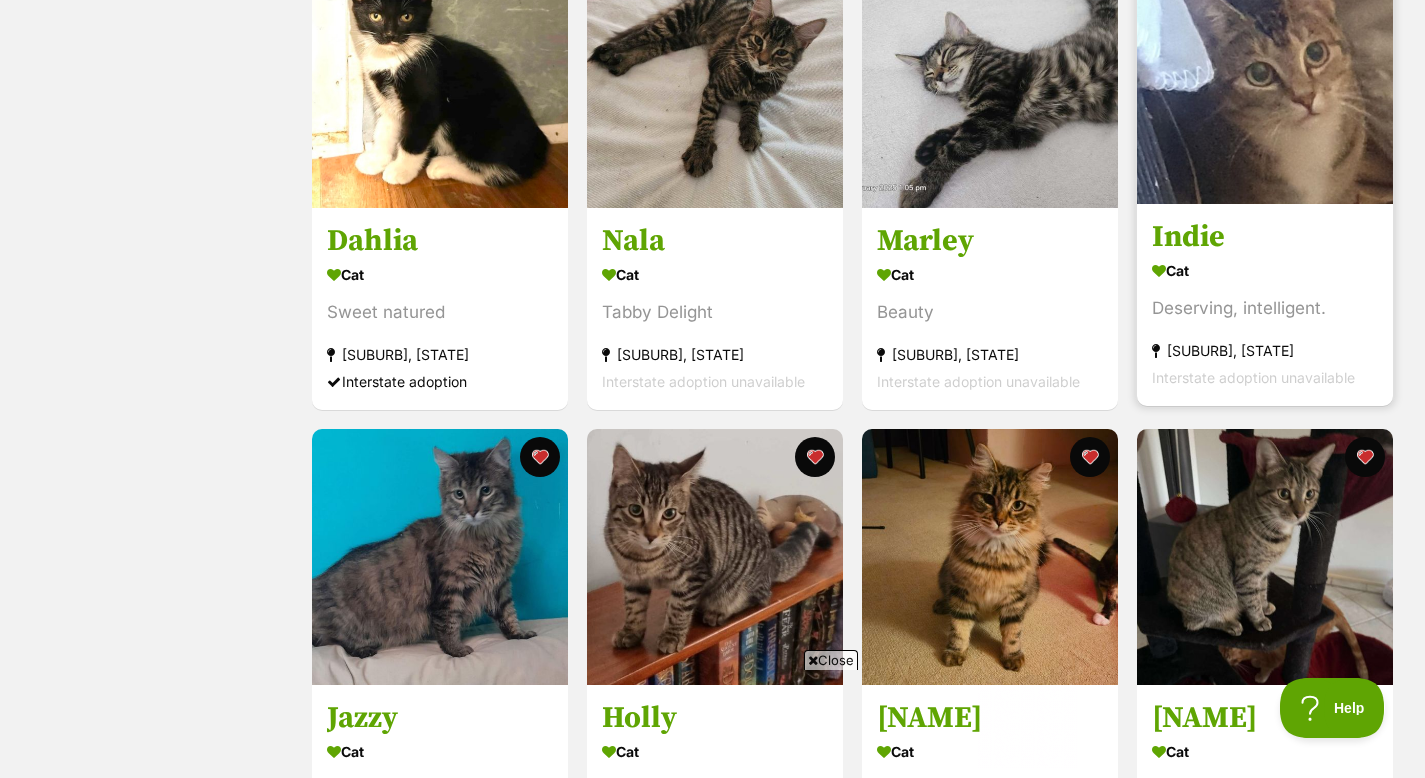 click on "Cat" at bounding box center [1265, 270] 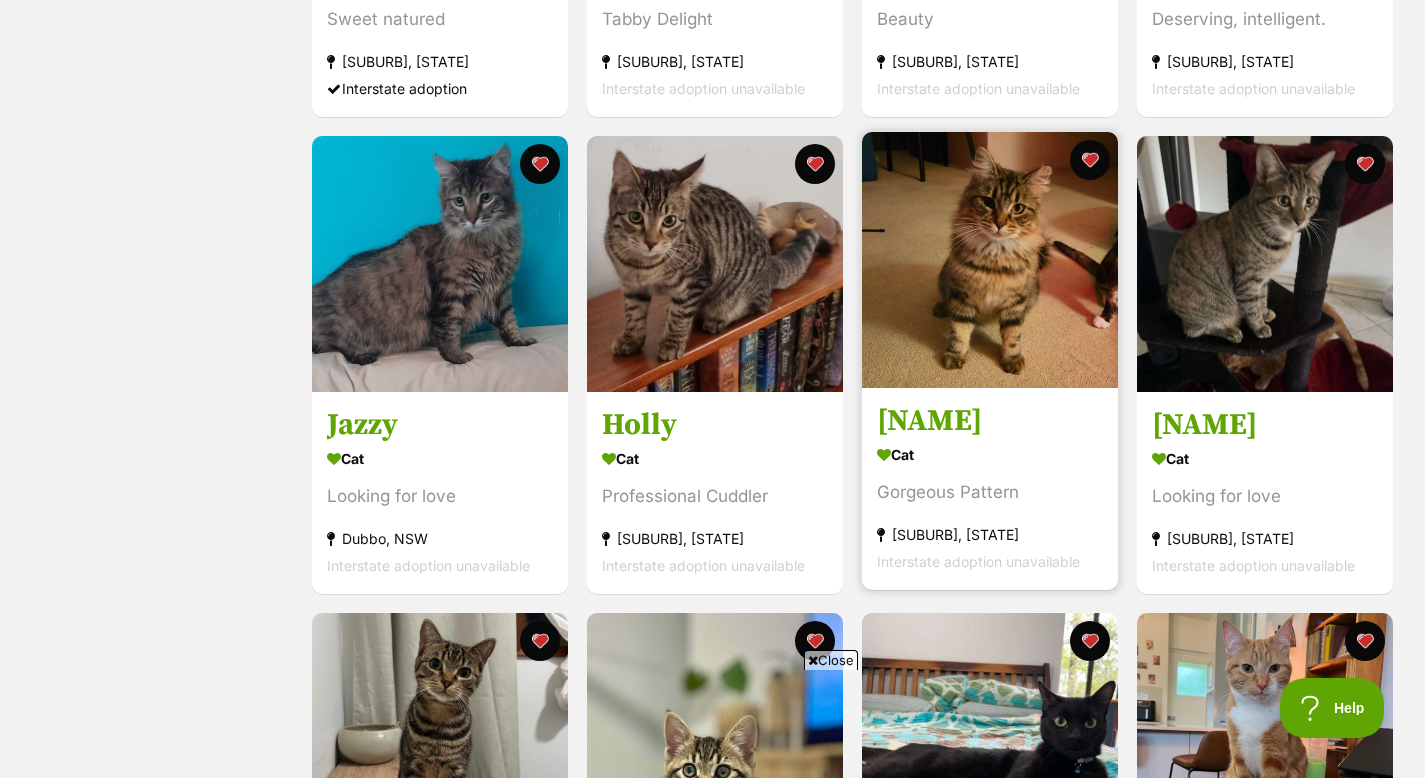 scroll, scrollTop: 1703, scrollLeft: 0, axis: vertical 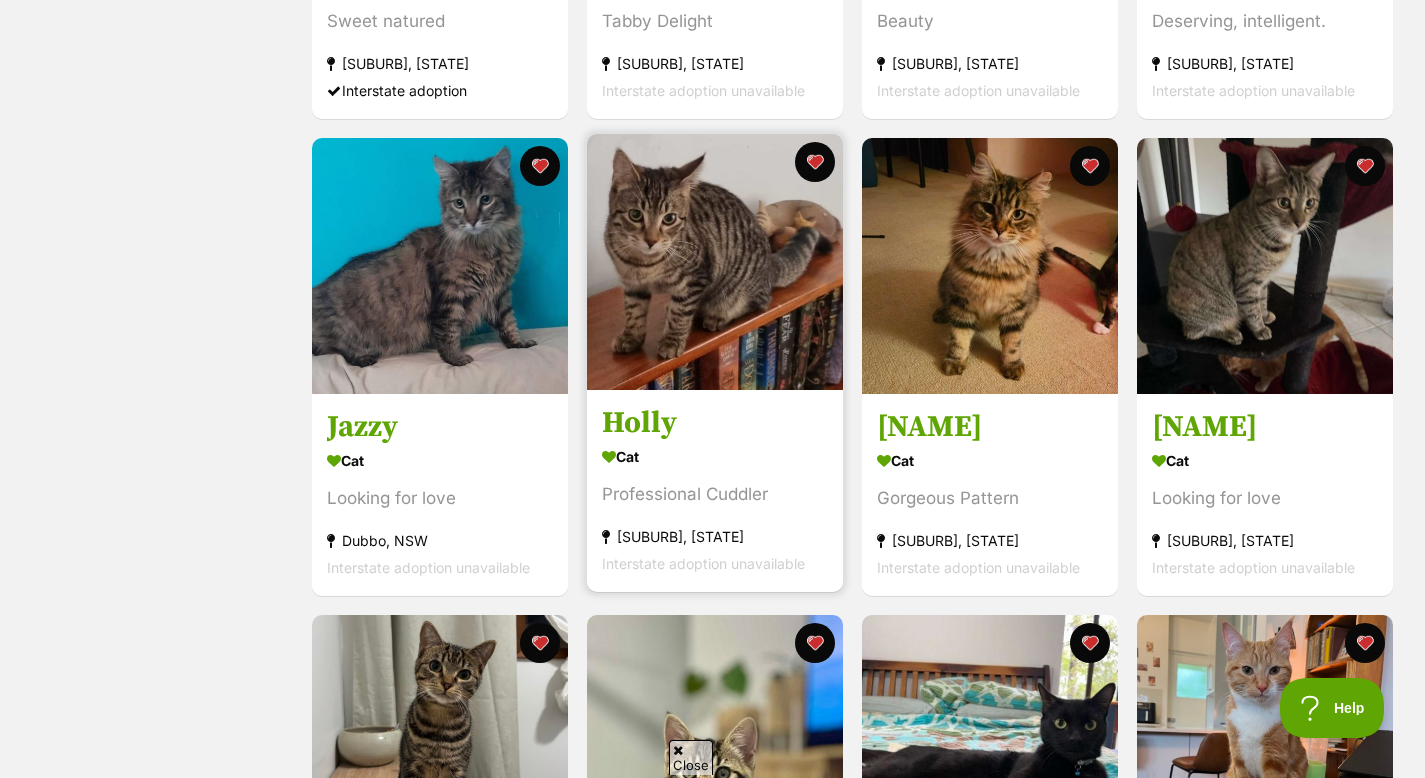 click on "Cat" at bounding box center (715, 456) 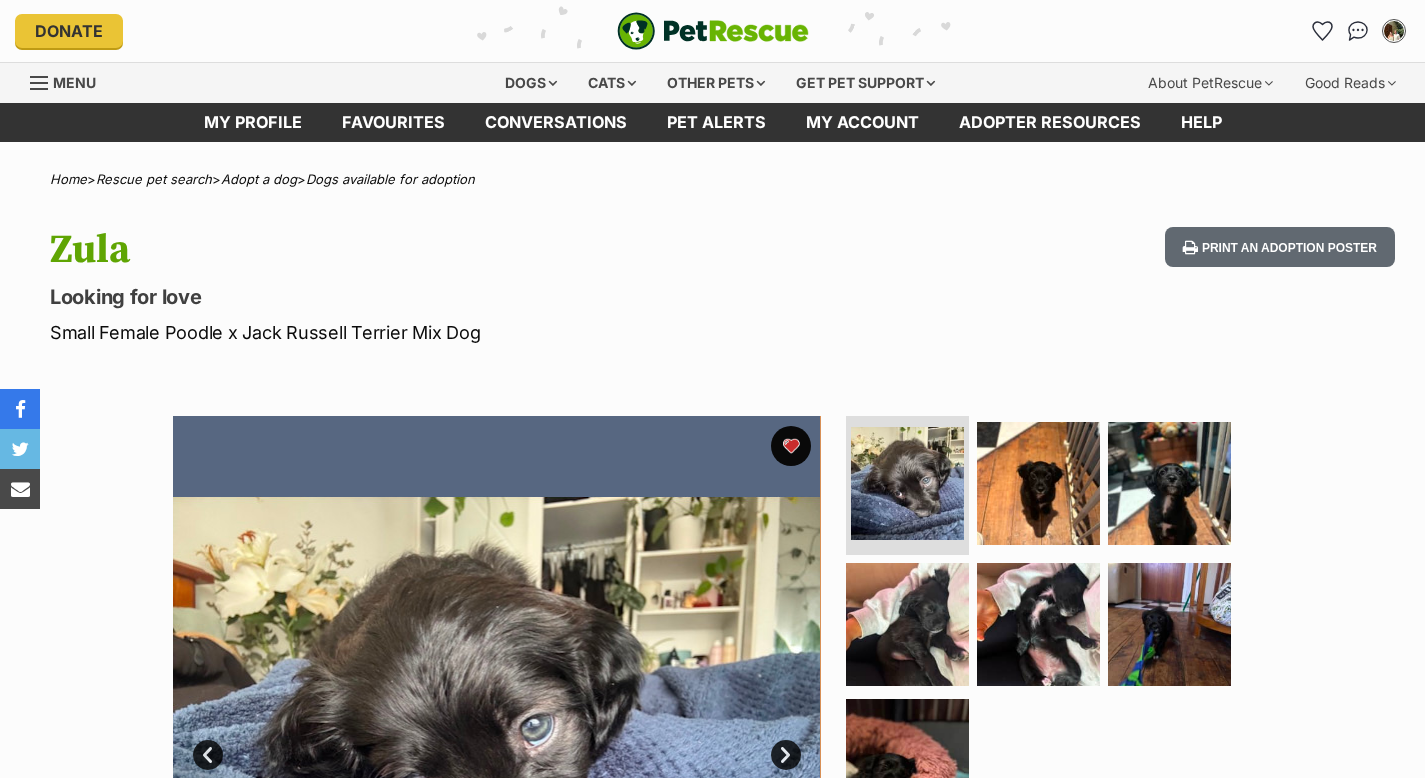 scroll, scrollTop: 0, scrollLeft: 0, axis: both 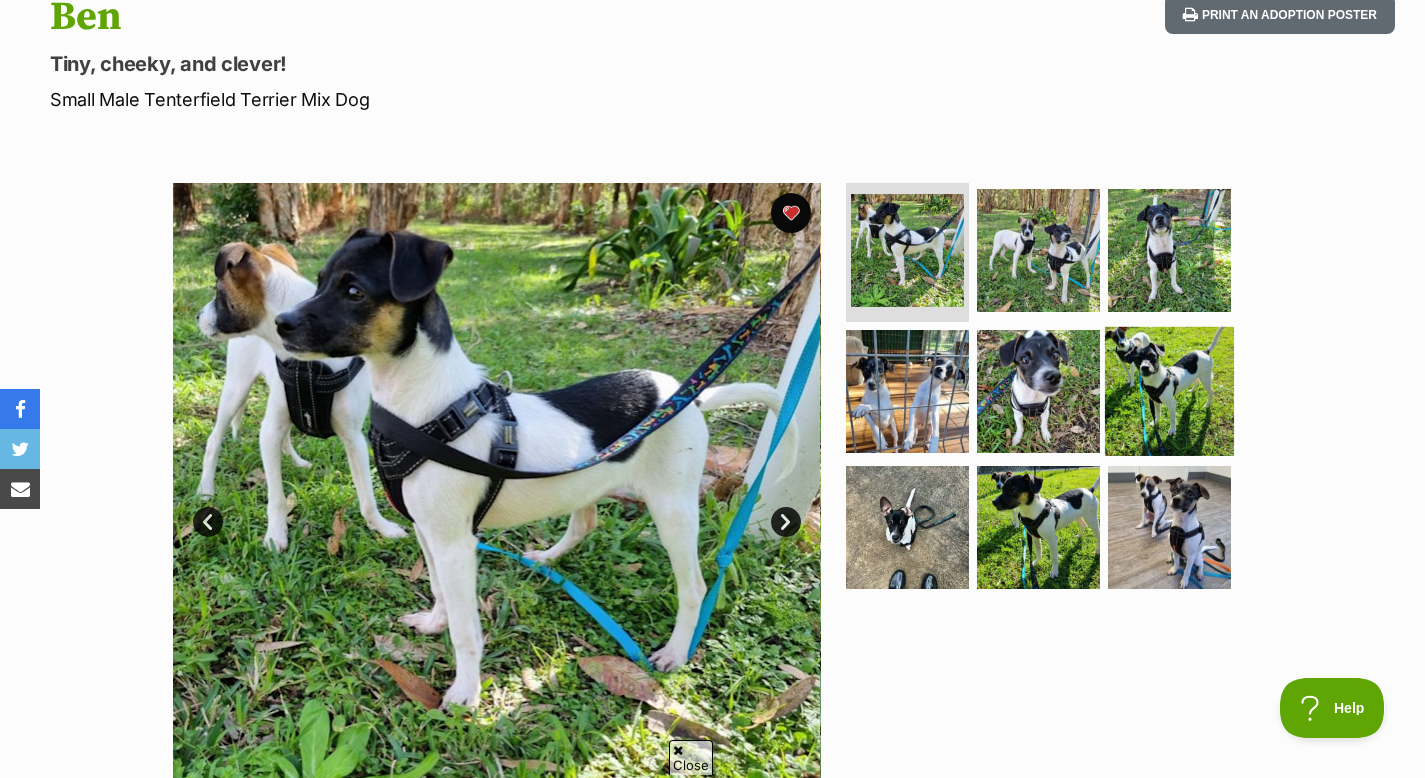 click at bounding box center [1169, 391] 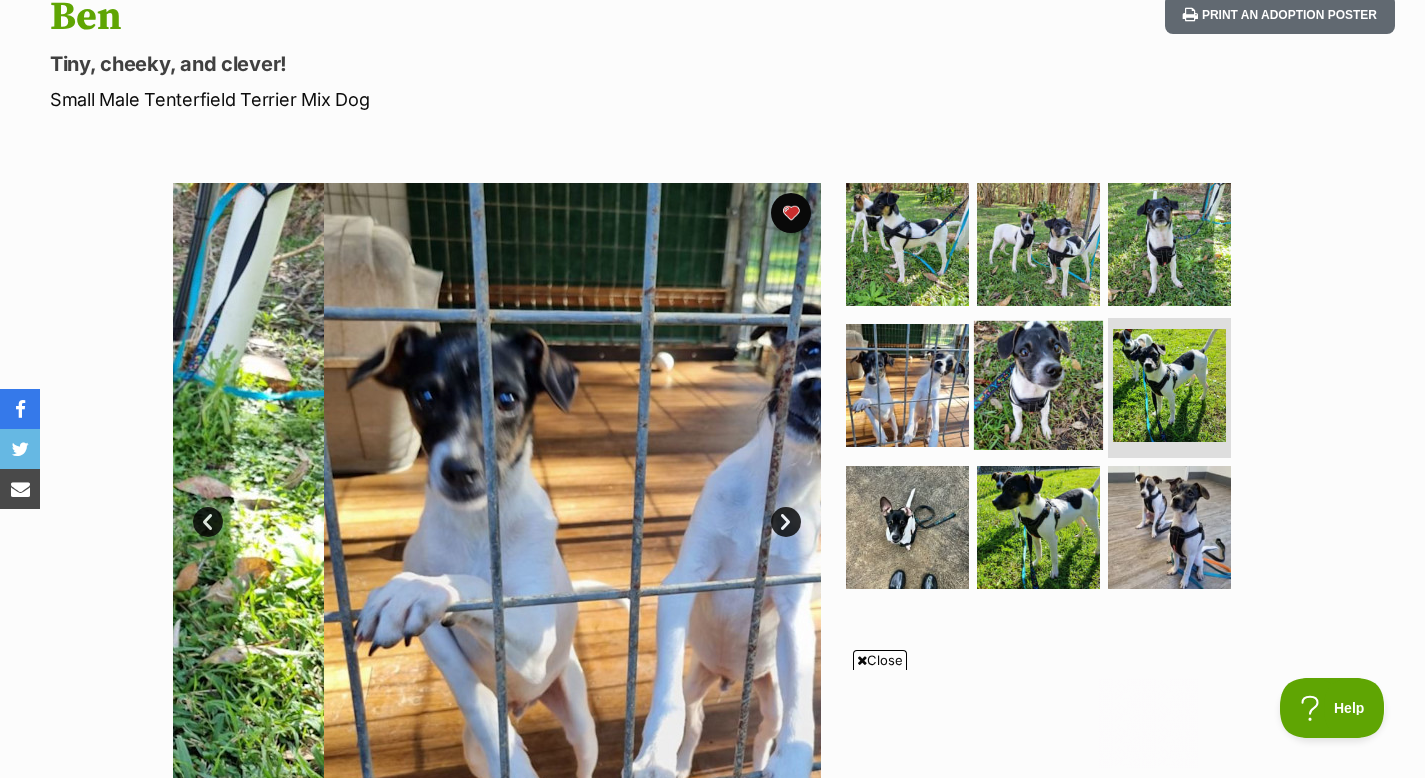 scroll, scrollTop: 0, scrollLeft: 0, axis: both 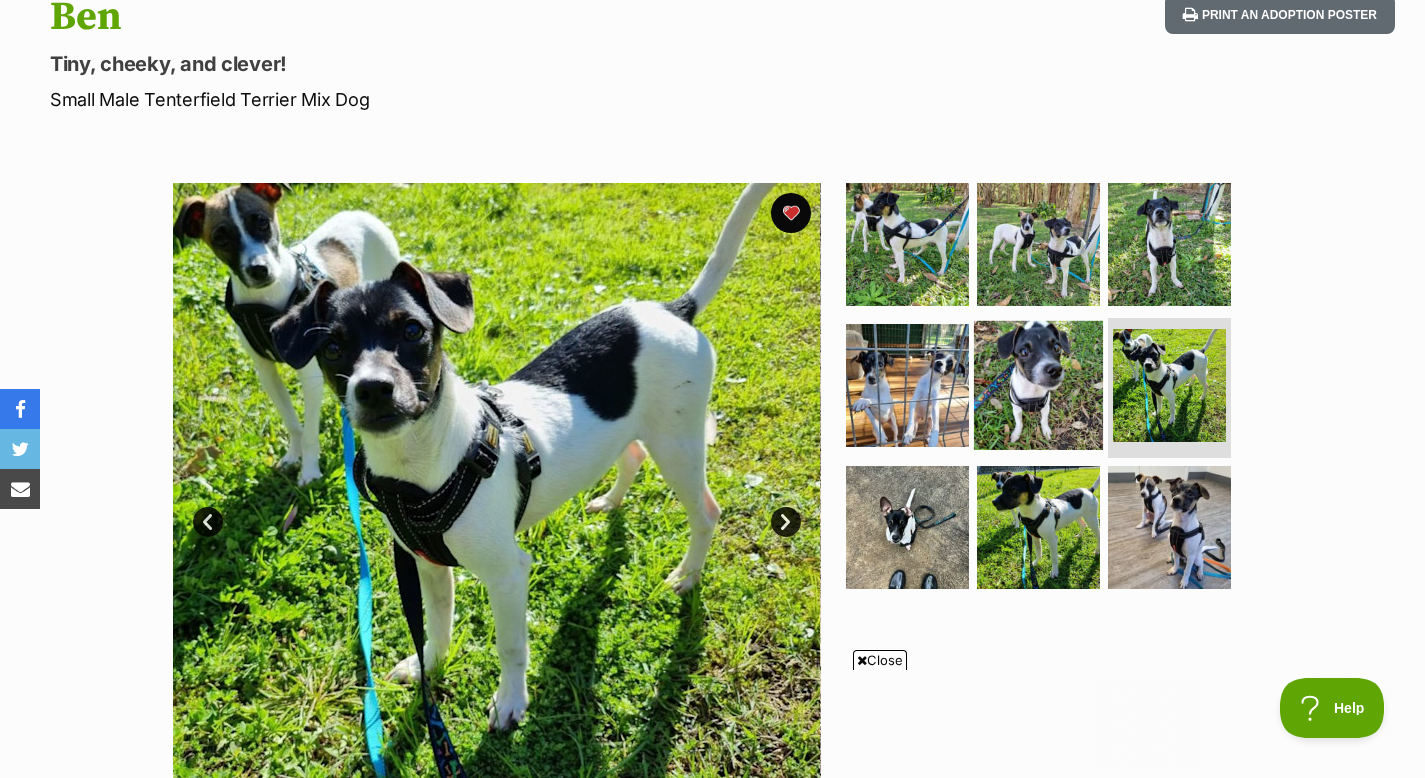 click at bounding box center (1038, 385) 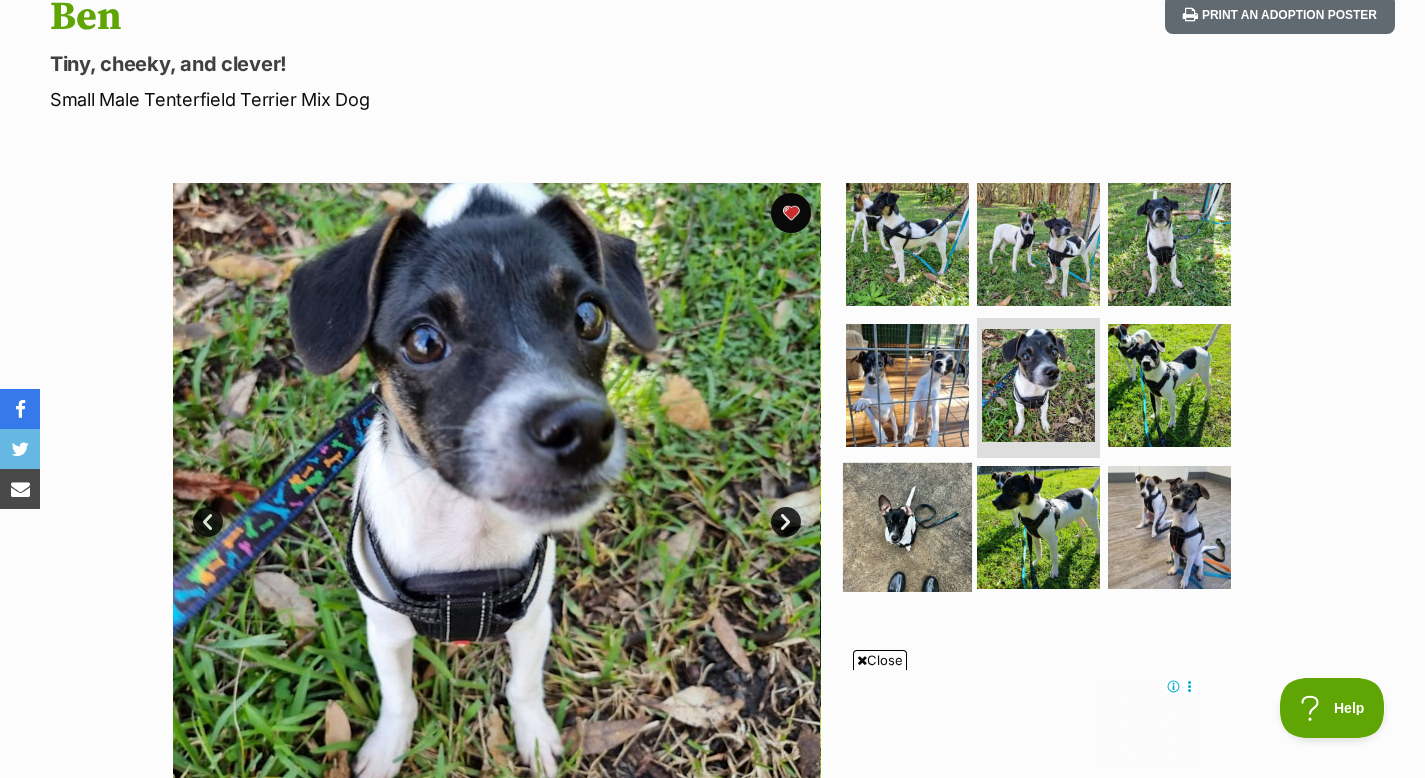 scroll, scrollTop: 0, scrollLeft: 0, axis: both 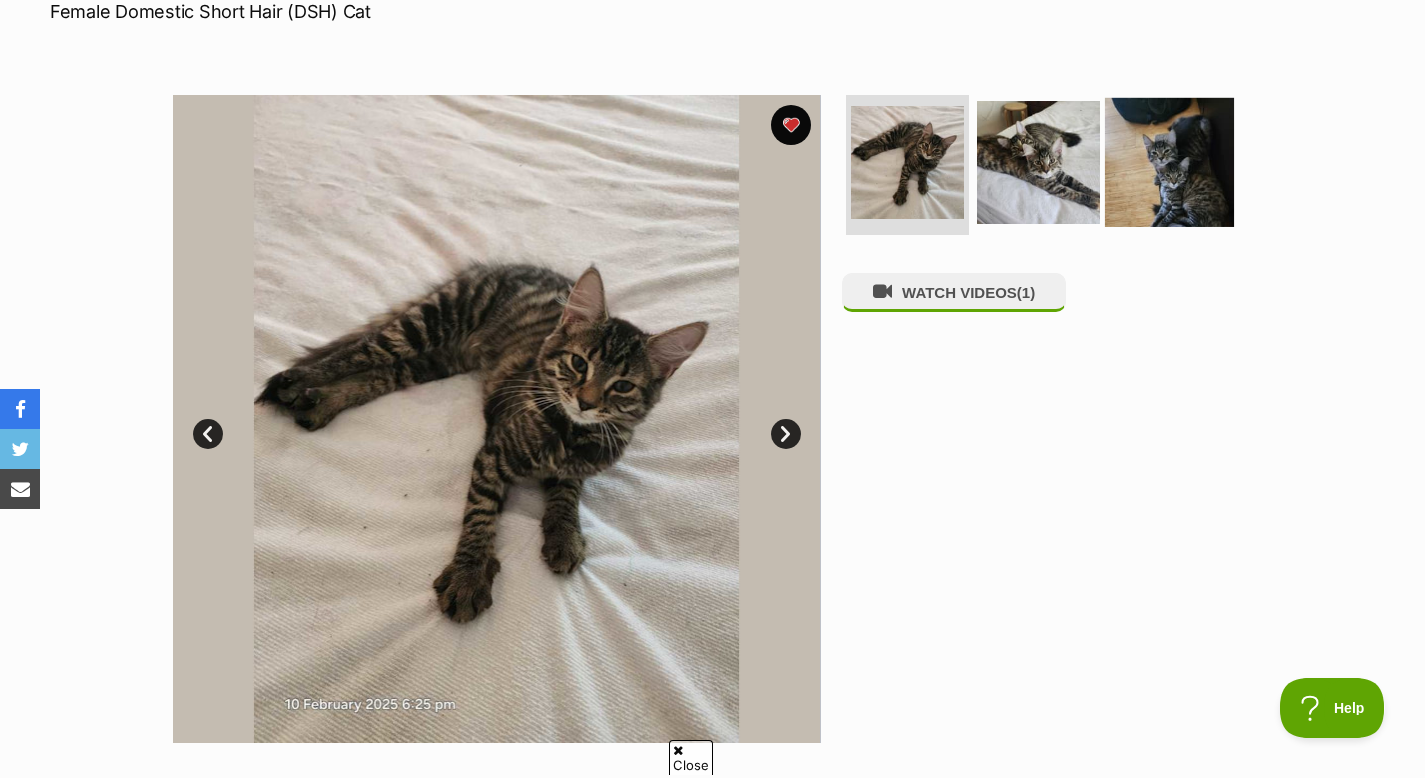 click at bounding box center (1169, 162) 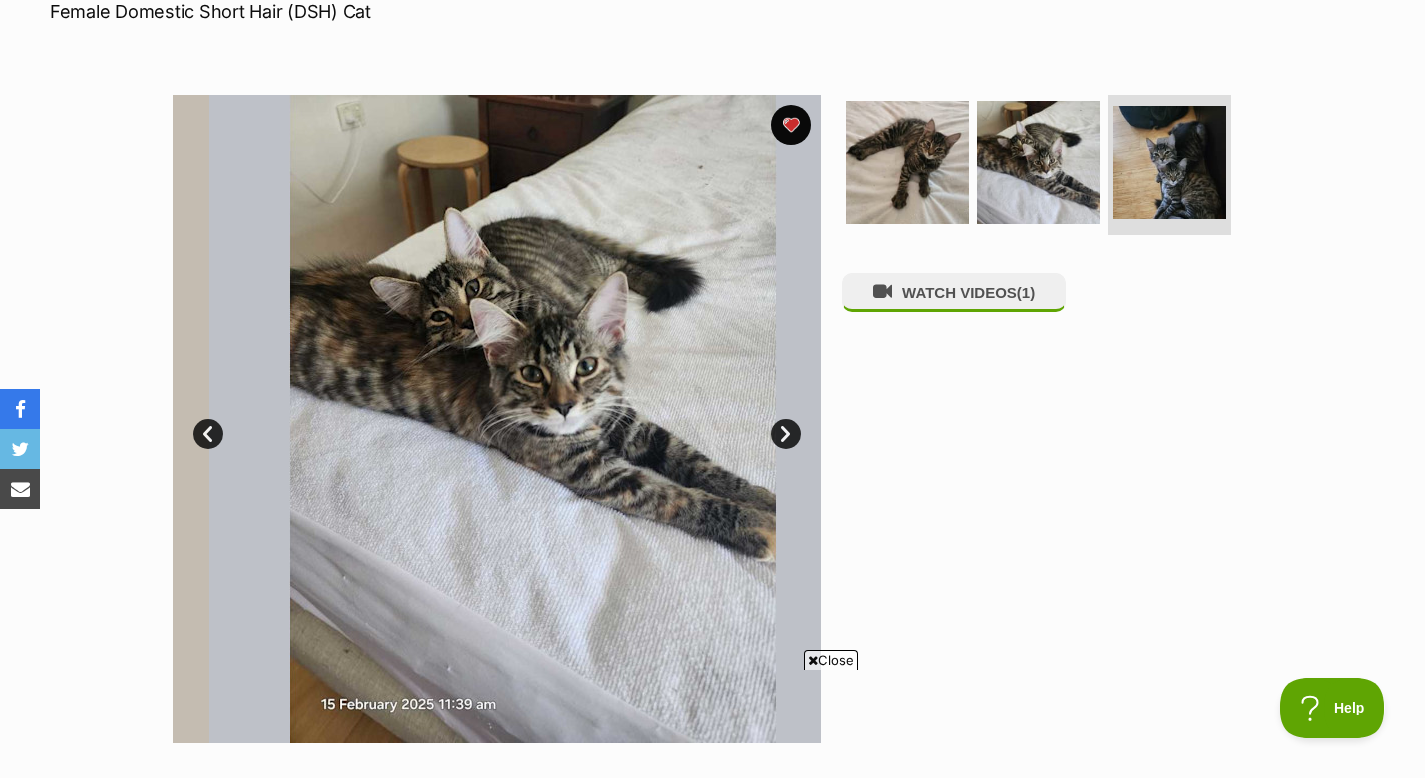 scroll, scrollTop: 0, scrollLeft: 0, axis: both 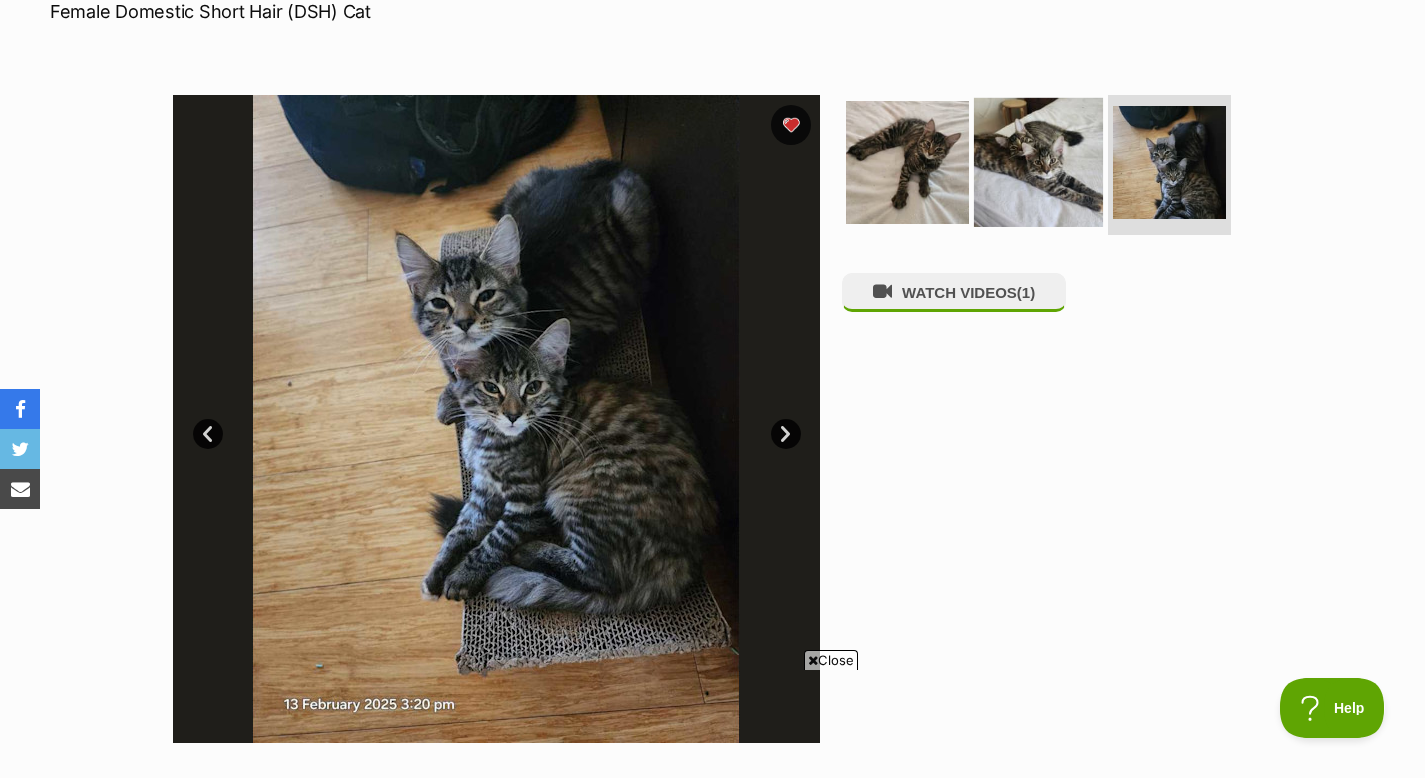 click at bounding box center (1038, 162) 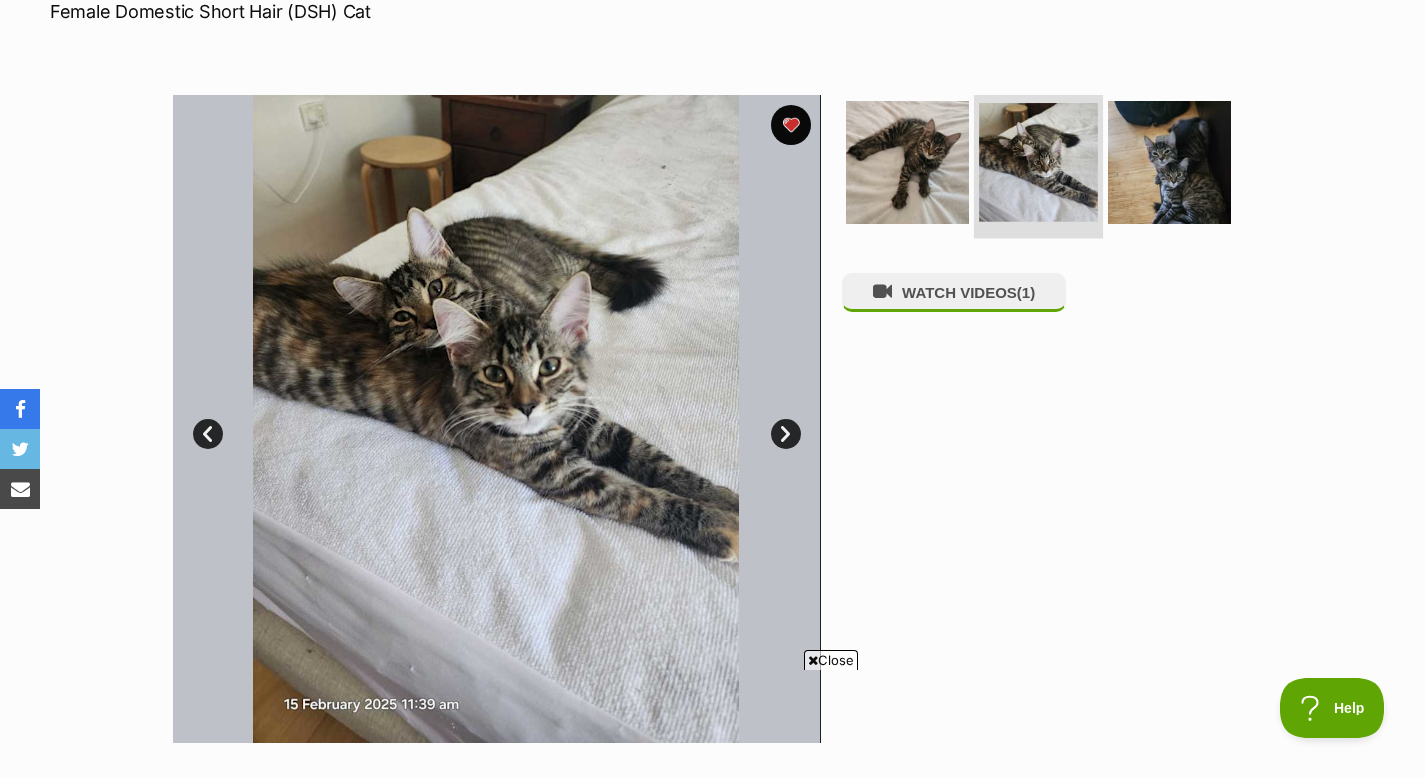 scroll, scrollTop: 0, scrollLeft: 0, axis: both 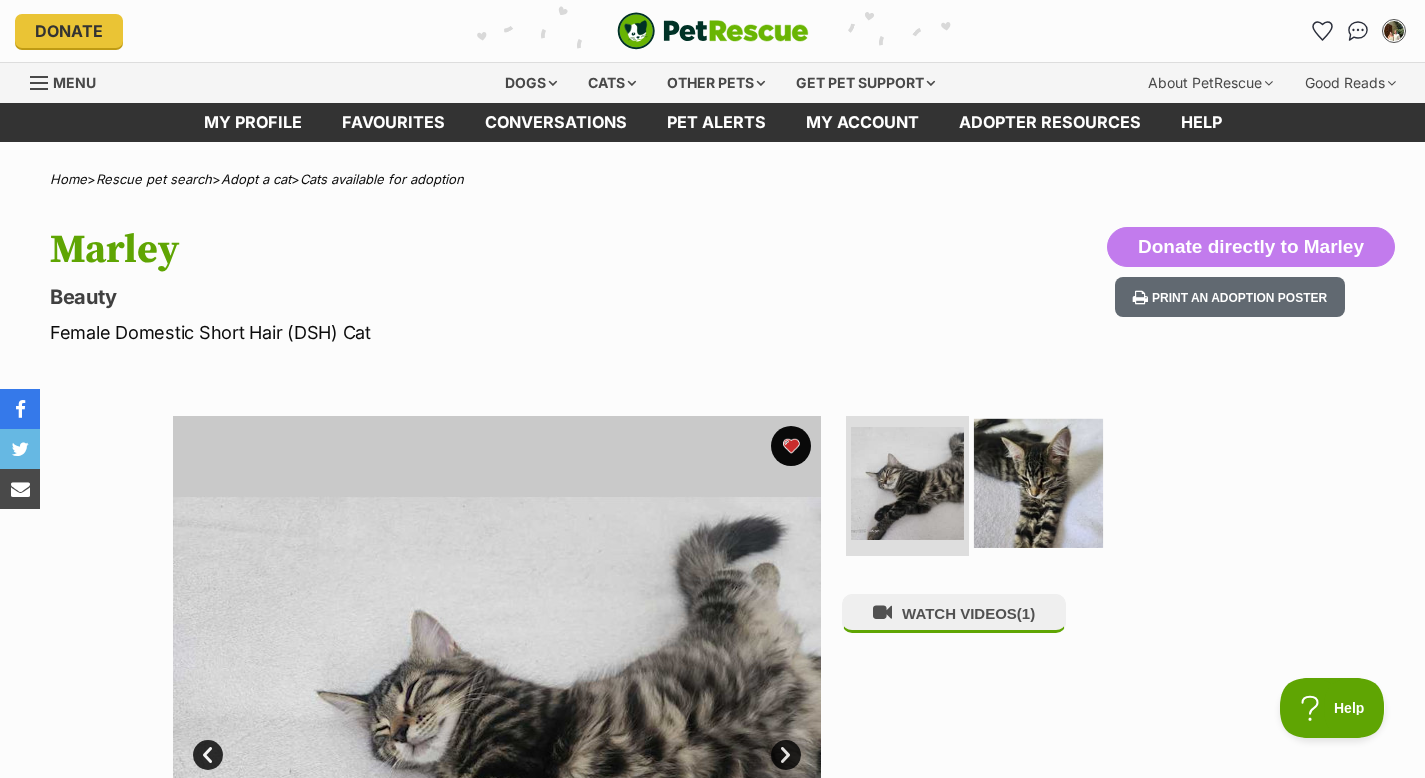 click at bounding box center (1038, 483) 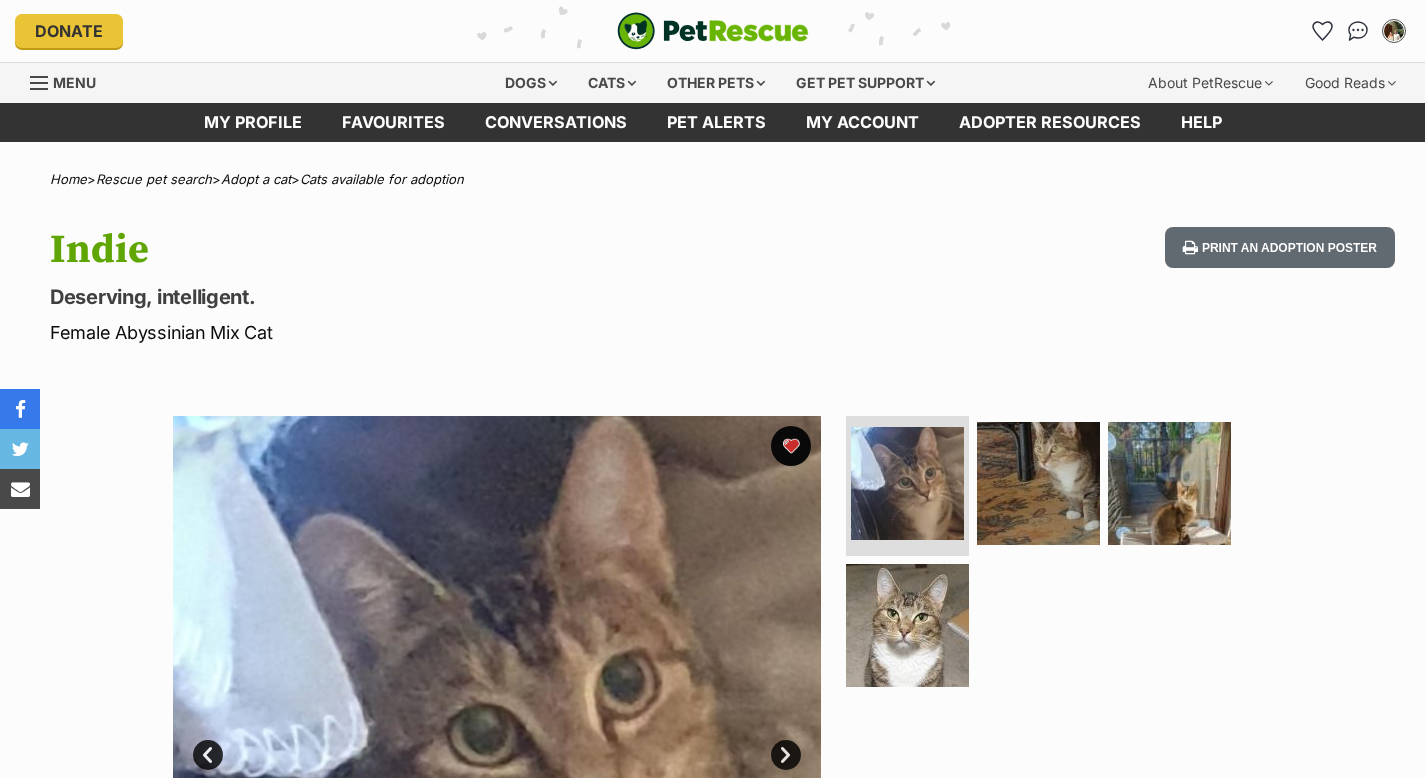 scroll, scrollTop: 0, scrollLeft: 0, axis: both 